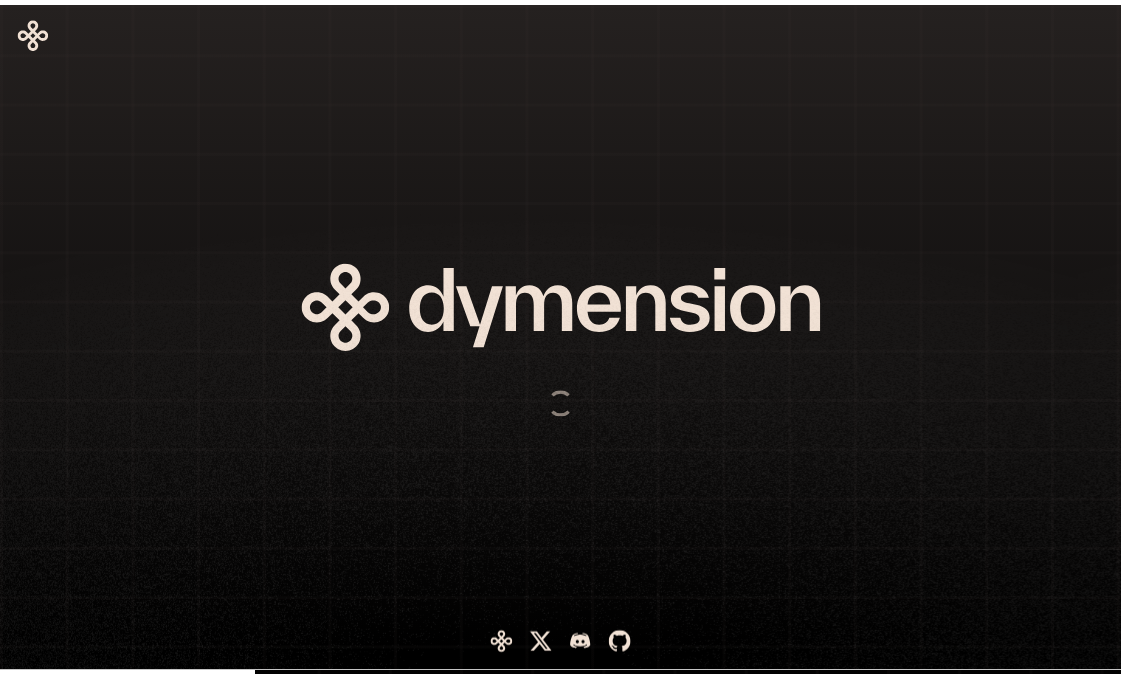 scroll, scrollTop: 0, scrollLeft: 0, axis: both 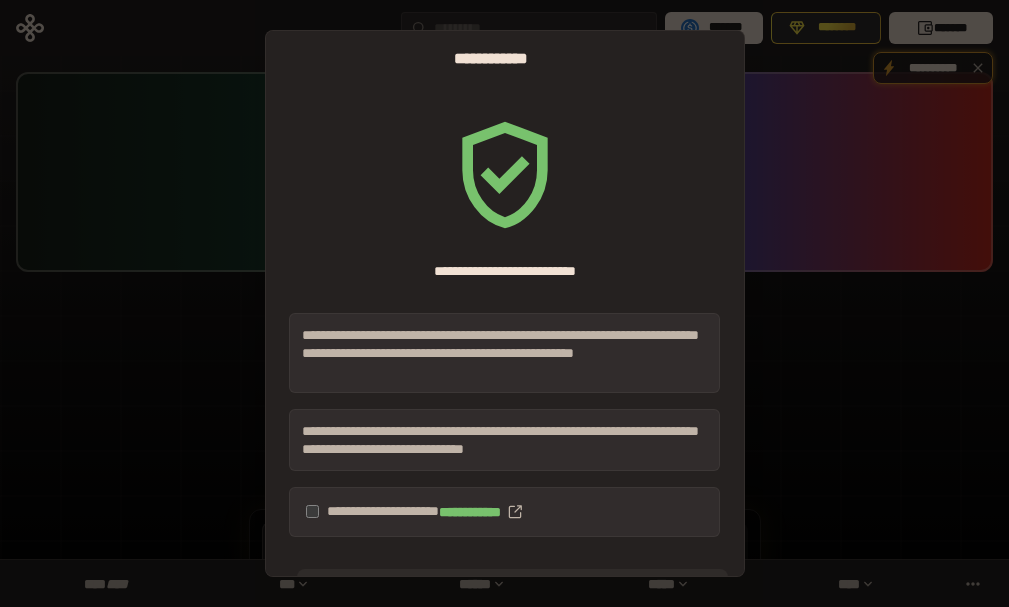 click on "**********" at bounding box center [504, 512] 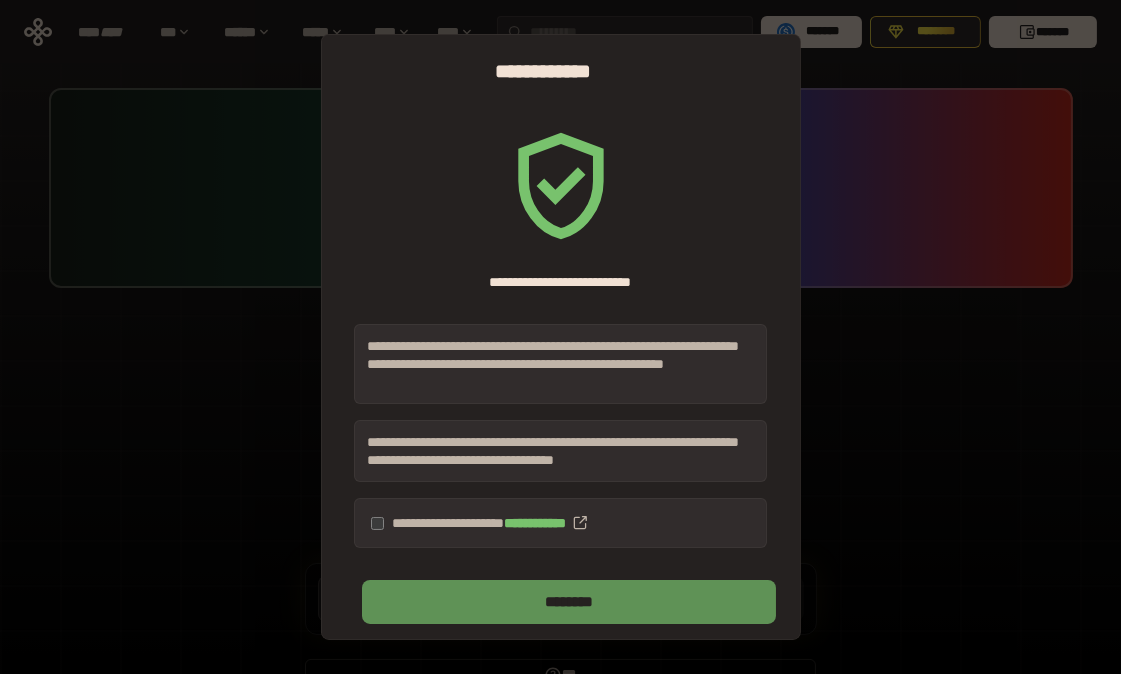 click on "********" at bounding box center [568, 602] 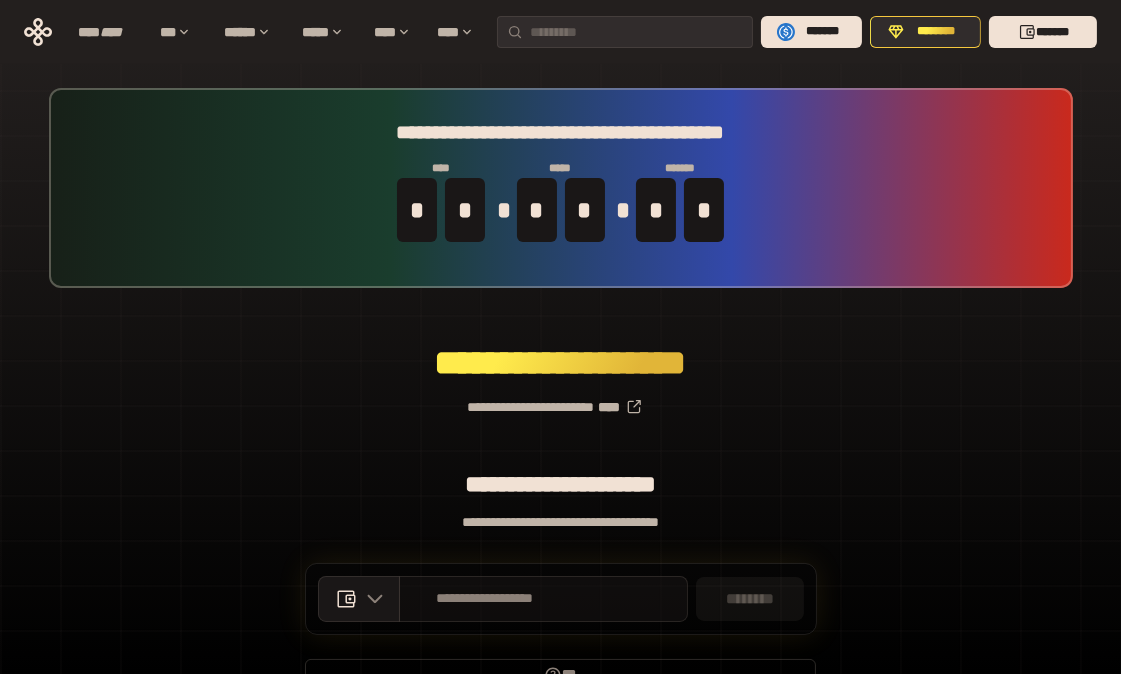 click on "**********" at bounding box center (485, 599) 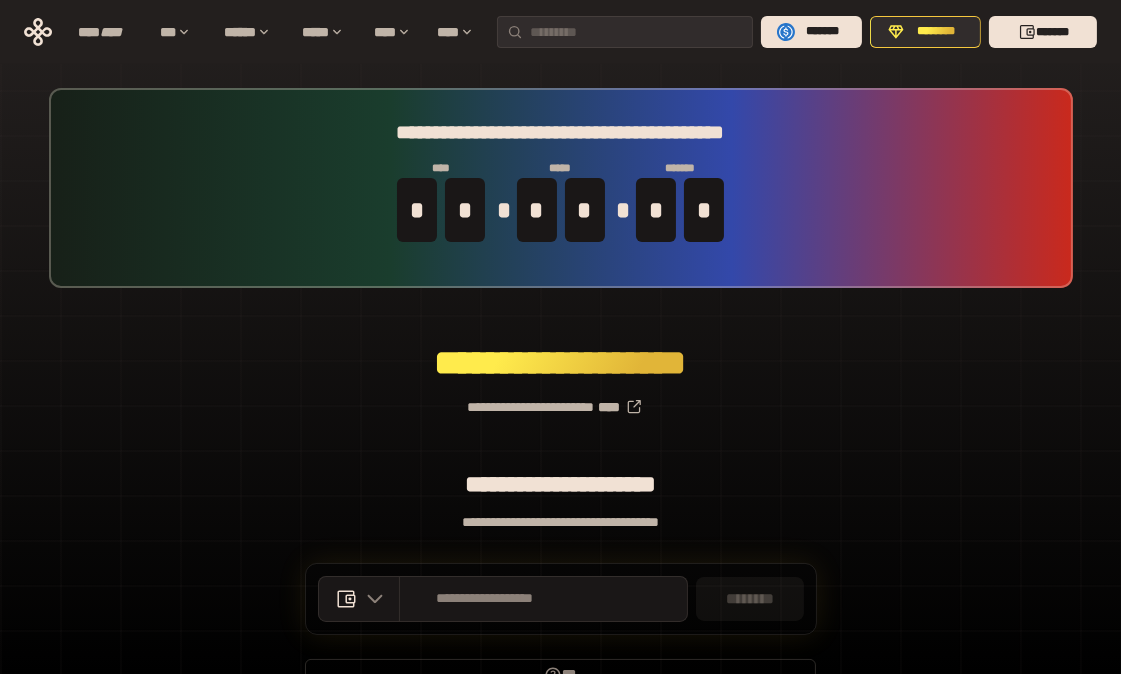 scroll, scrollTop: 108, scrollLeft: 0, axis: vertical 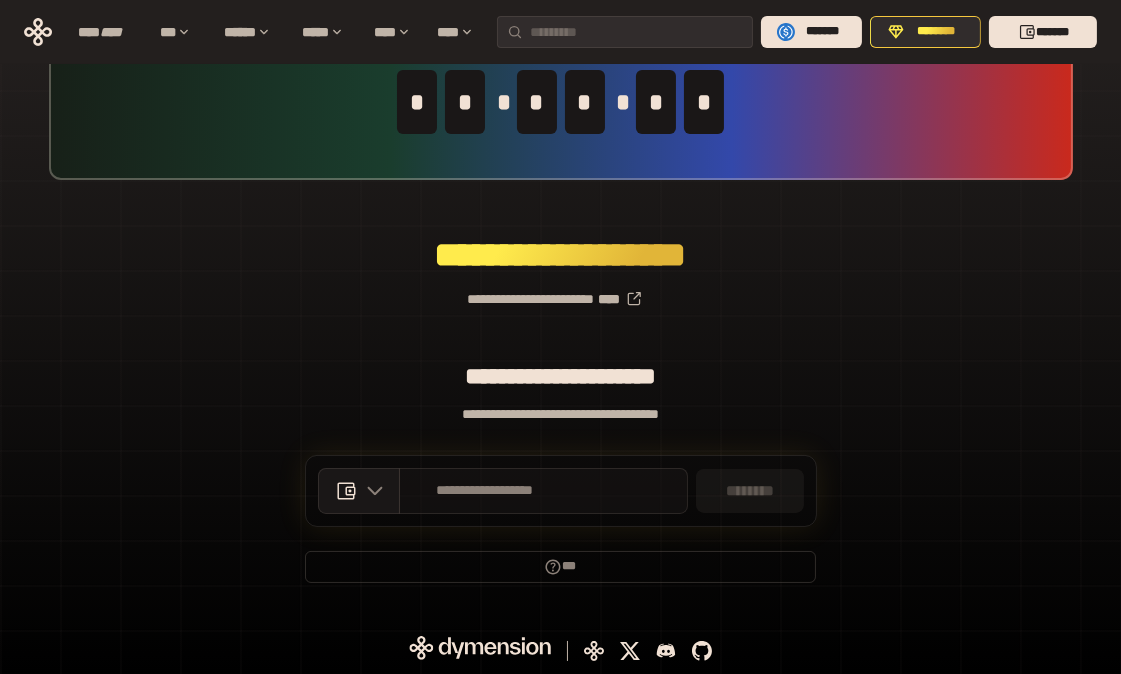 click on "**********" at bounding box center (485, 491) 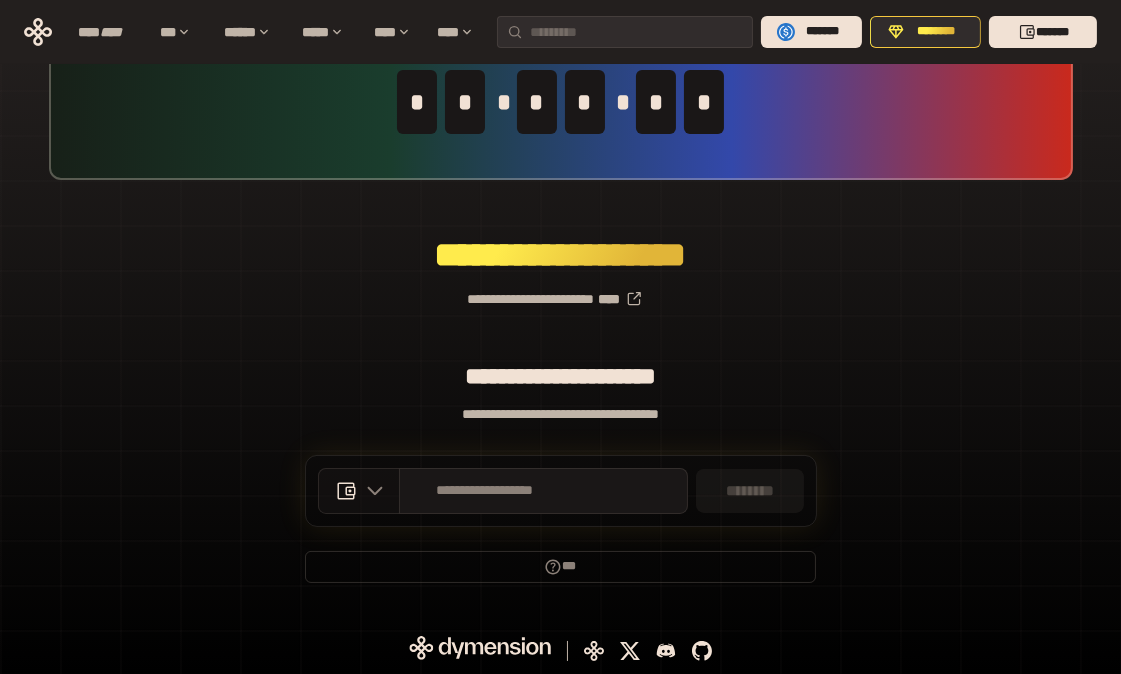 click 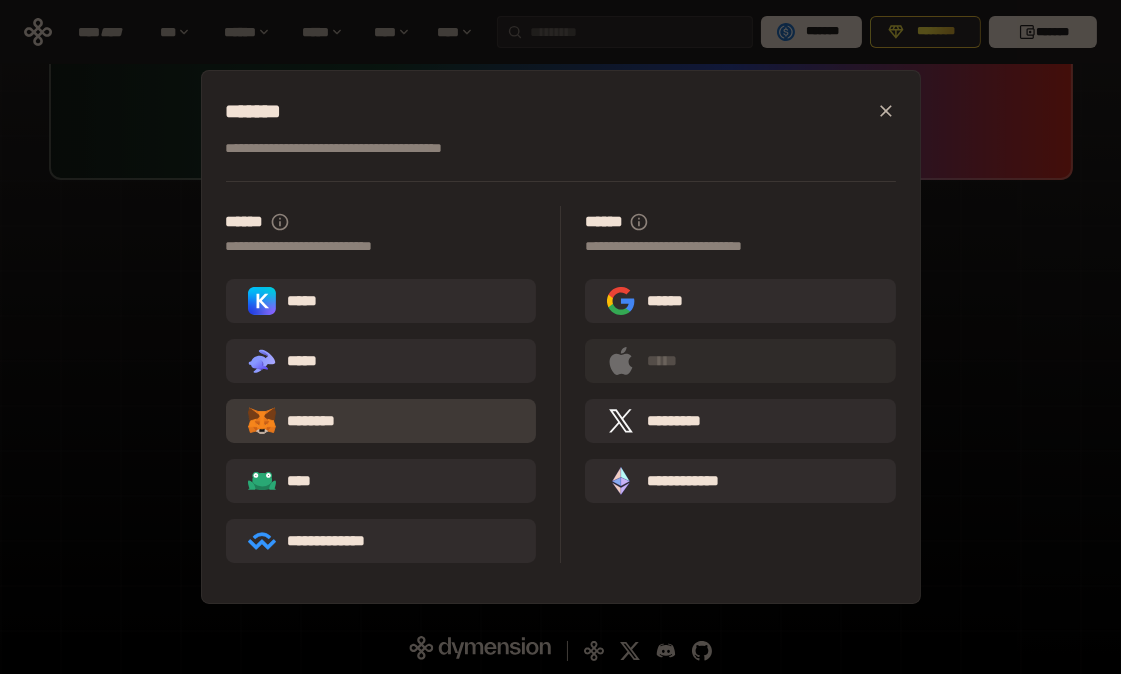 click on "********" at bounding box center (307, 421) 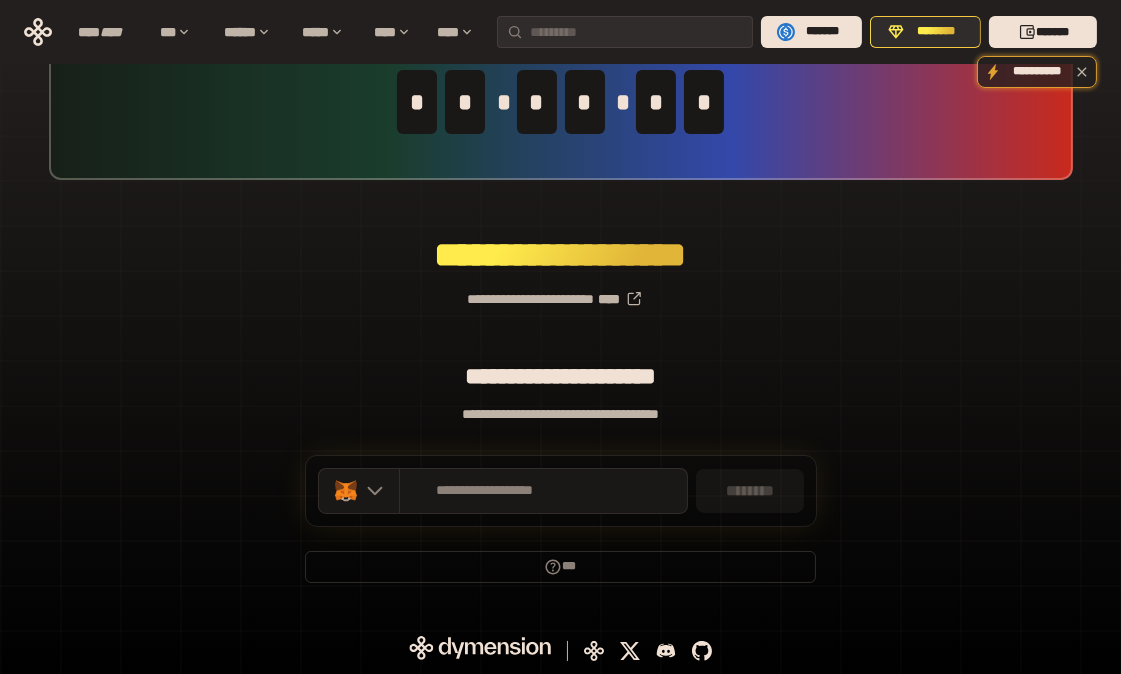 scroll, scrollTop: 0, scrollLeft: 0, axis: both 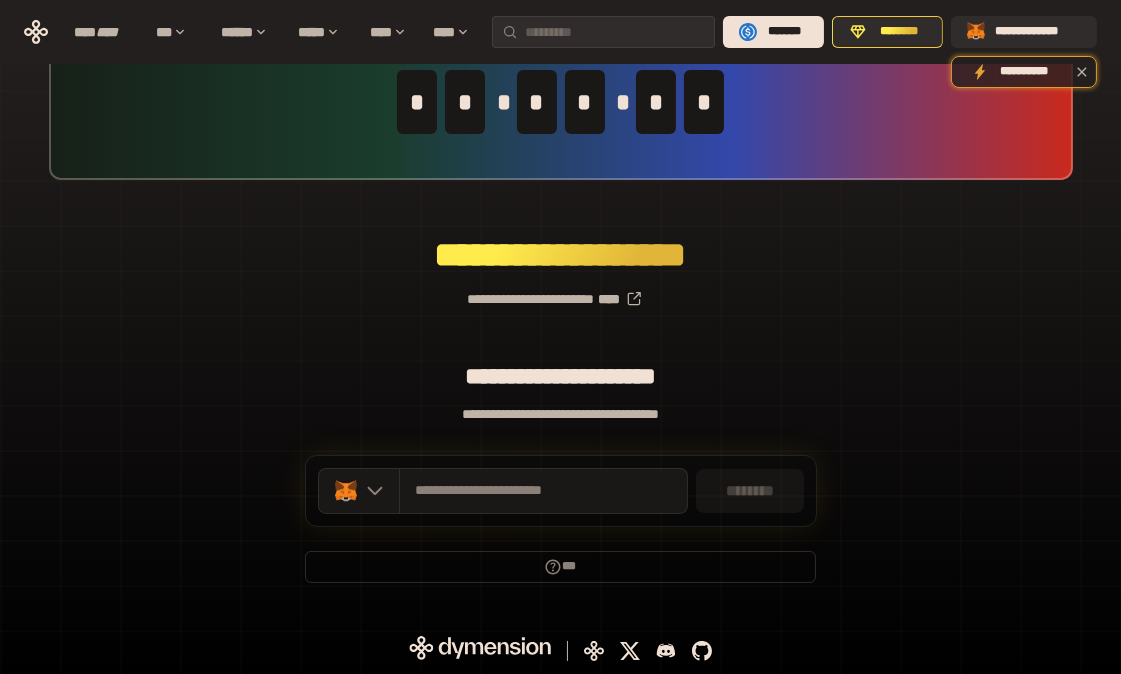 click on "********" at bounding box center [749, 491] 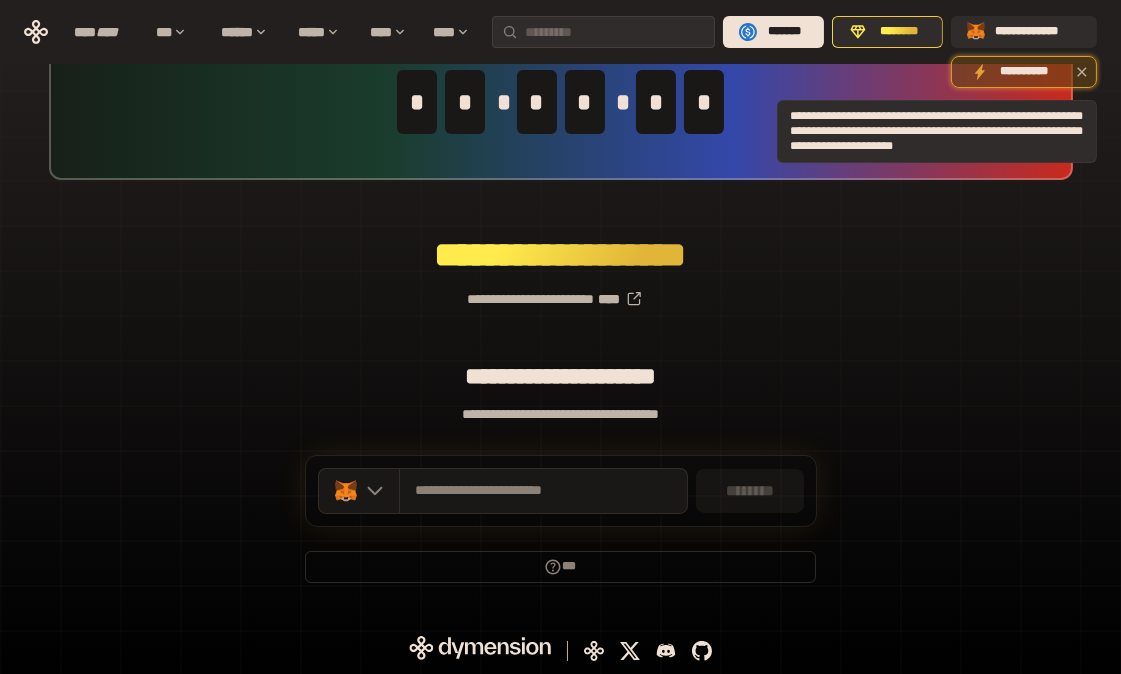 click on "**********" at bounding box center [1024, 72] 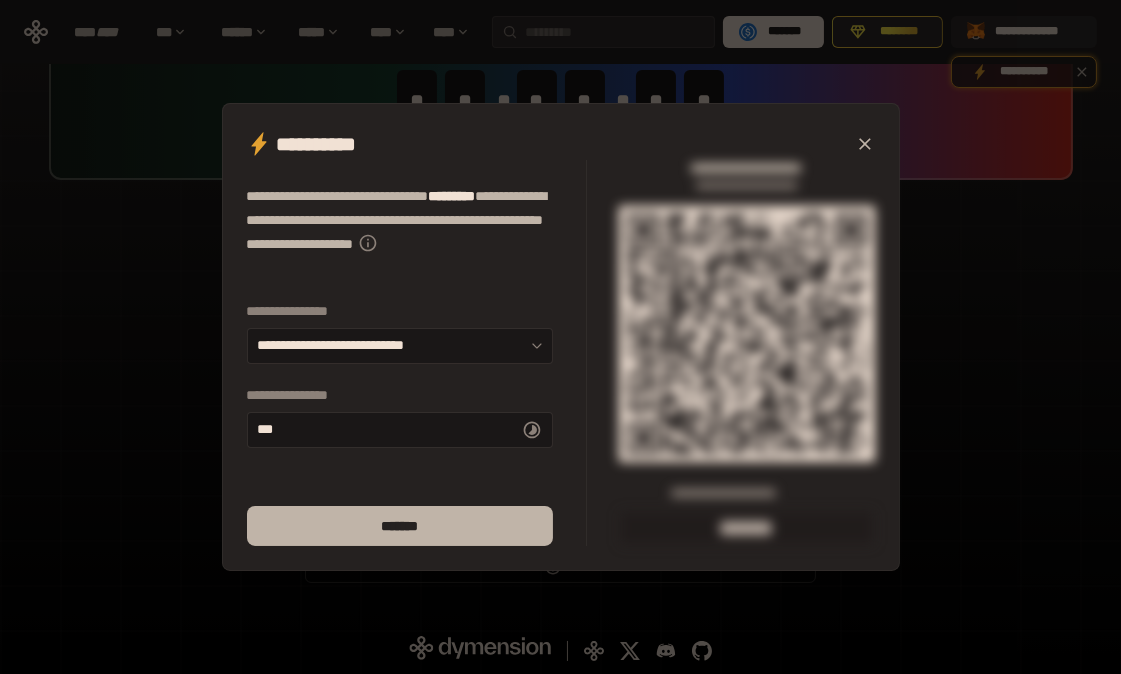 click on "*******" at bounding box center [400, 526] 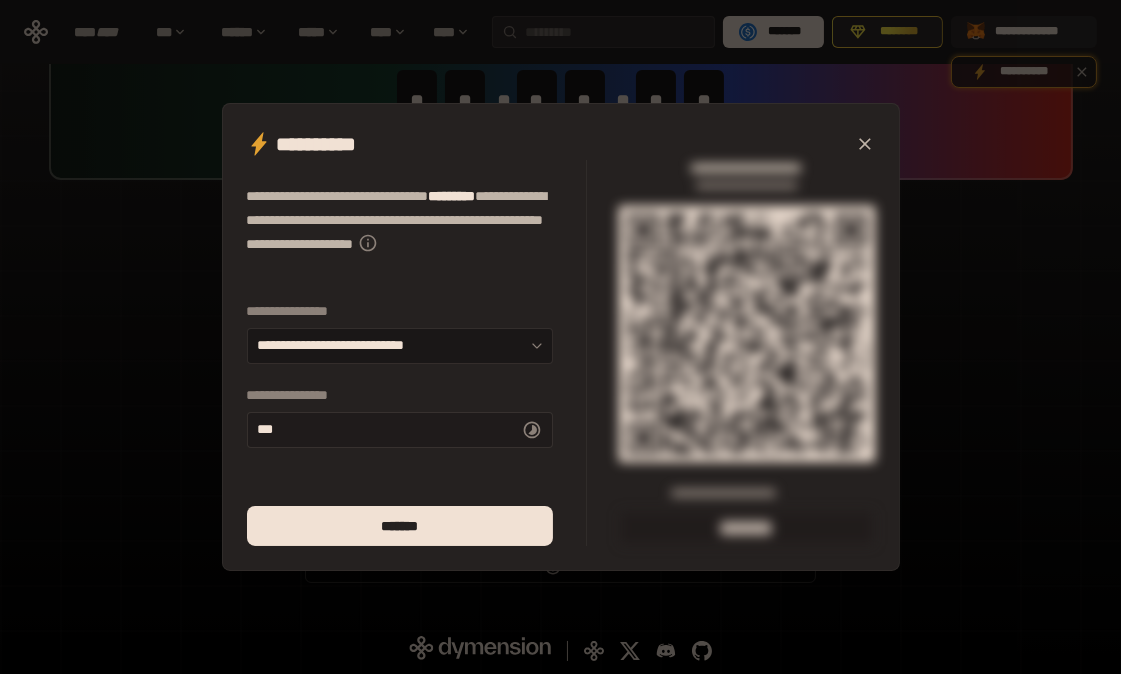 click on "** *" at bounding box center (400, 430) 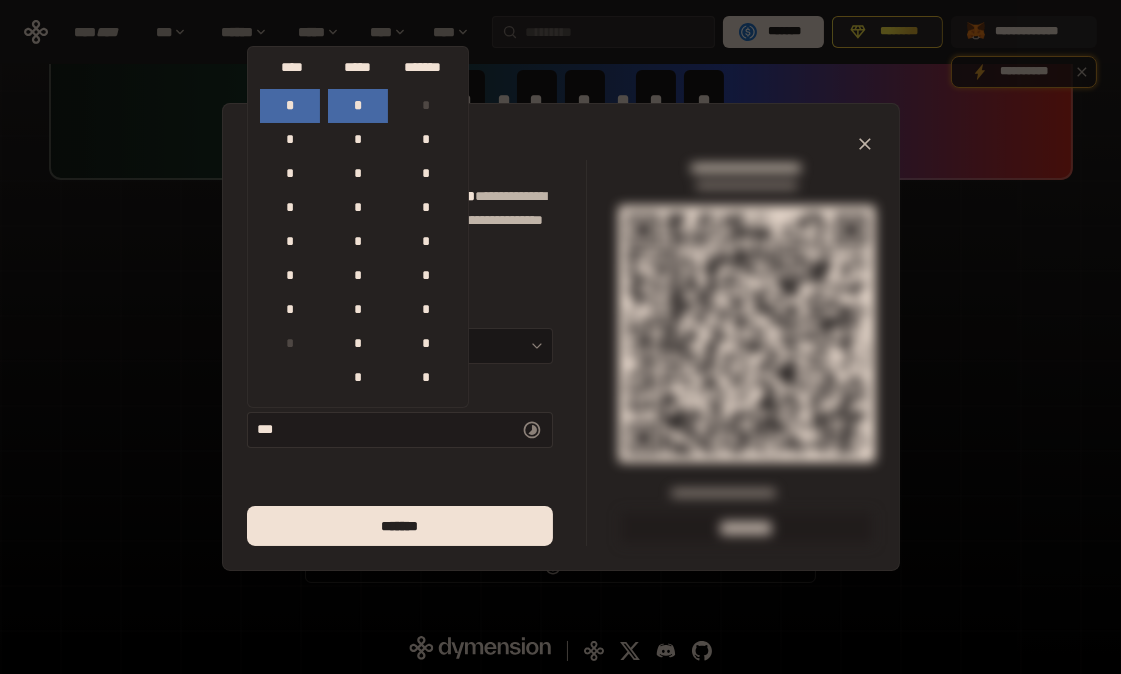 scroll, scrollTop: 884, scrollLeft: 0, axis: vertical 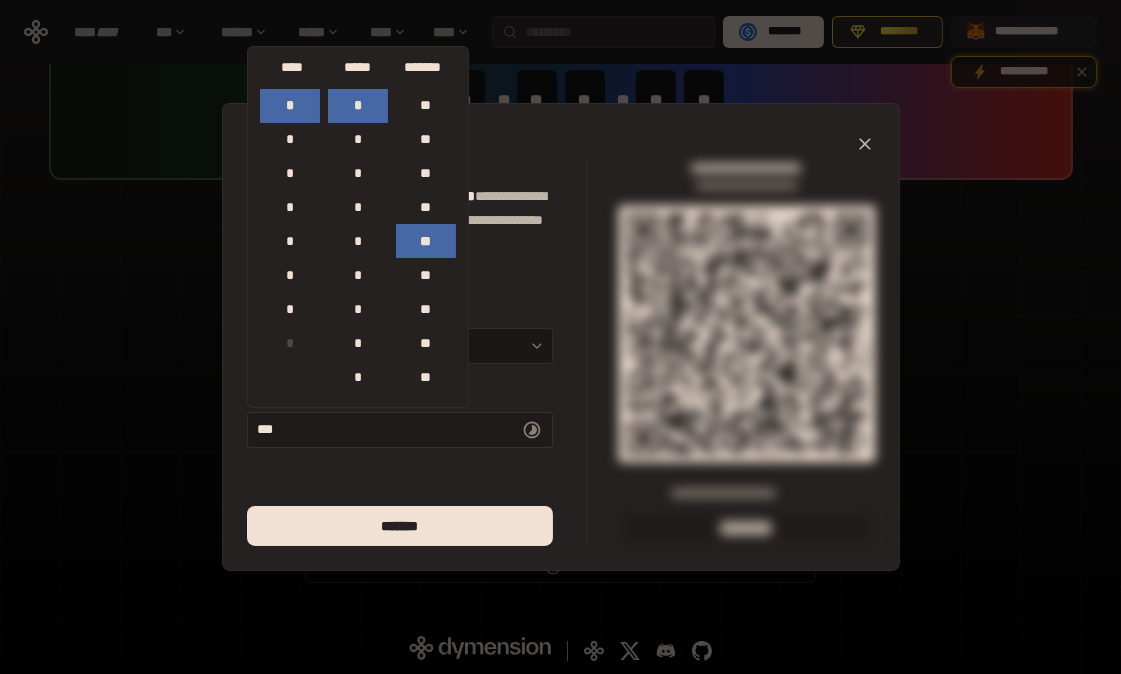 click on "** *" at bounding box center [400, 430] 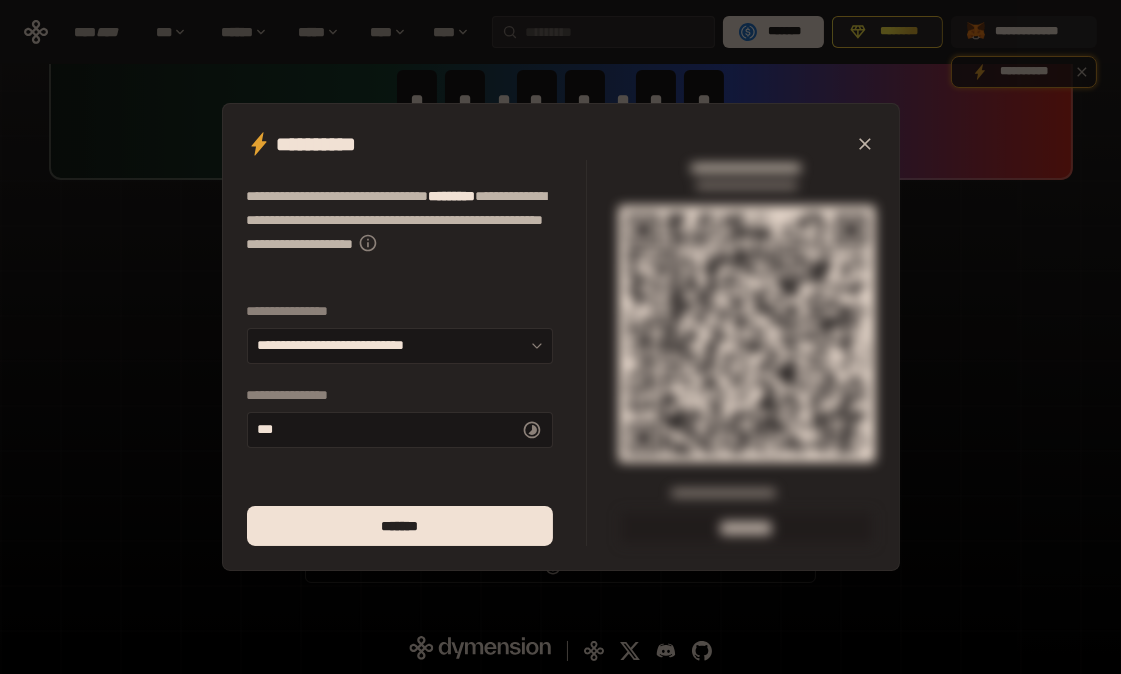 click 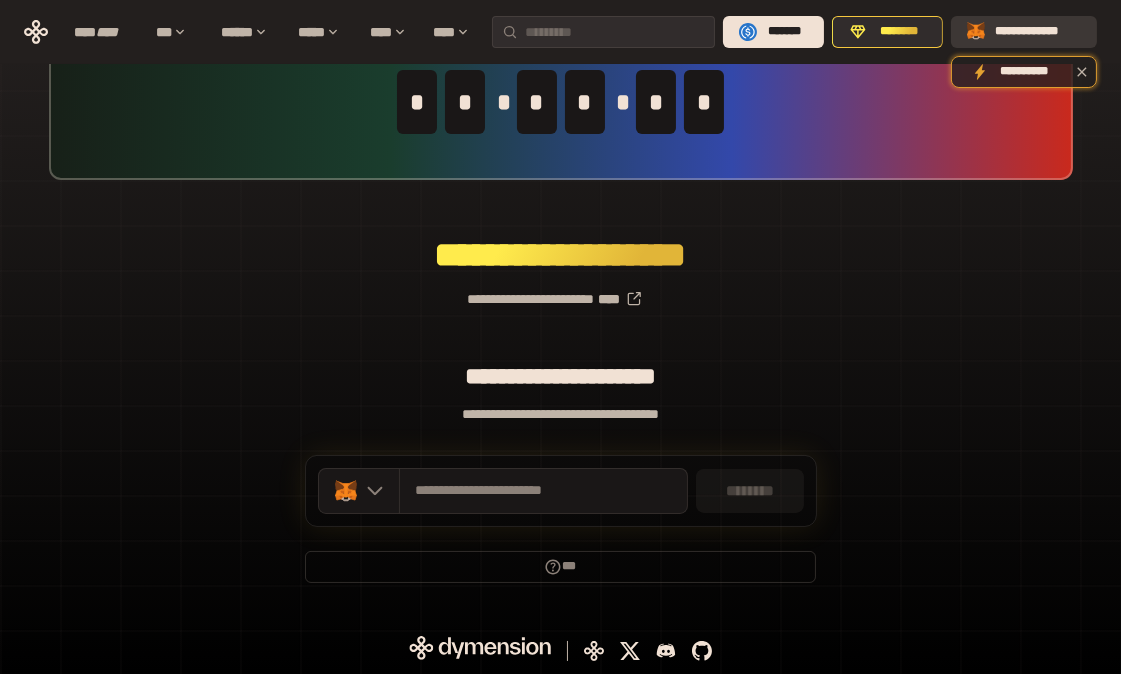 click on "**********" at bounding box center (1038, 32) 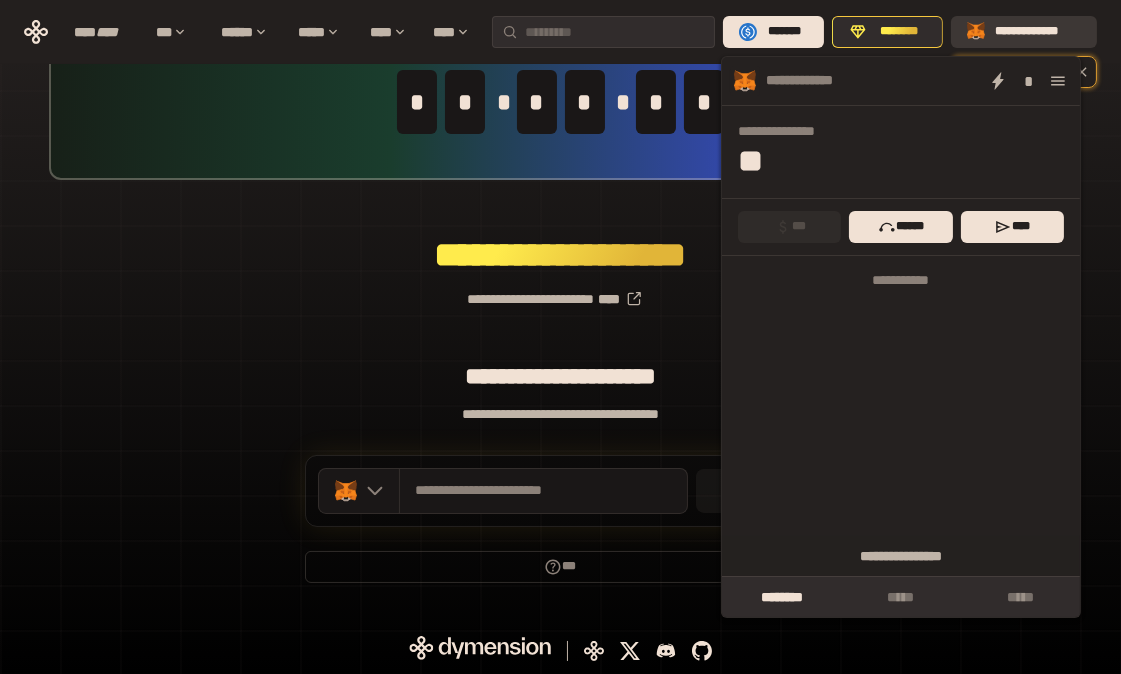 click on "**********" at bounding box center [1038, 32] 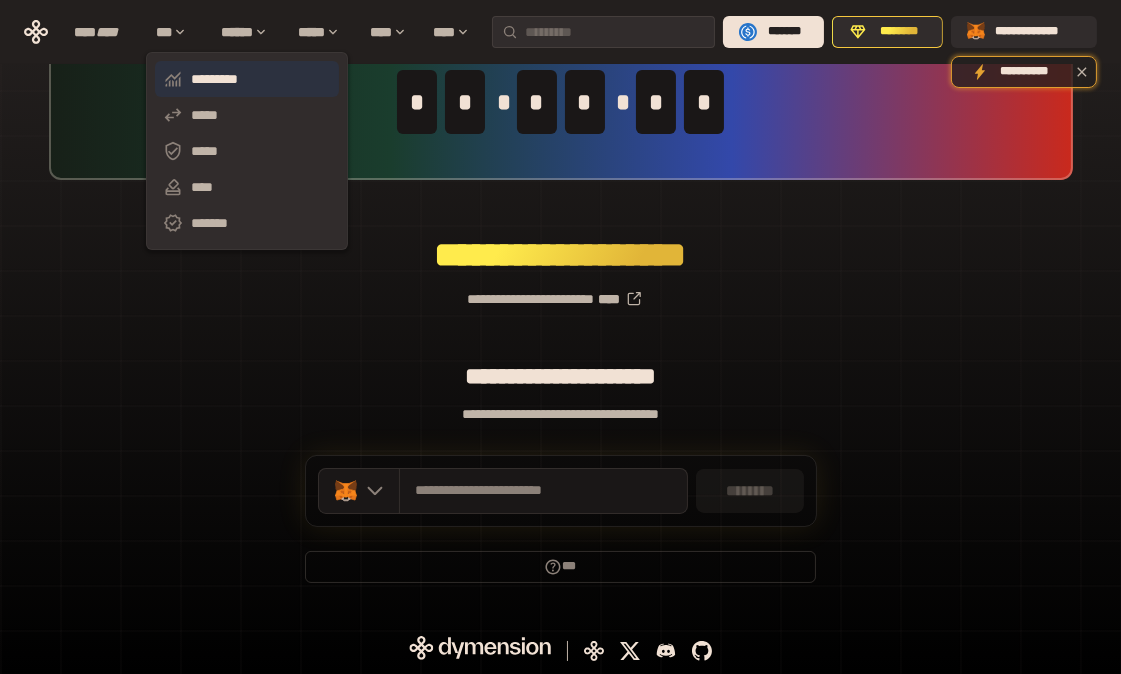 click on "*********" at bounding box center (247, 79) 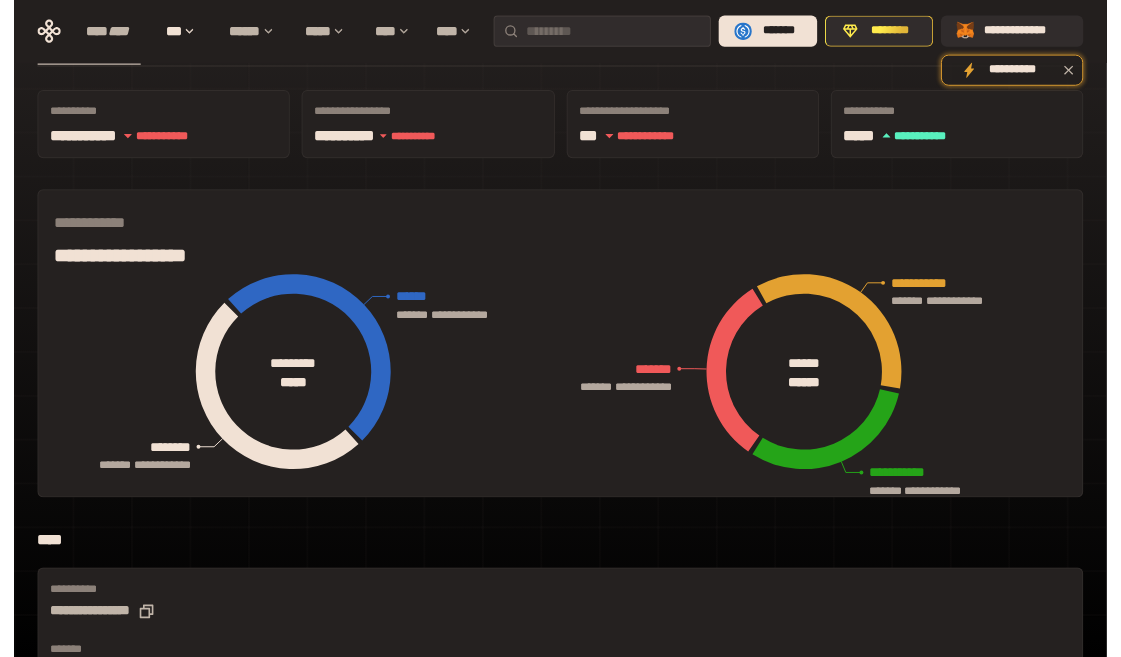 scroll, scrollTop: 0, scrollLeft: 0, axis: both 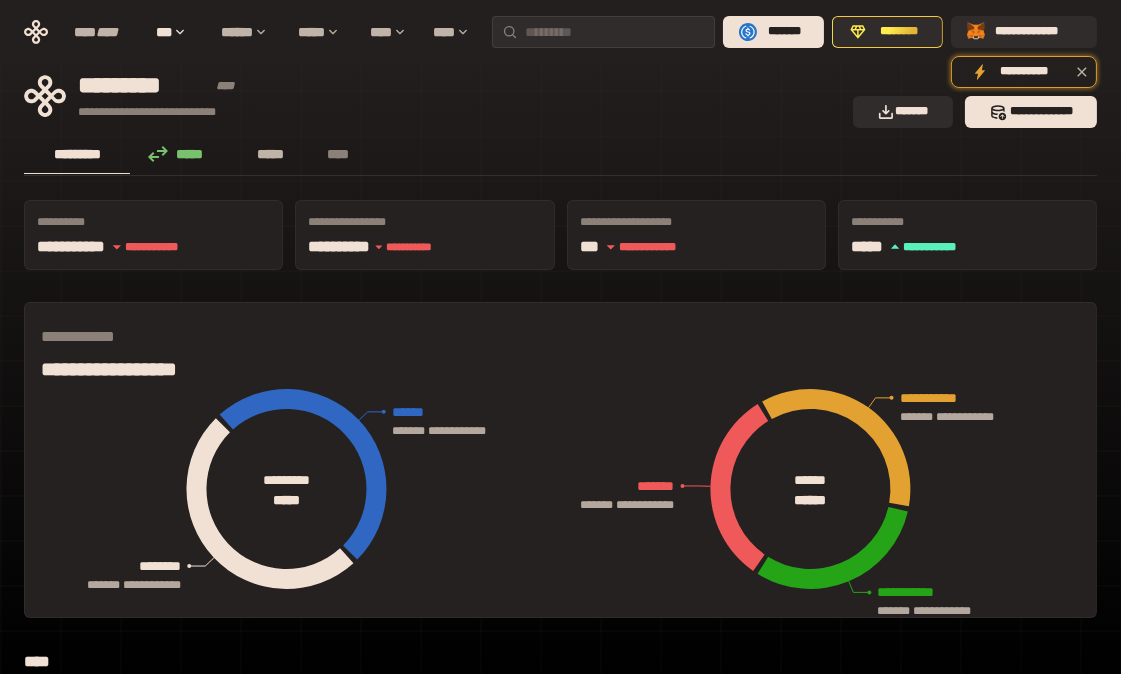 click on "*****" at bounding box center (270, 155) 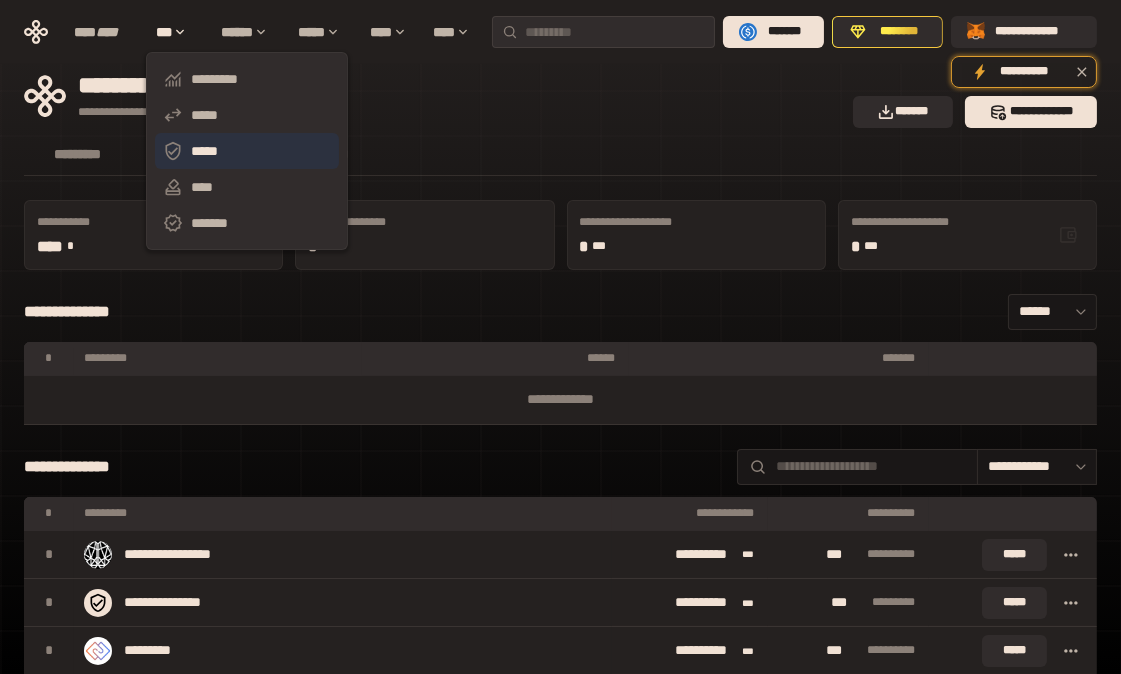 click on "*****" at bounding box center (247, 151) 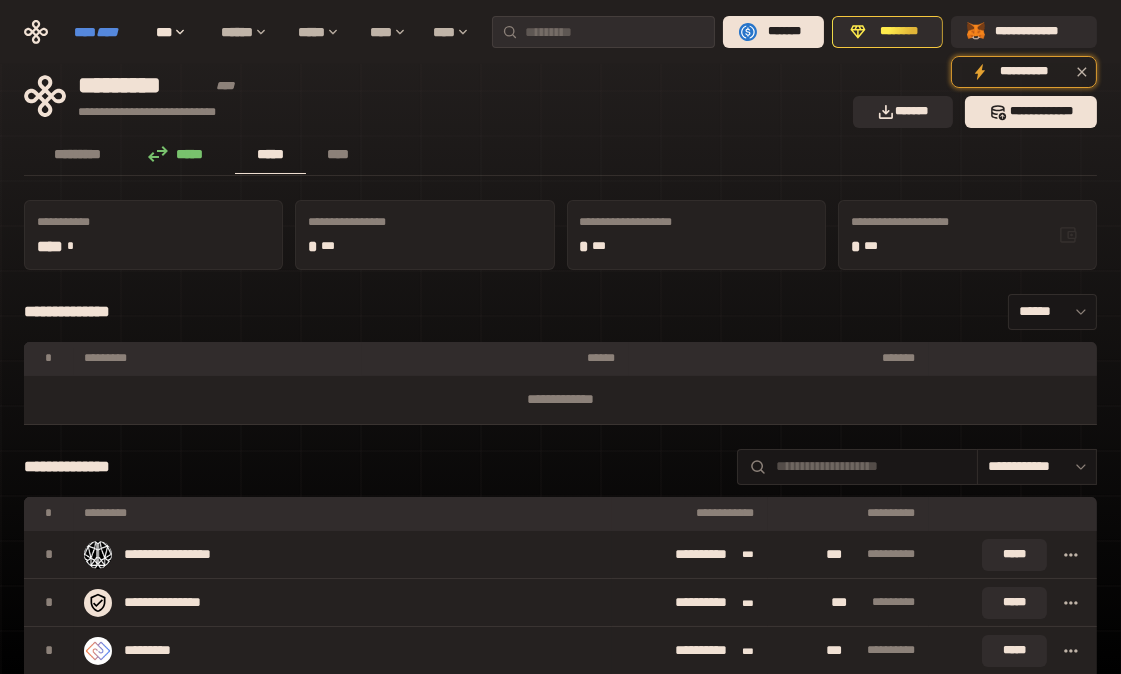 click on "****" at bounding box center (107, 32) 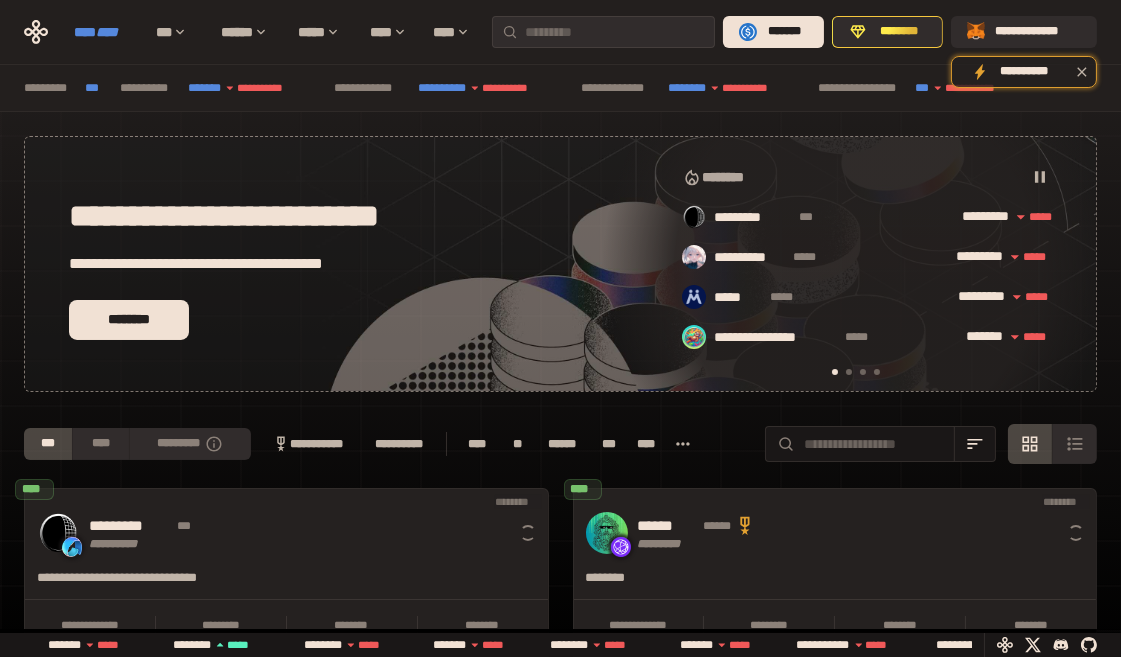 scroll, scrollTop: 0, scrollLeft: 15, axis: horizontal 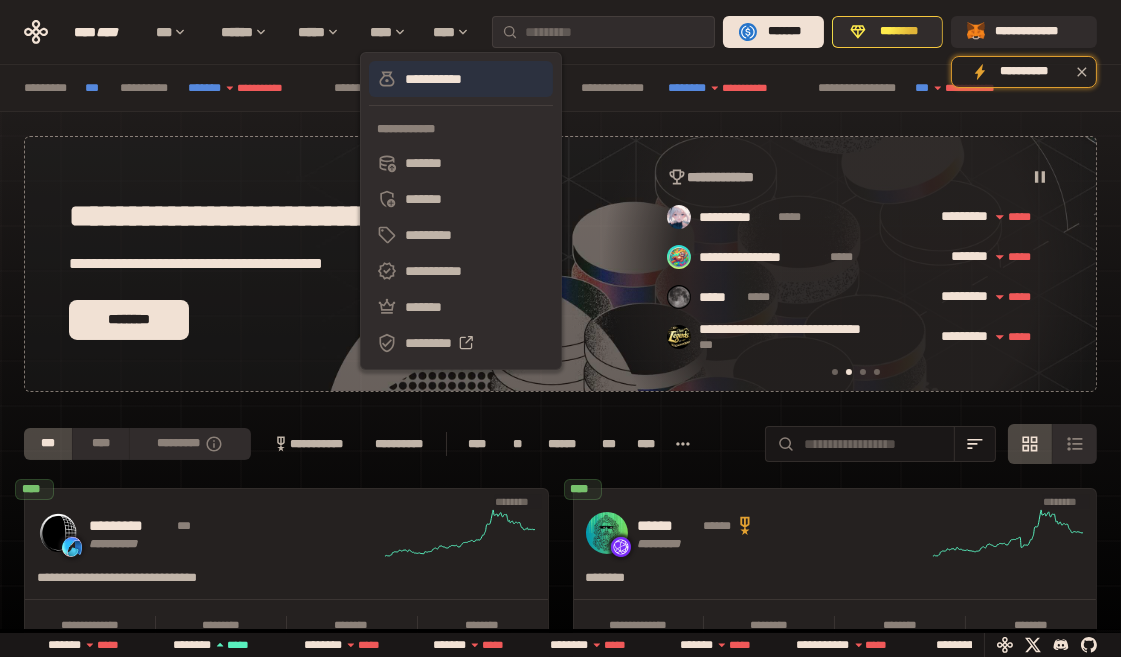 click on "**********" at bounding box center (461, 79) 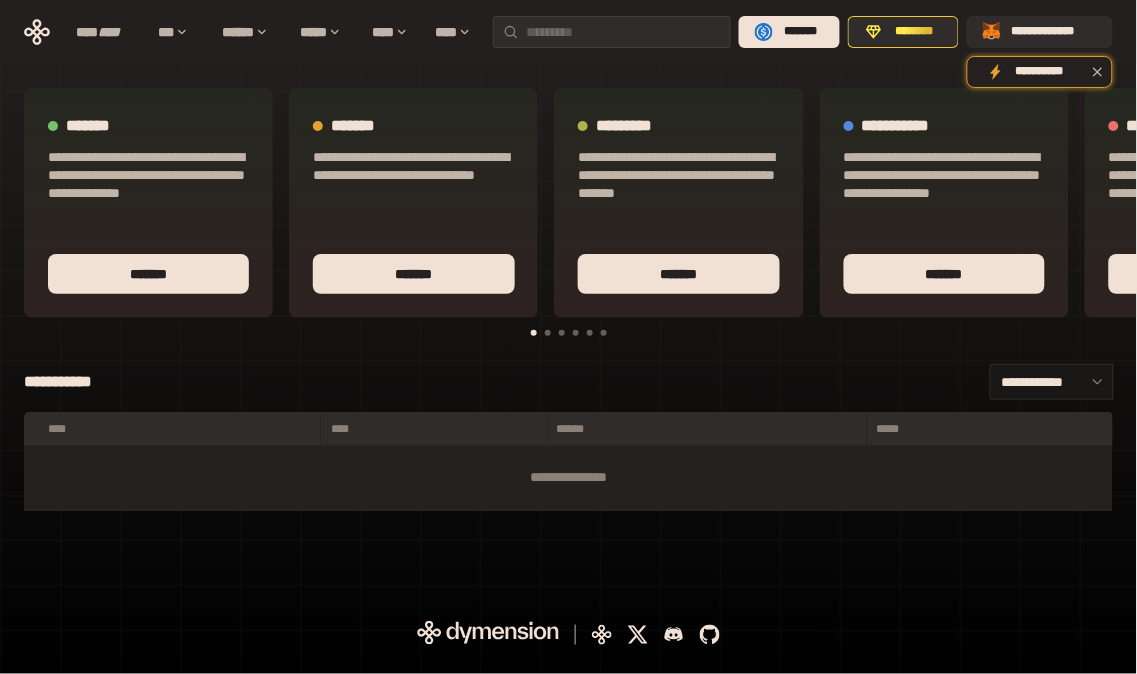 click at bounding box center [678, 220] 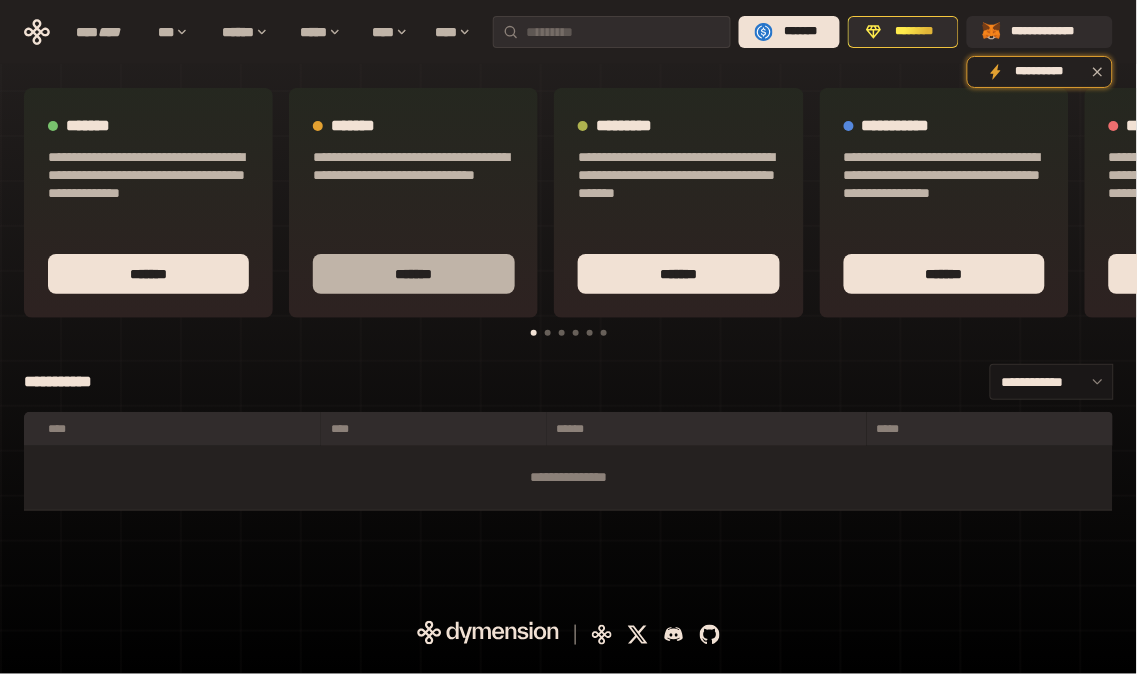 click on "*******" at bounding box center [413, 274] 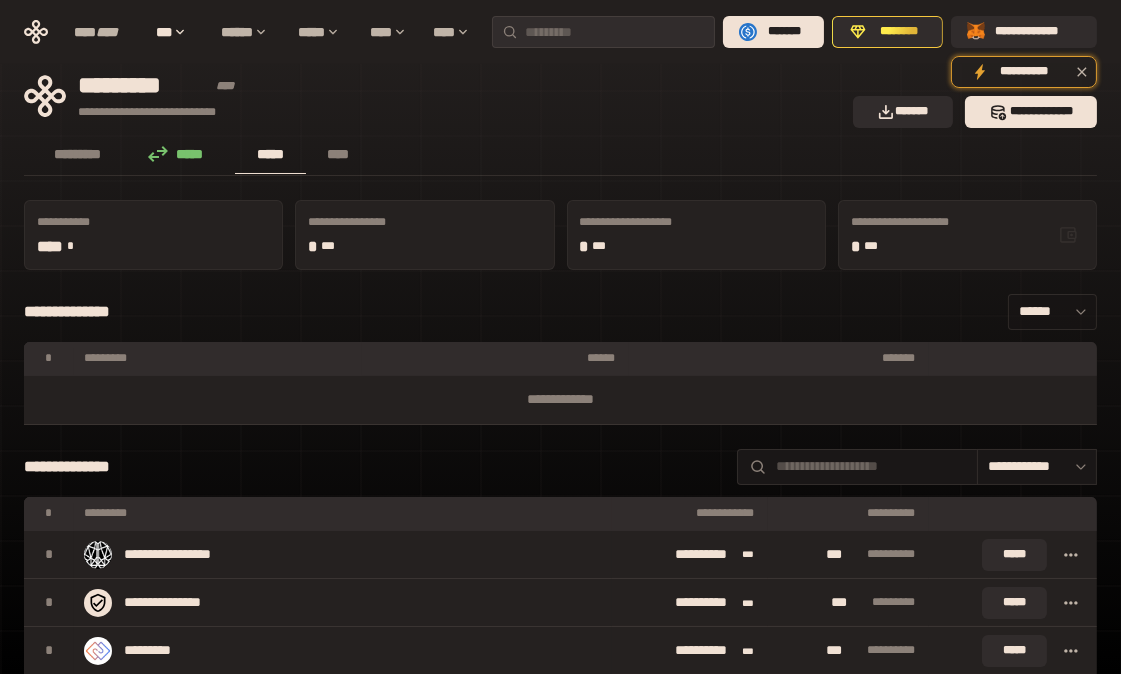 click on "******" at bounding box center (1052, 312) 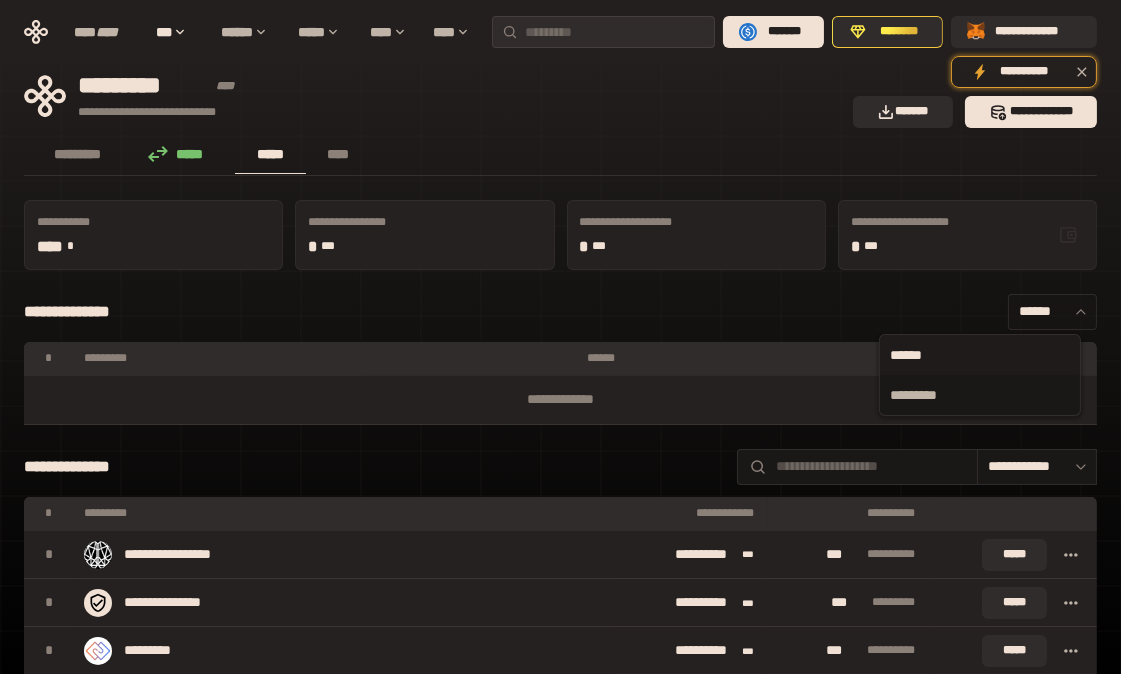 click on "******" at bounding box center (1052, 312) 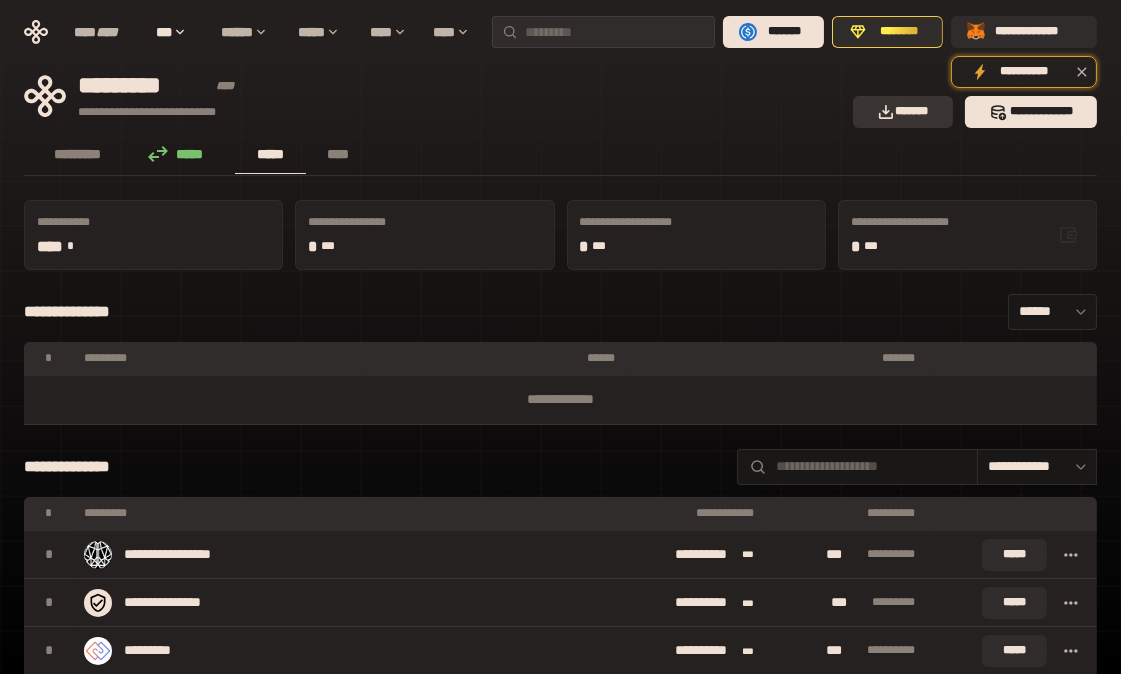 click on "*******" at bounding box center (903, 112) 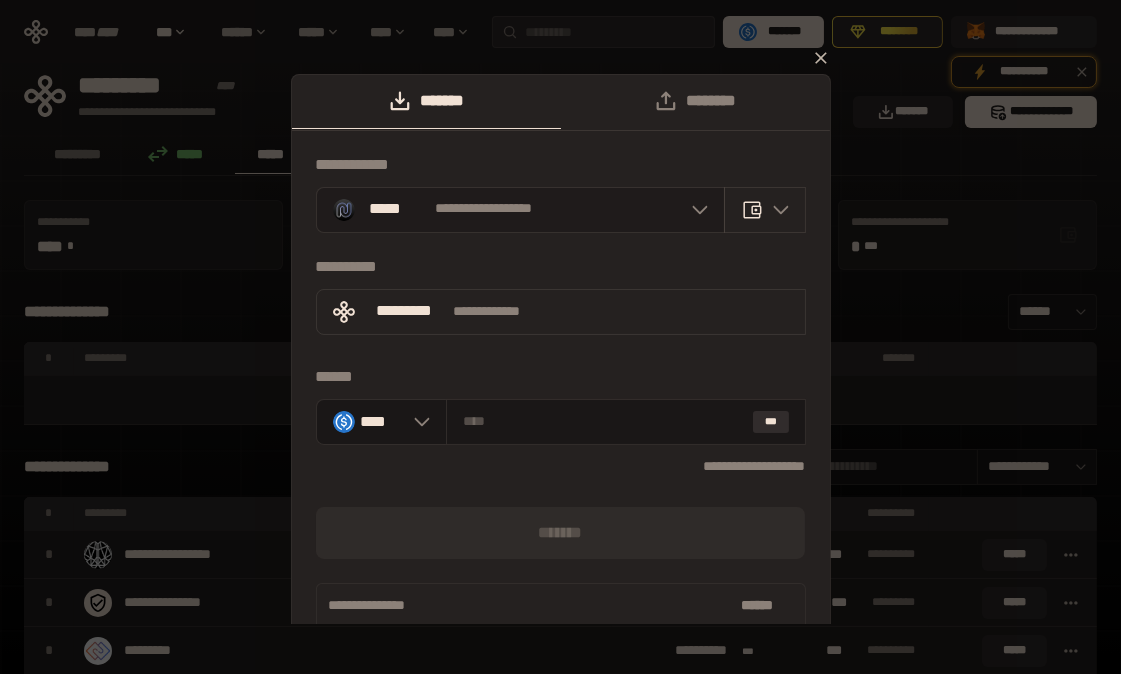 click on "**********" at bounding box center (520, 210) 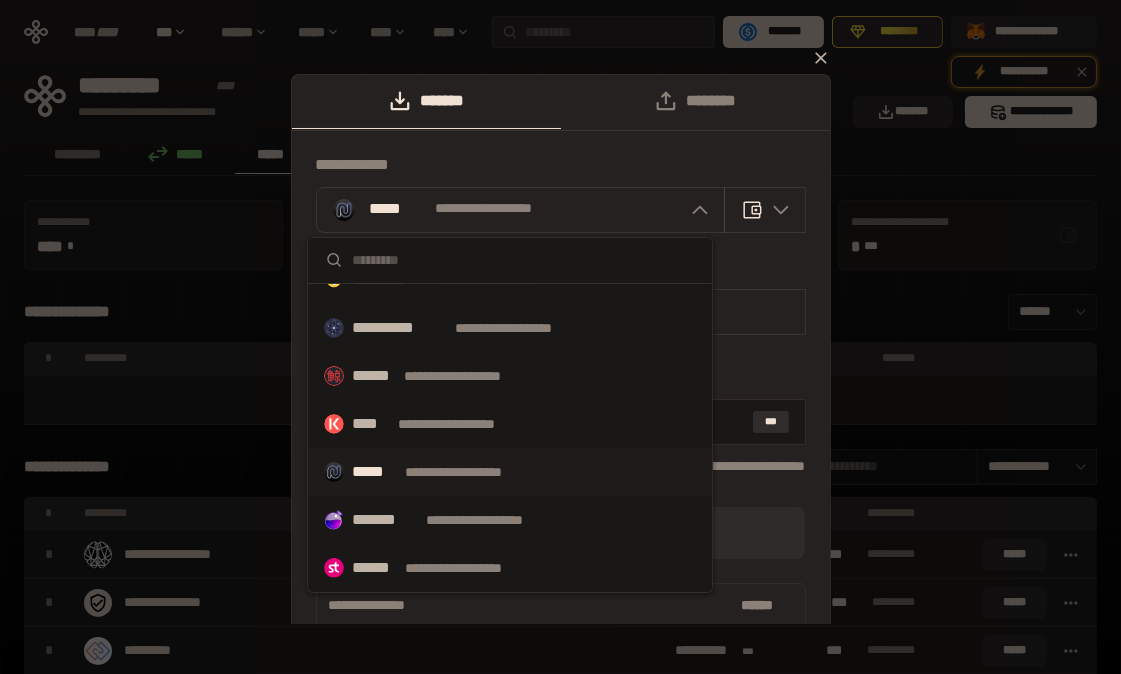 scroll, scrollTop: 0, scrollLeft: 0, axis: both 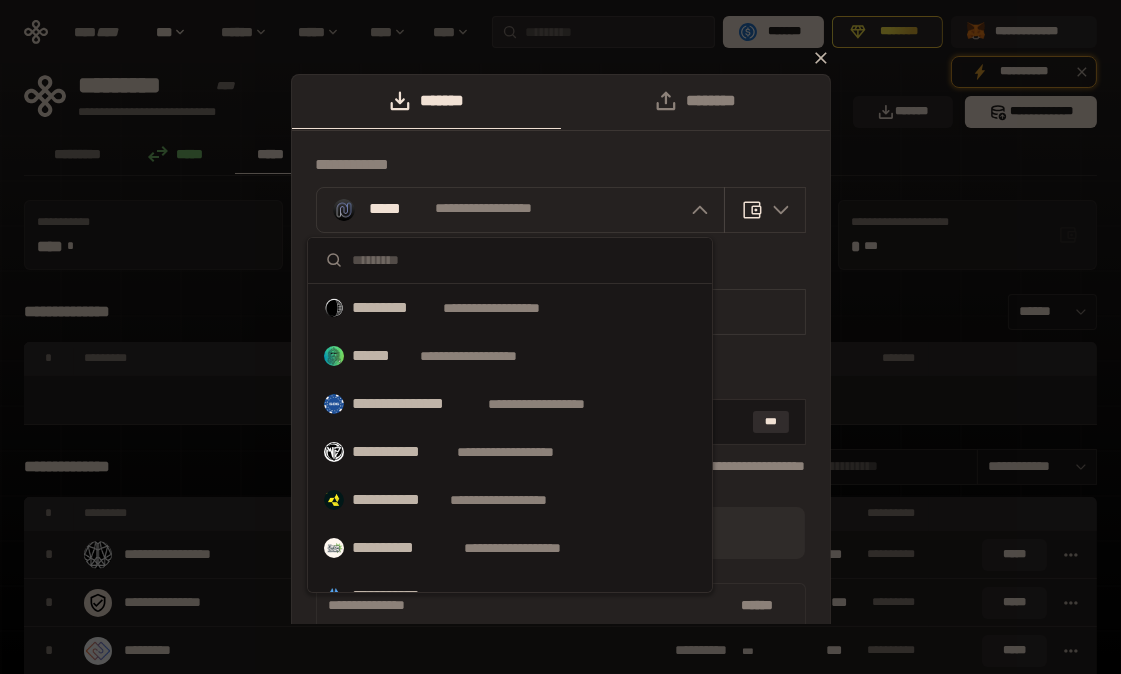 click on "**********" at bounding box center (561, 378) 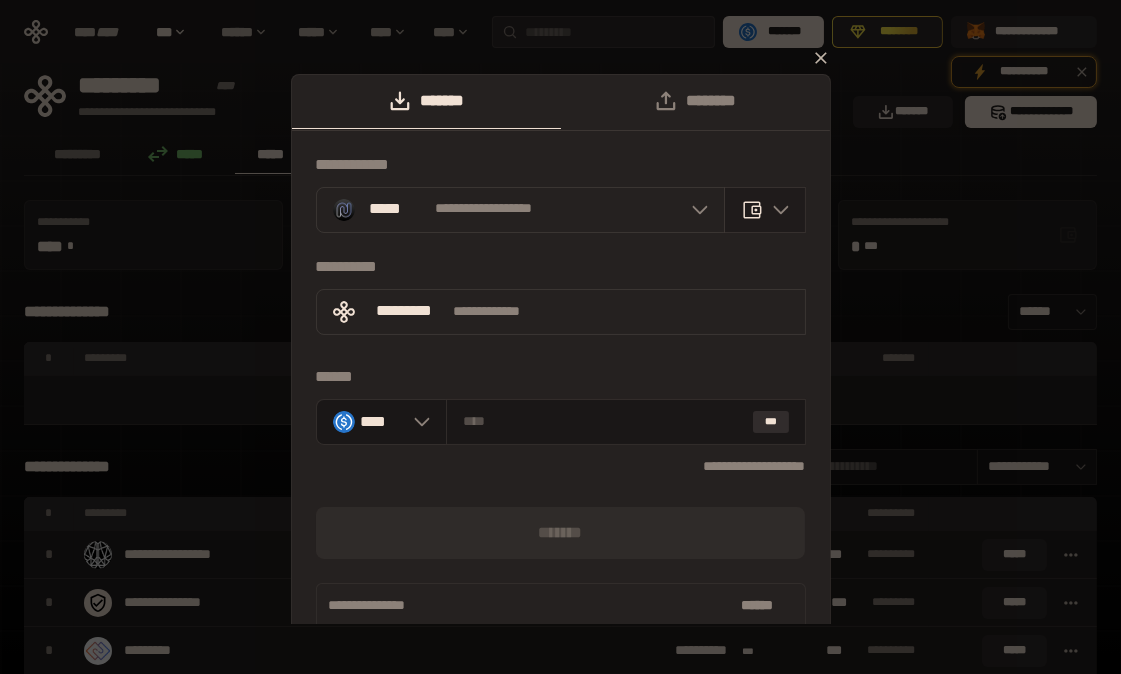 click at bounding box center (765, 210) 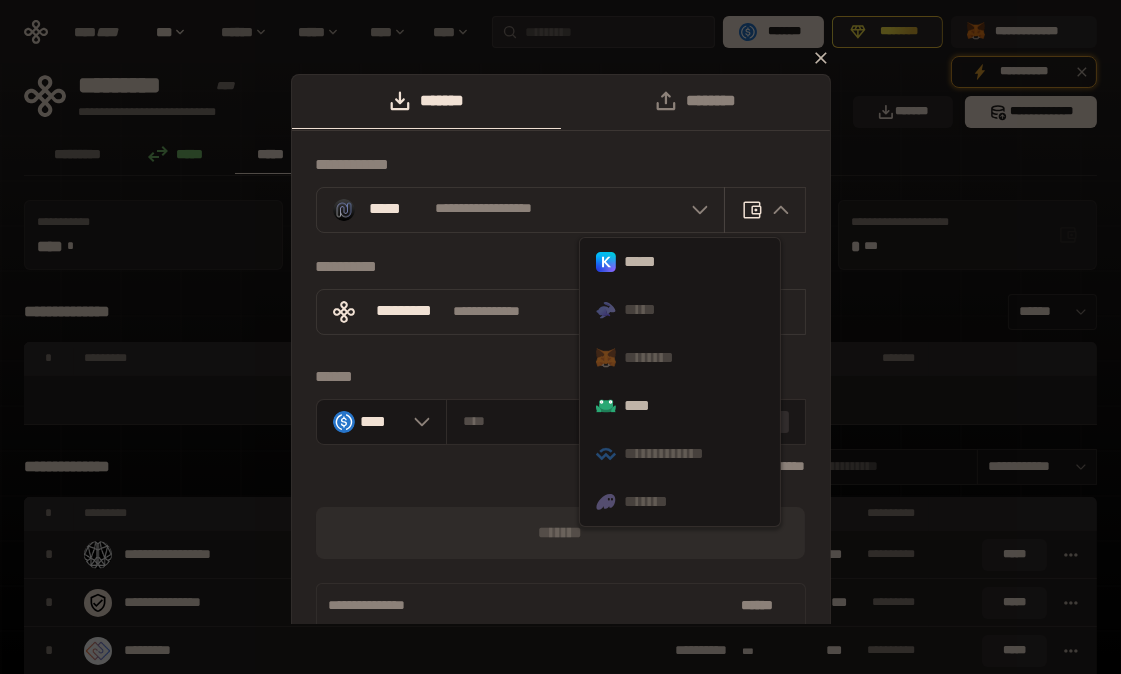 click on "********" at bounding box center (680, 358) 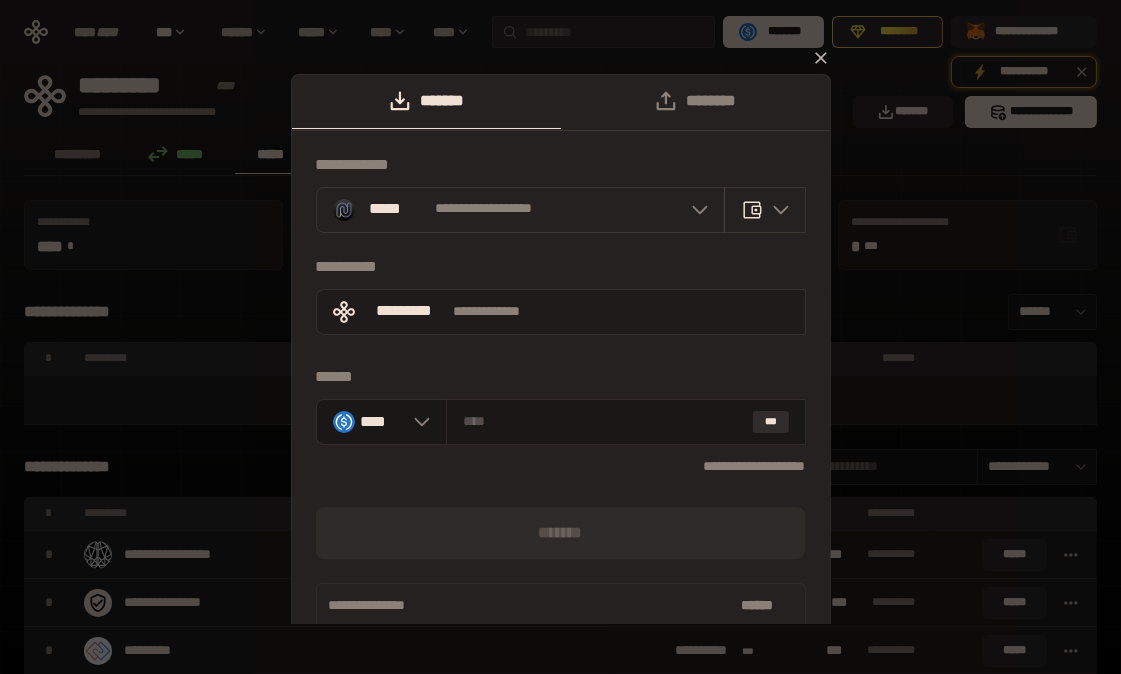 click on "**********" at bounding box center [561, 312] 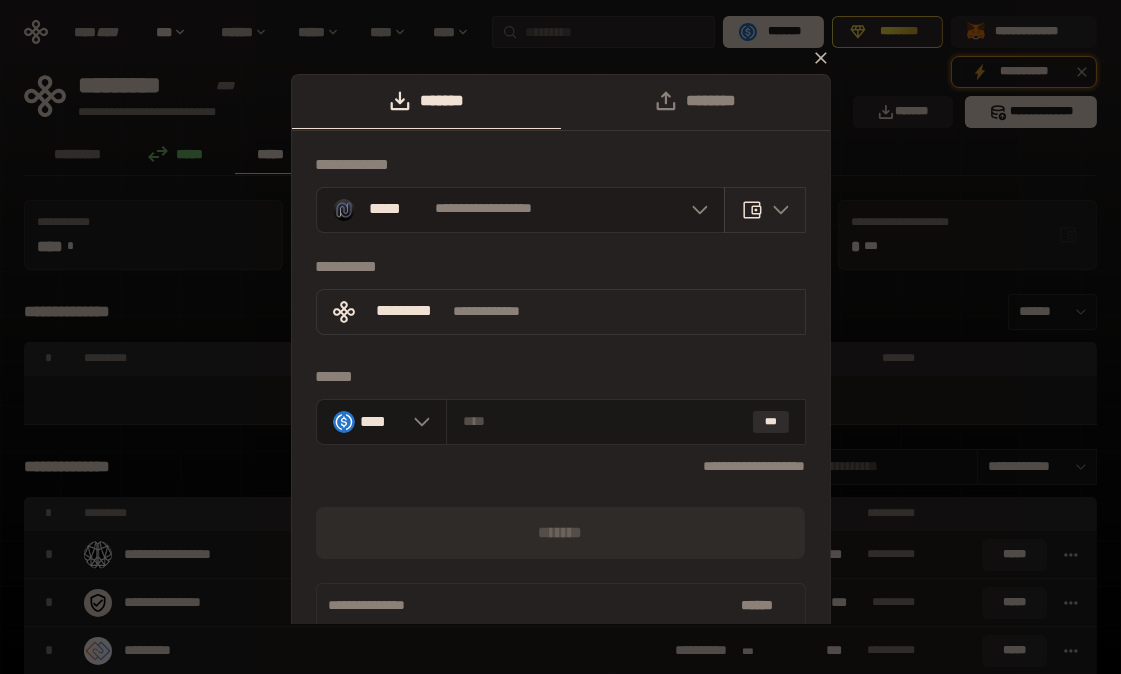 click on "**********" at bounding box center [484, 209] 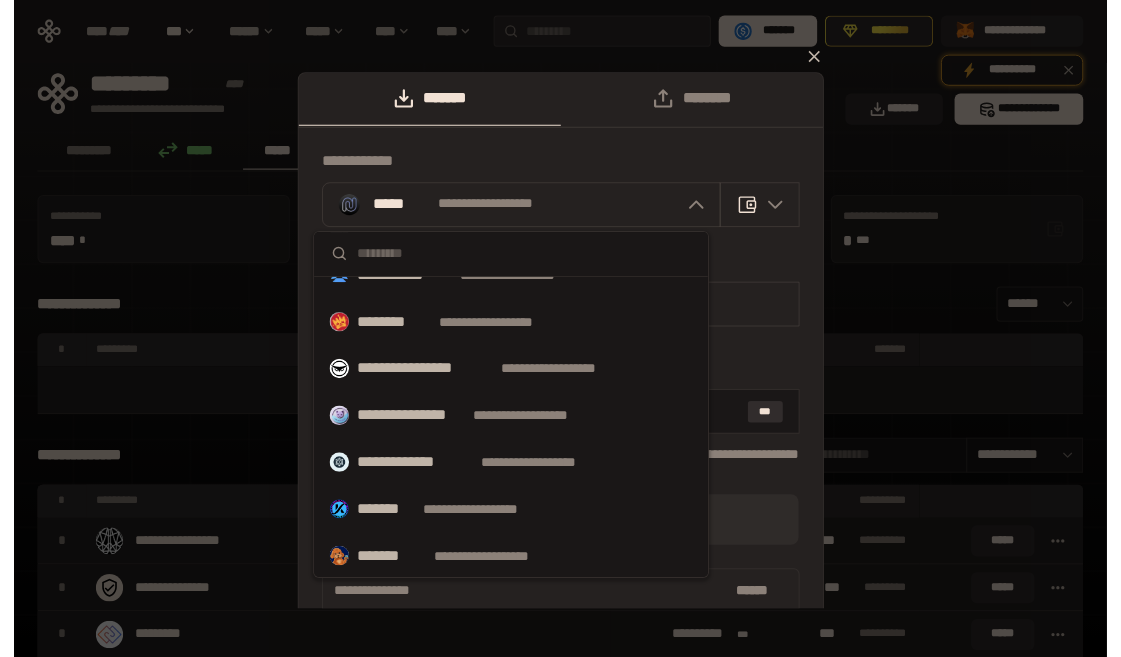 scroll, scrollTop: 0, scrollLeft: 0, axis: both 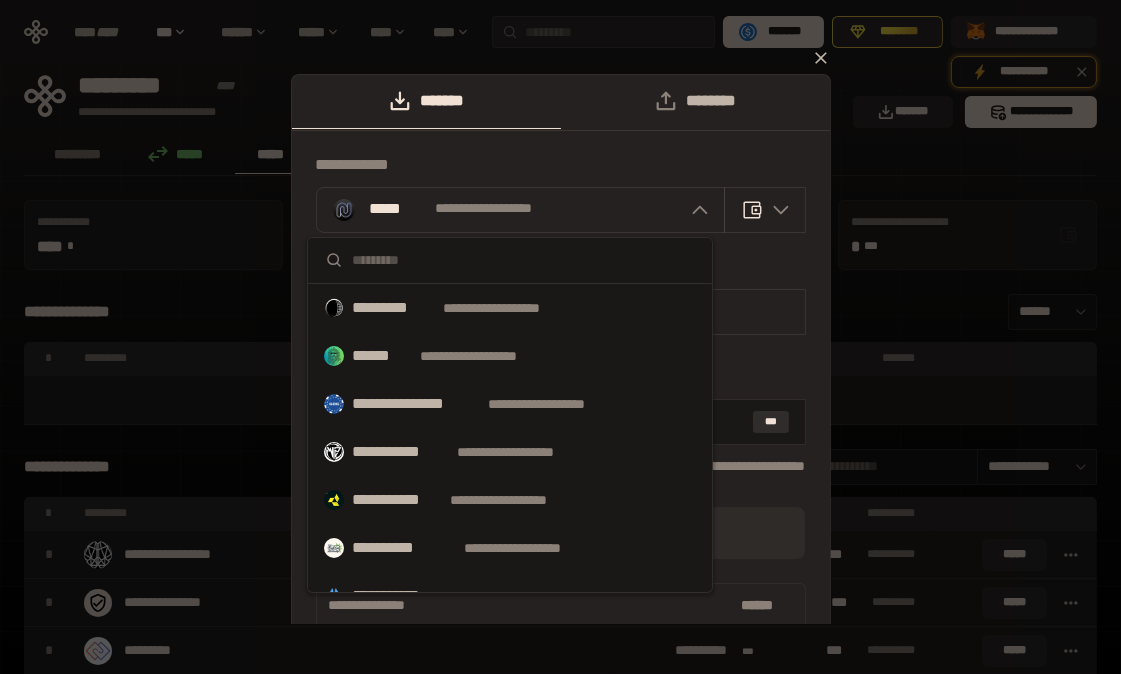click on "********" at bounding box center (695, 102) 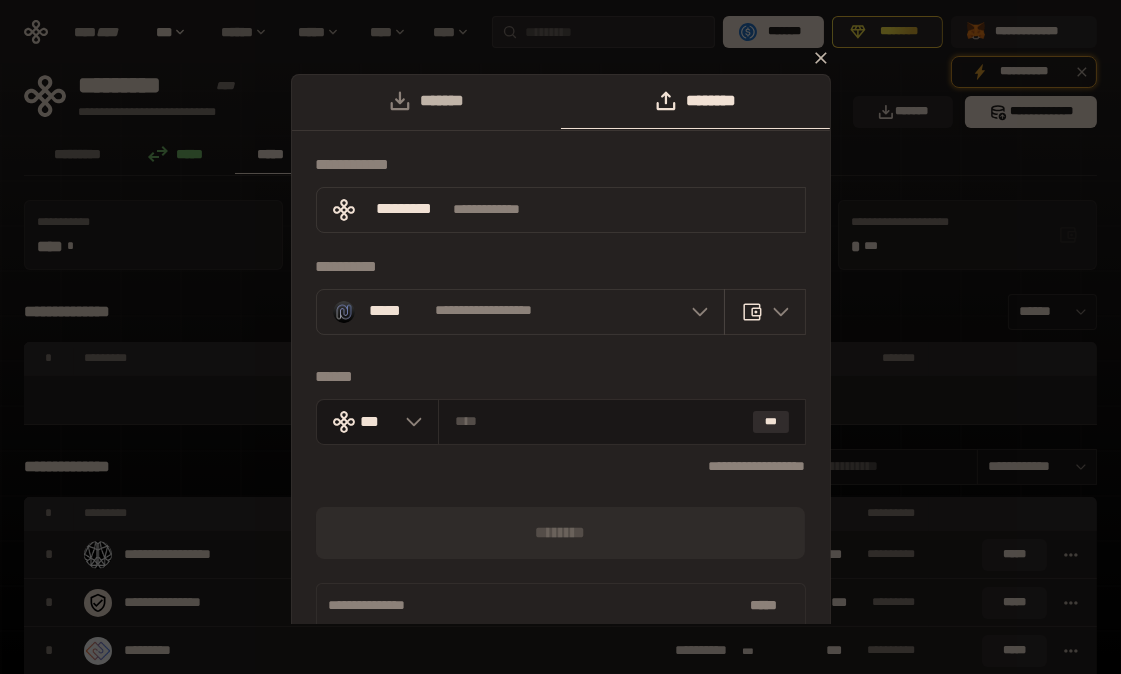 click on "*******" at bounding box center [426, 101] 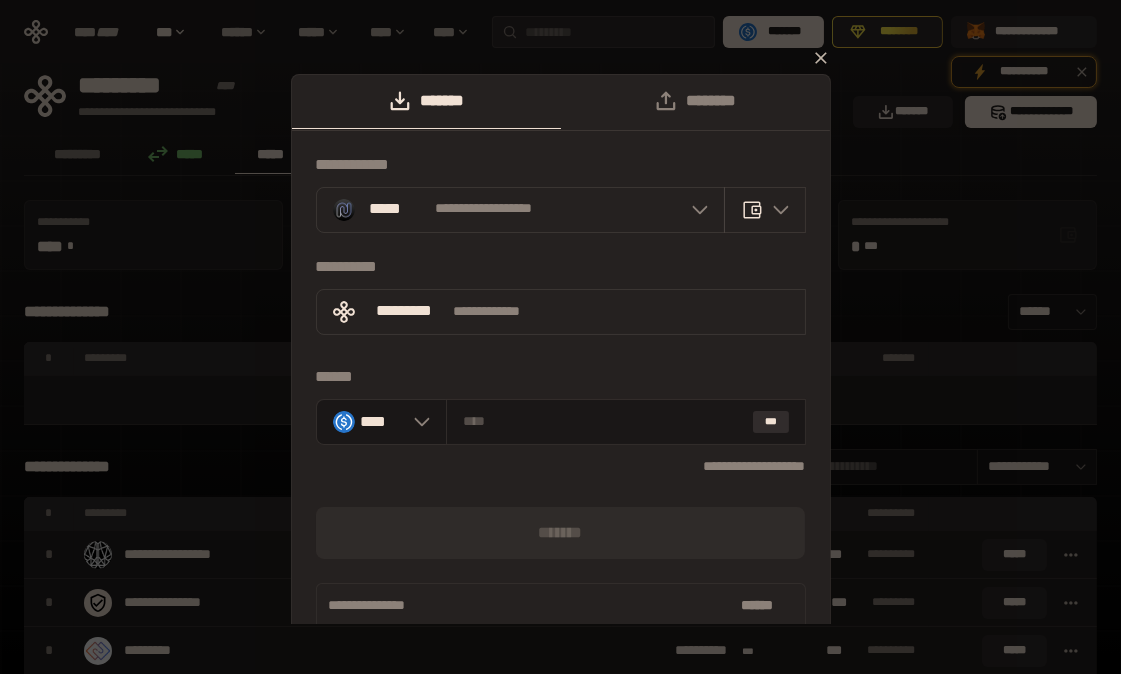 click at bounding box center (821, 58) 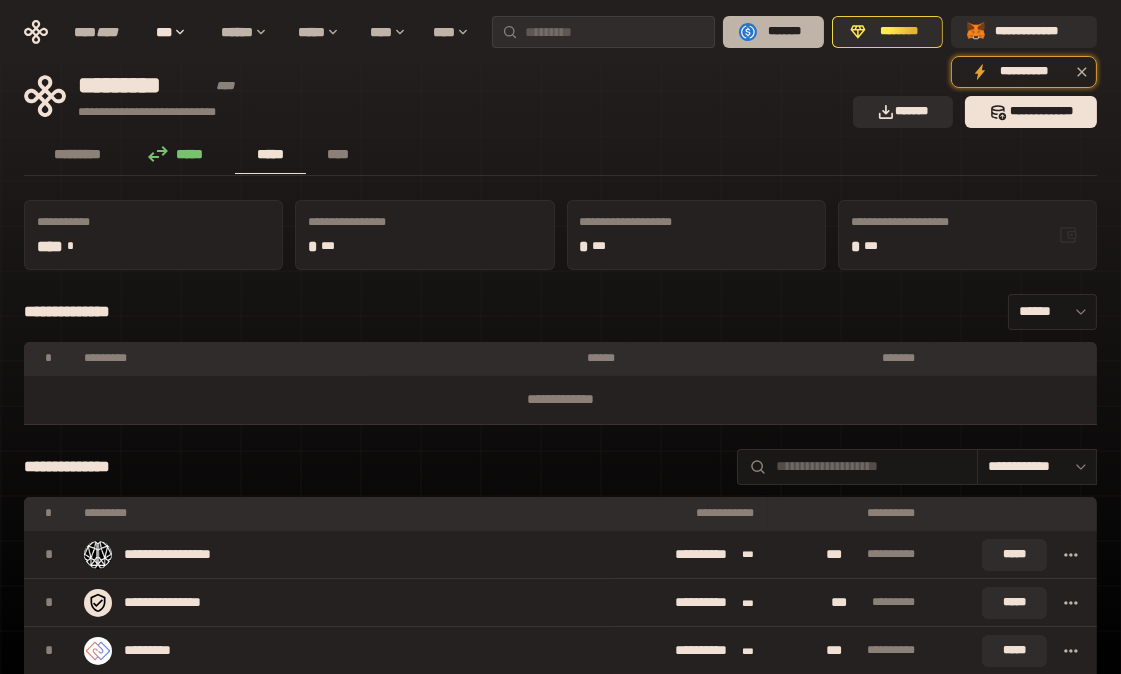 click on "*******" at bounding box center [773, 32] 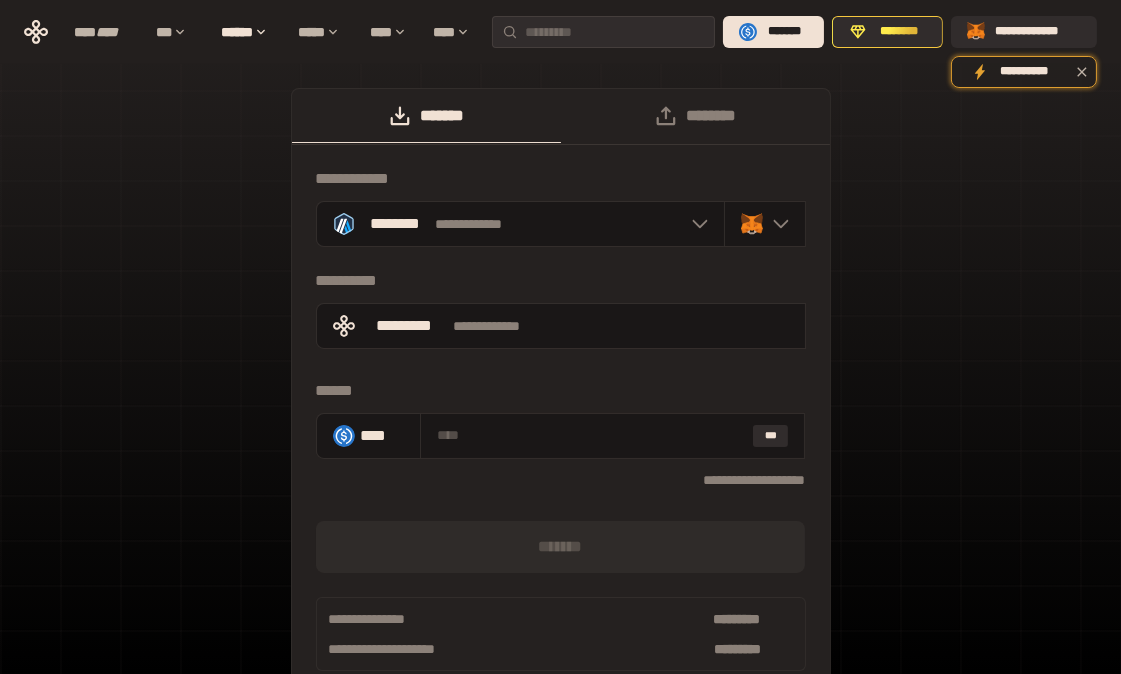 click on "**********" at bounding box center (560, 402) 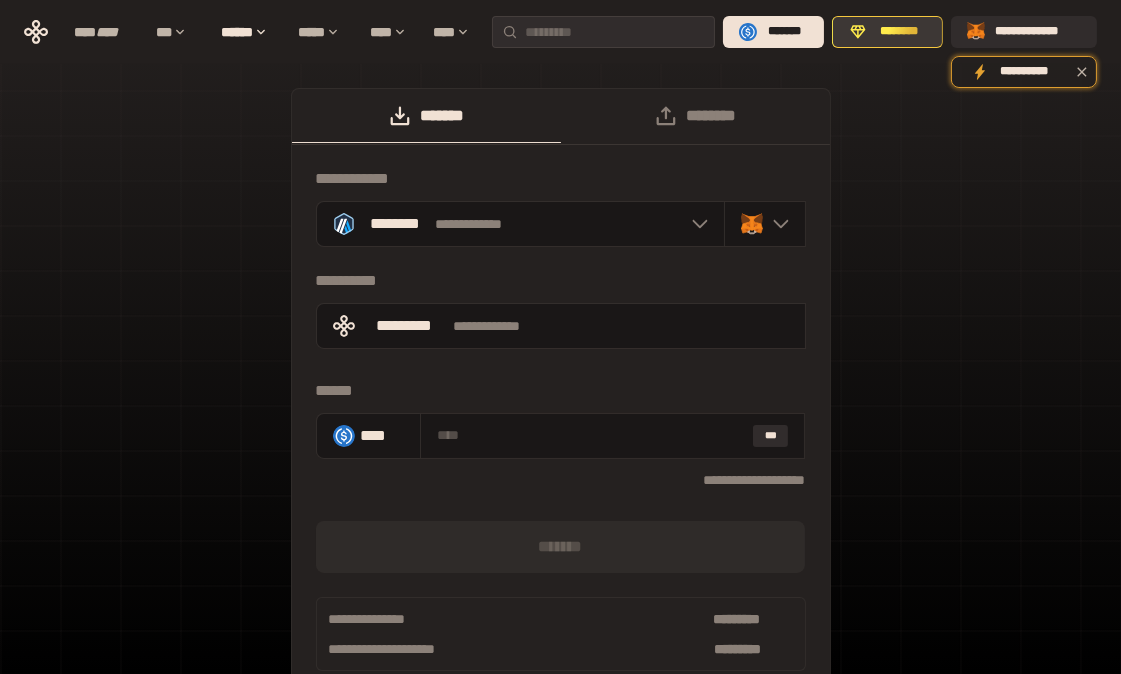 click on "********" at bounding box center [899, 32] 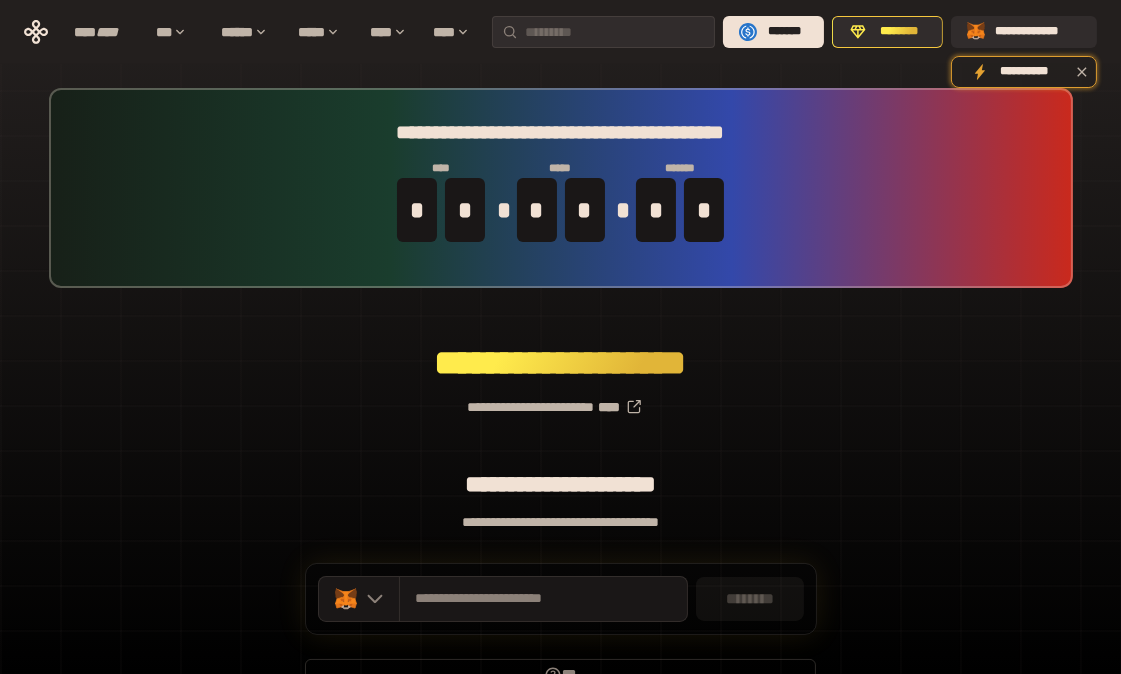 click on "********" at bounding box center [749, 599] 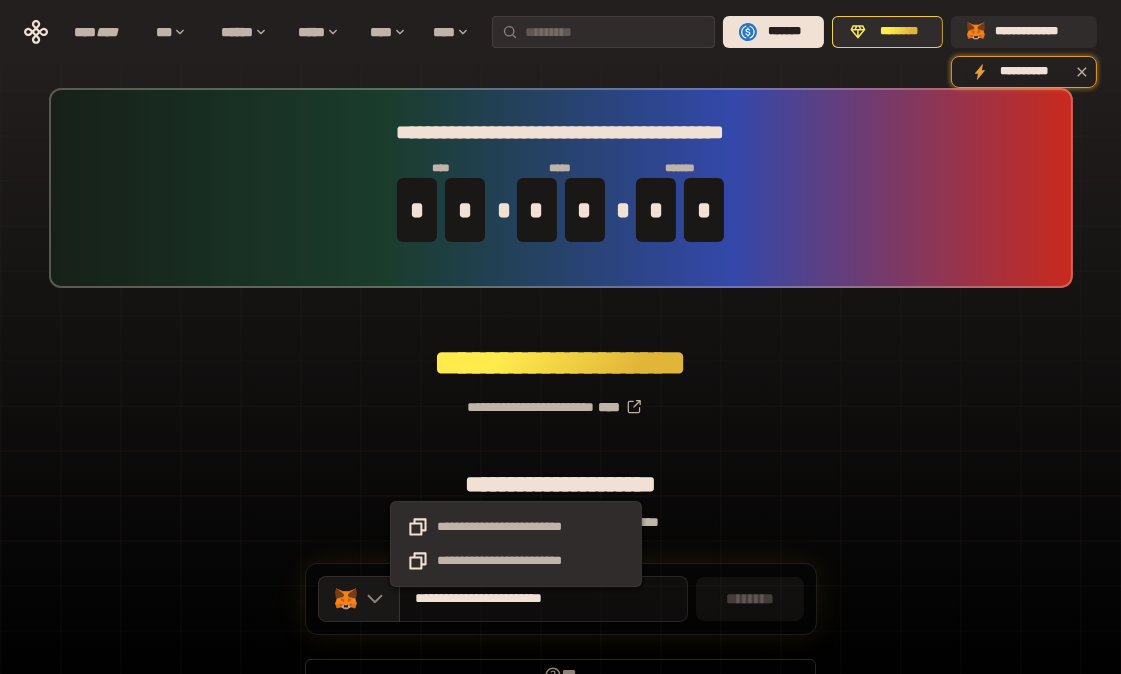 click on "**********" at bounding box center [516, 599] 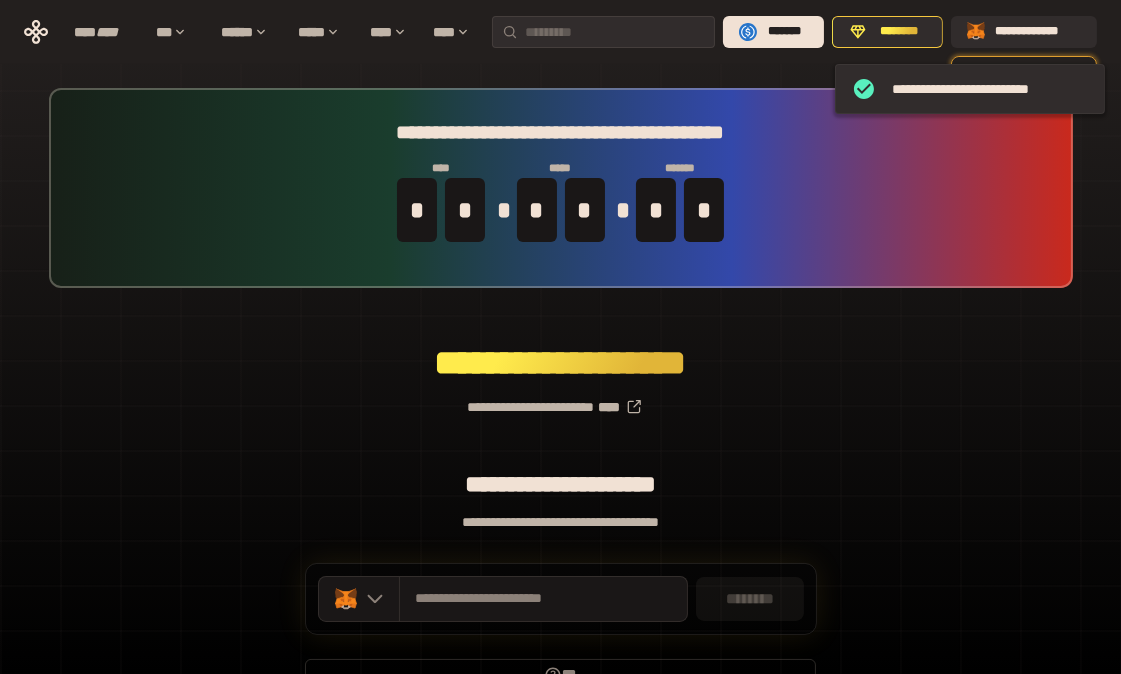 click on "**********" at bounding box center [560, 399] 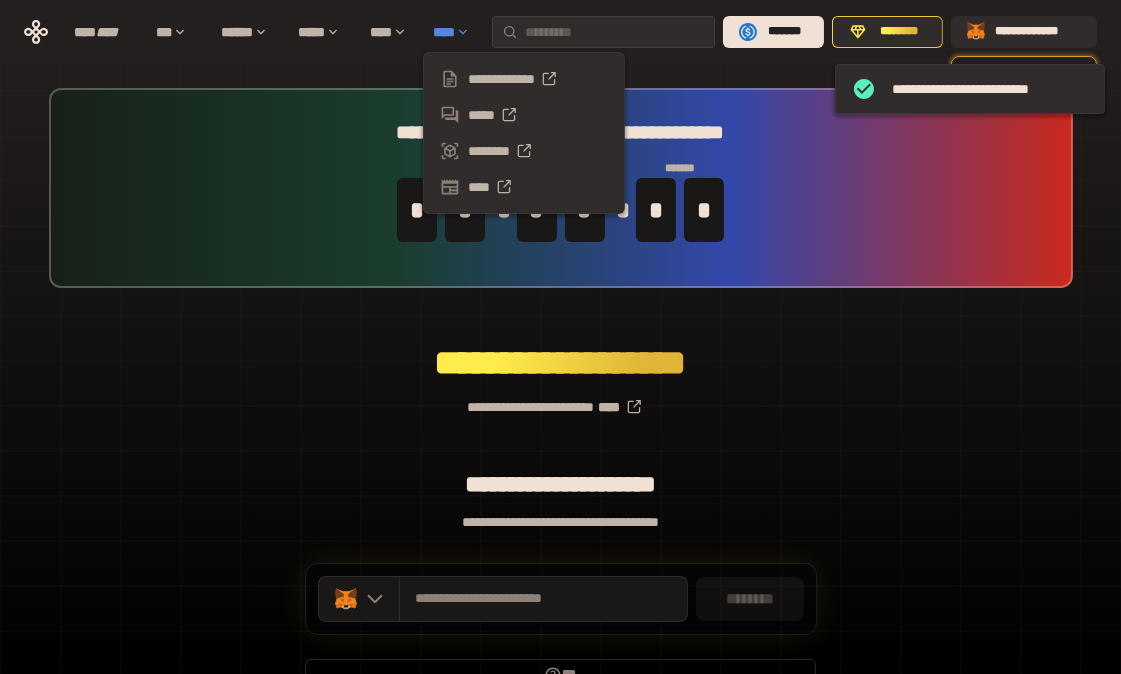 click on "****" at bounding box center (457, 32) 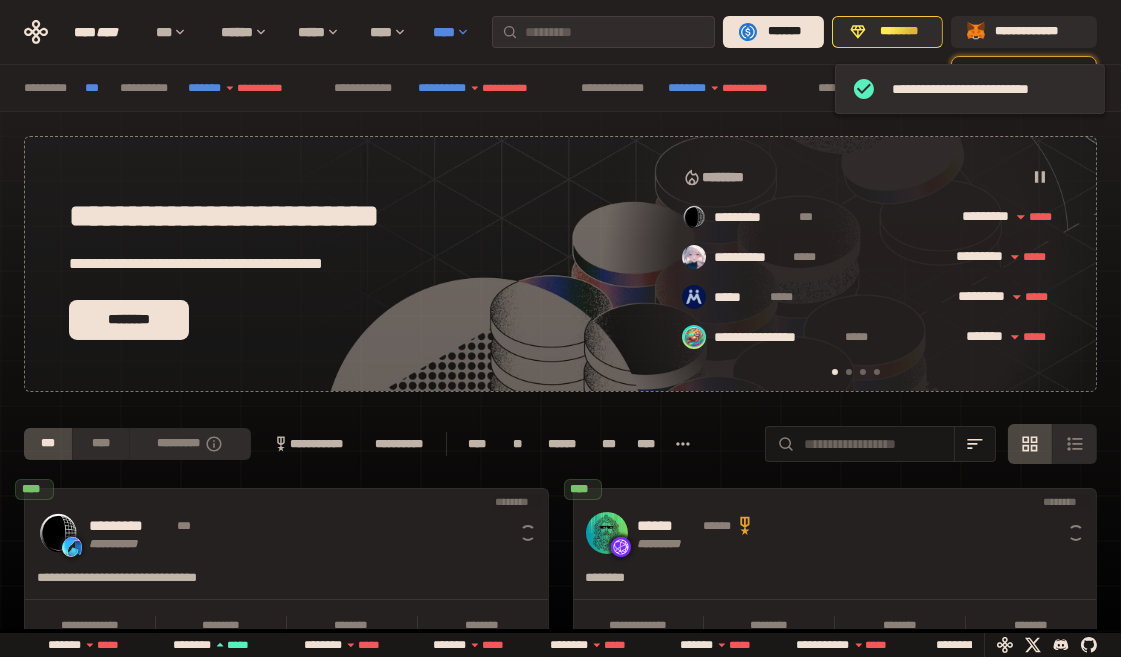 scroll, scrollTop: 0, scrollLeft: 15, axis: horizontal 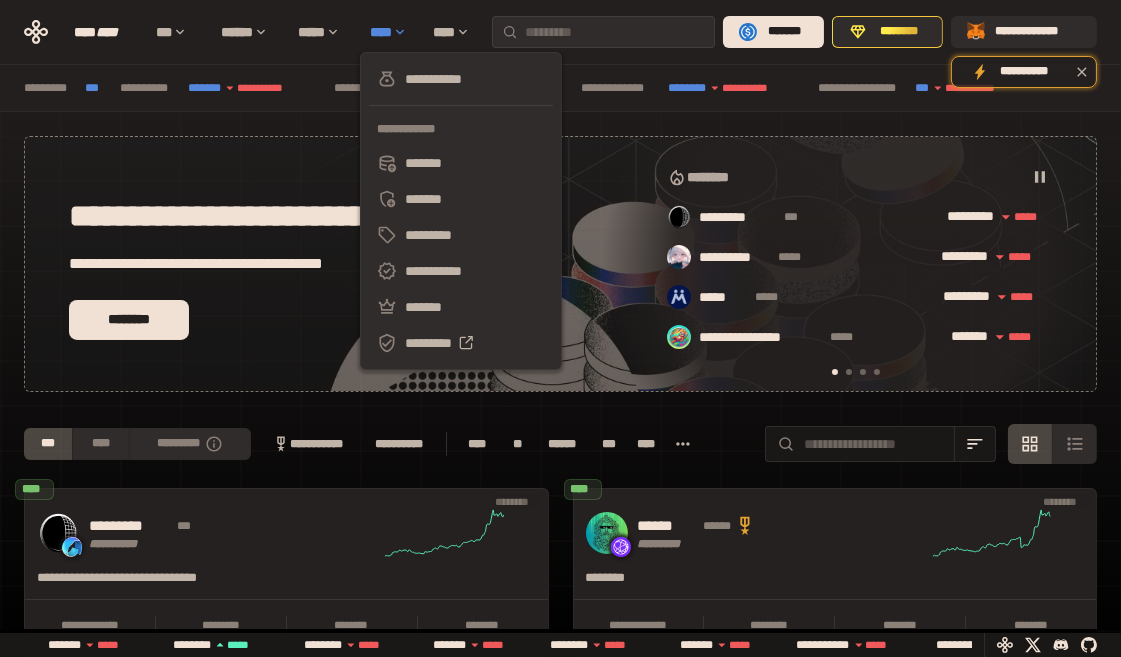 click on "****" at bounding box center (391, 32) 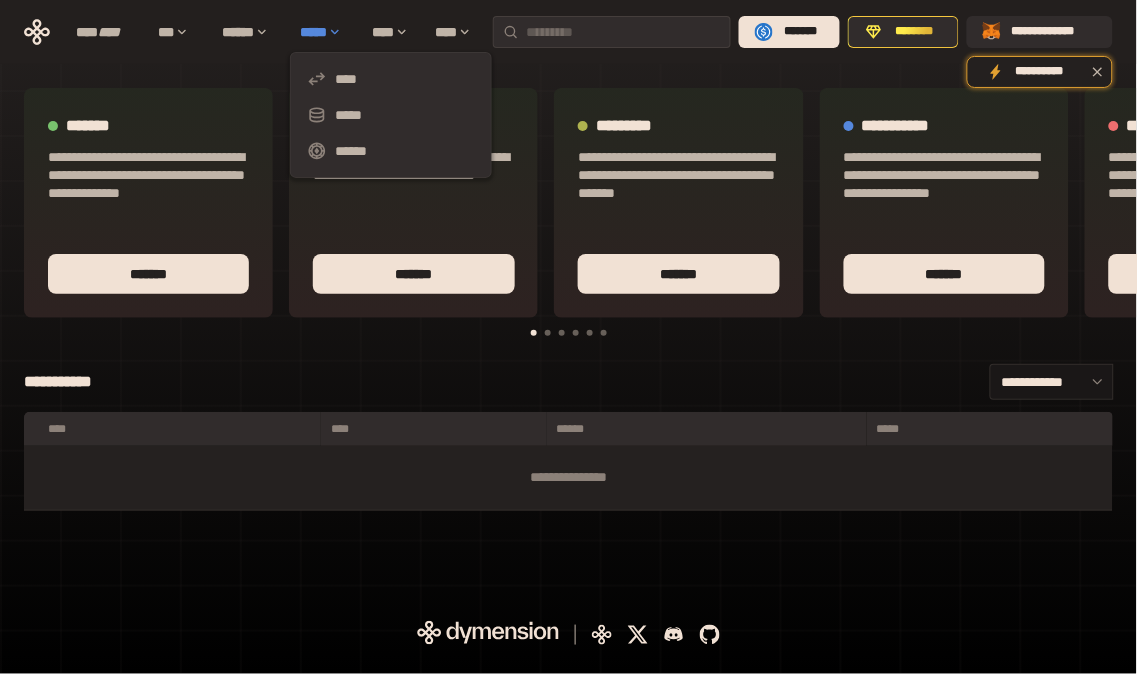 click on "*****" at bounding box center [326, 32] 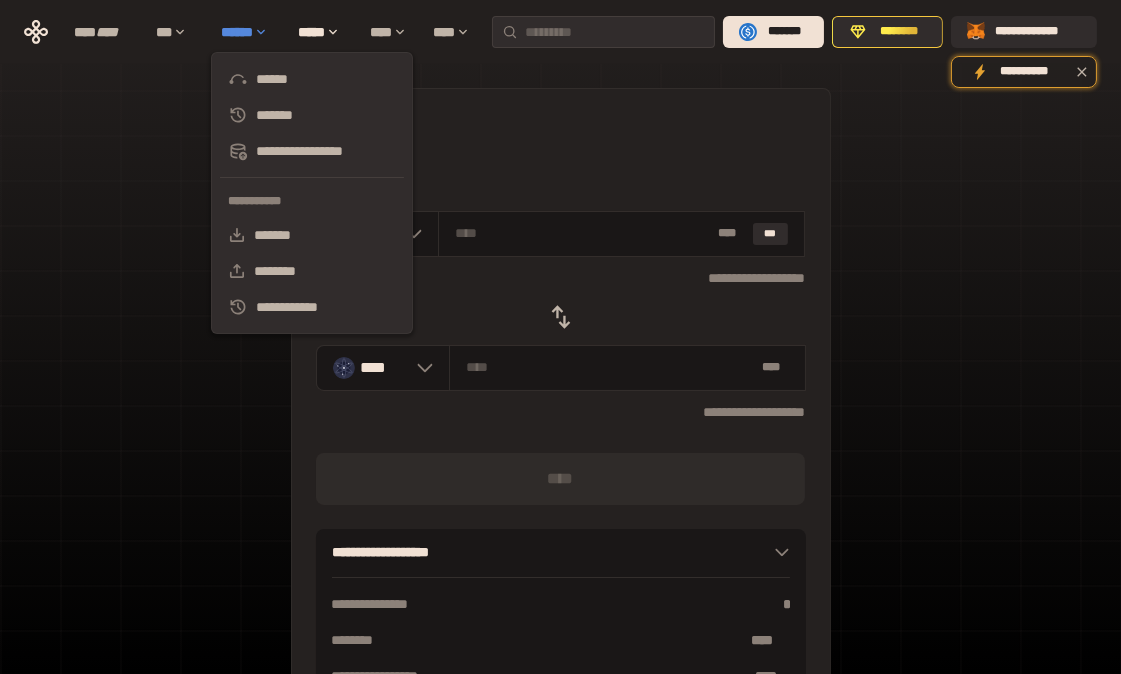 click on "******" at bounding box center [250, 32] 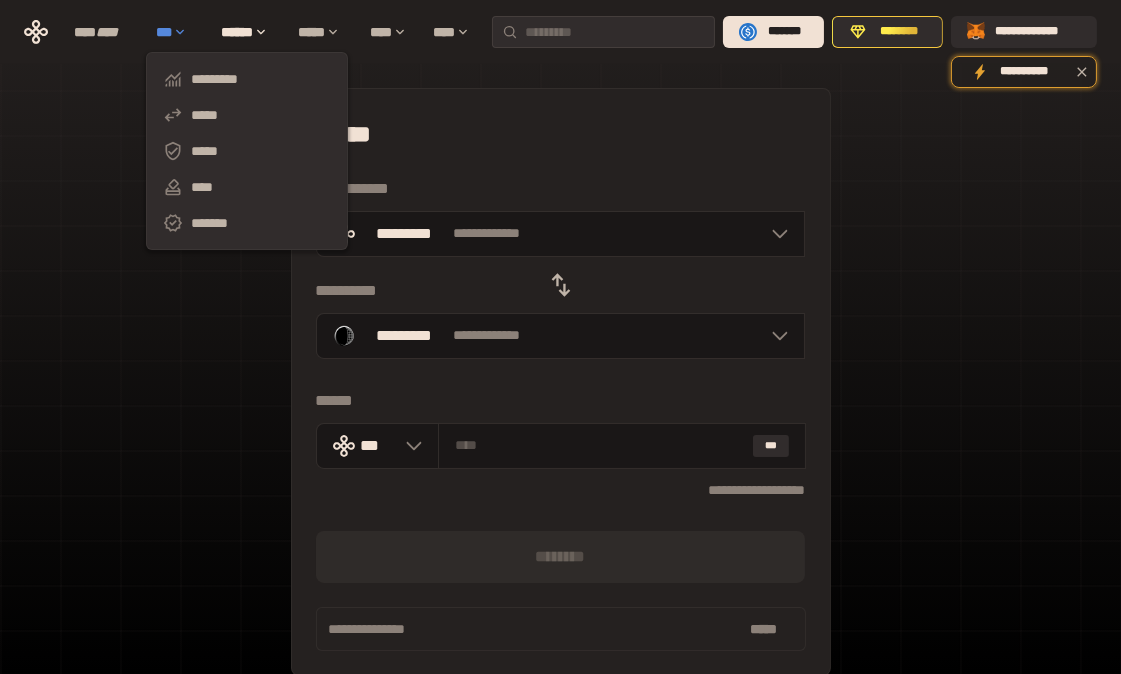 click on "***" at bounding box center [178, 32] 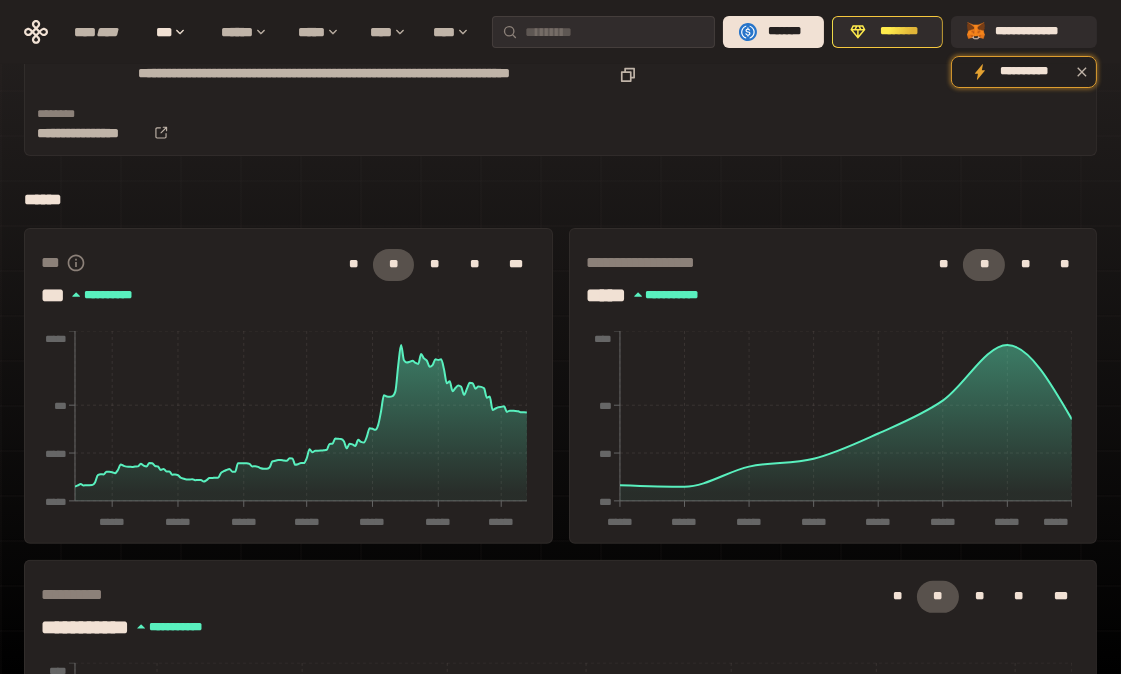 scroll, scrollTop: 0, scrollLeft: 0, axis: both 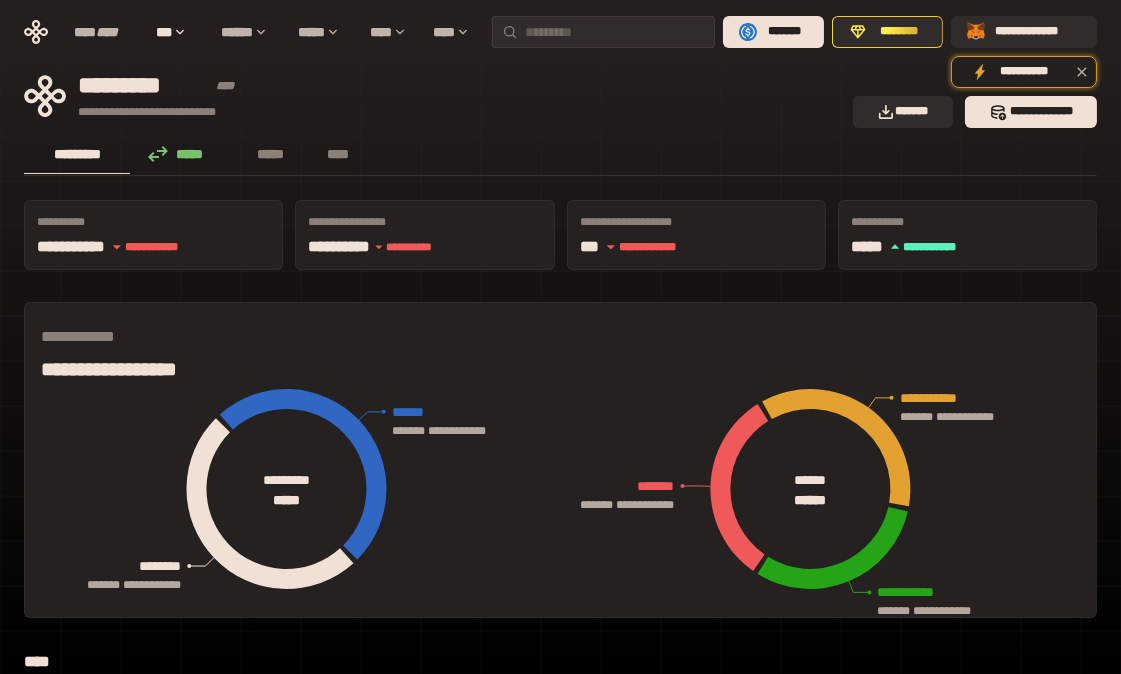click 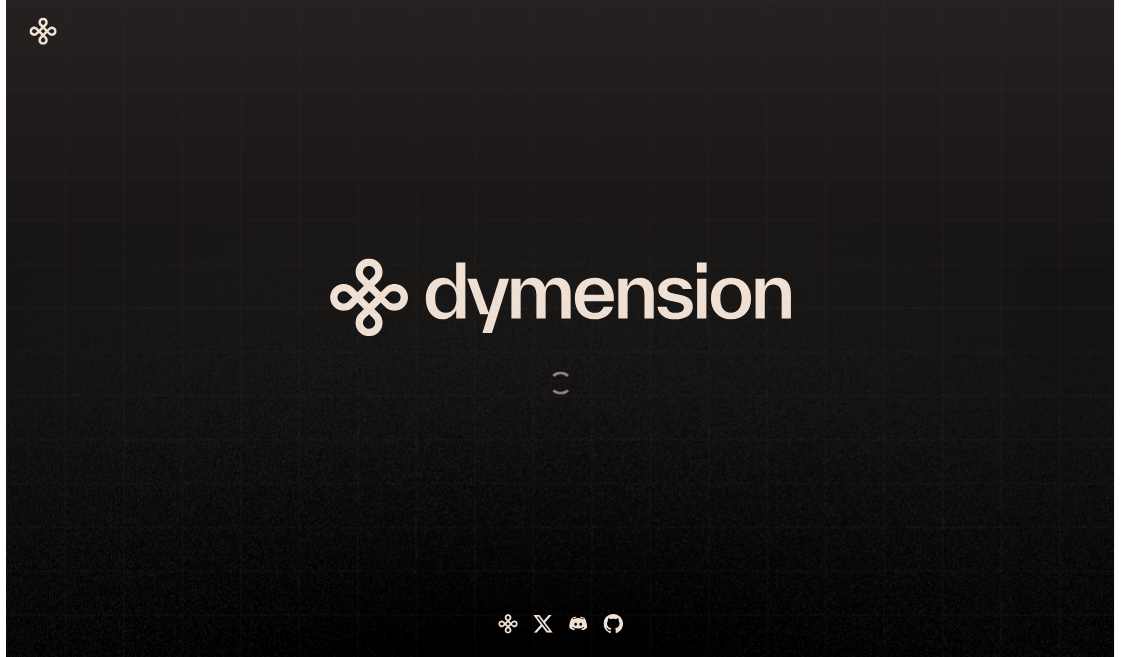 scroll, scrollTop: 0, scrollLeft: 0, axis: both 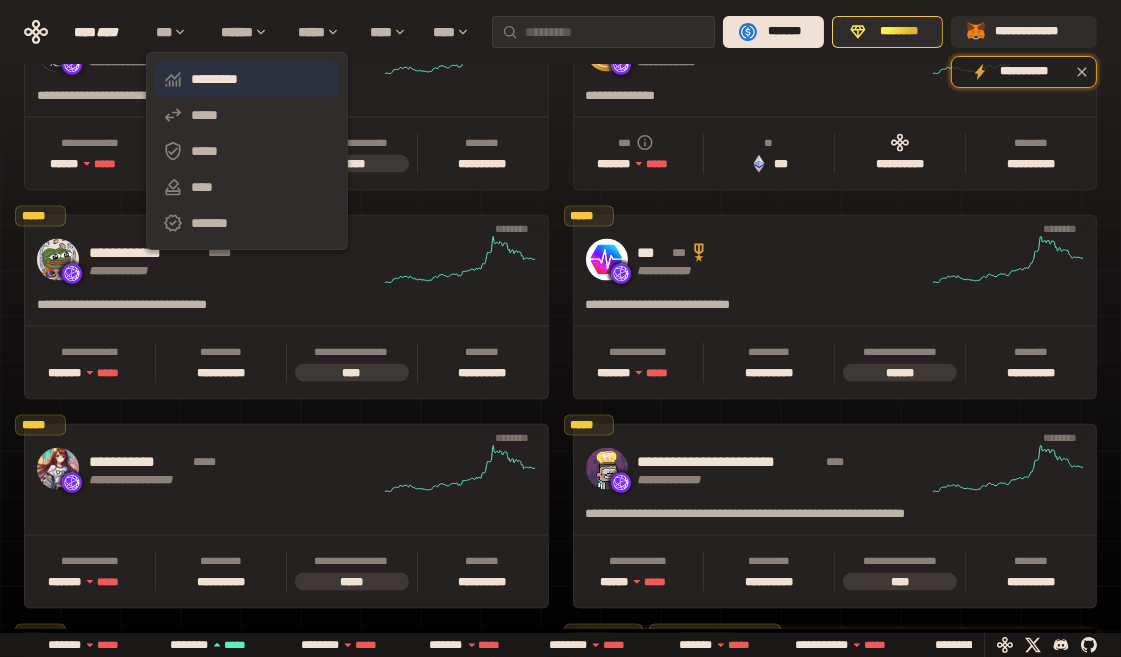 click on "*********" at bounding box center (247, 79) 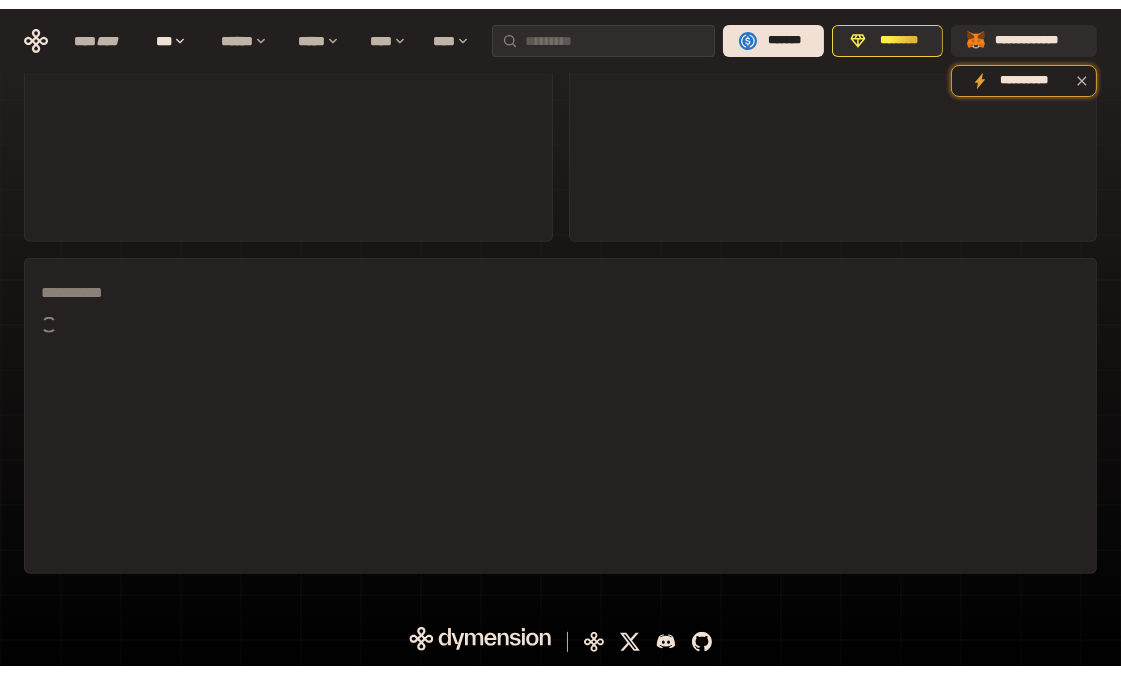 scroll, scrollTop: 1194, scrollLeft: 0, axis: vertical 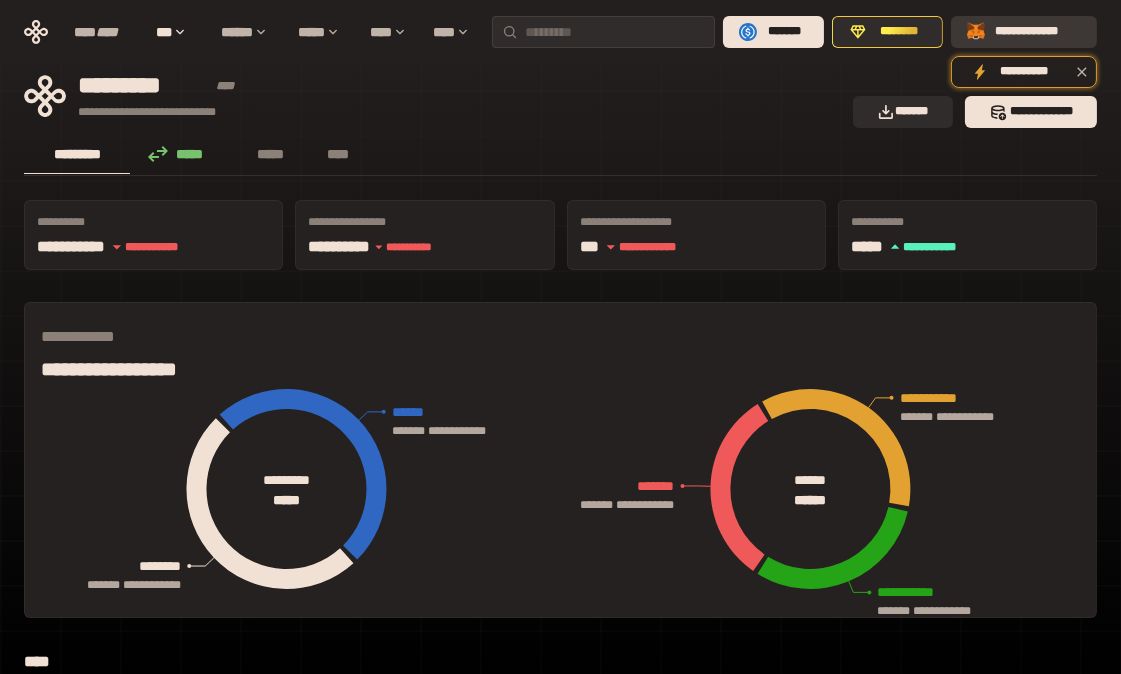 click on "**********" at bounding box center (1038, 32) 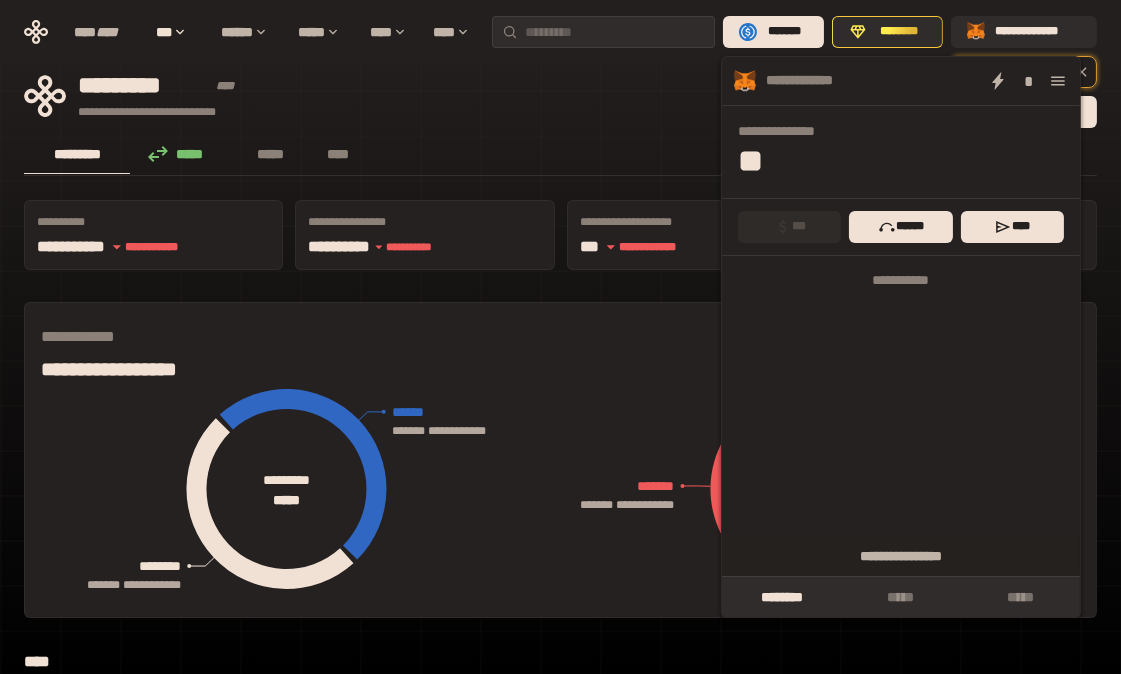 click 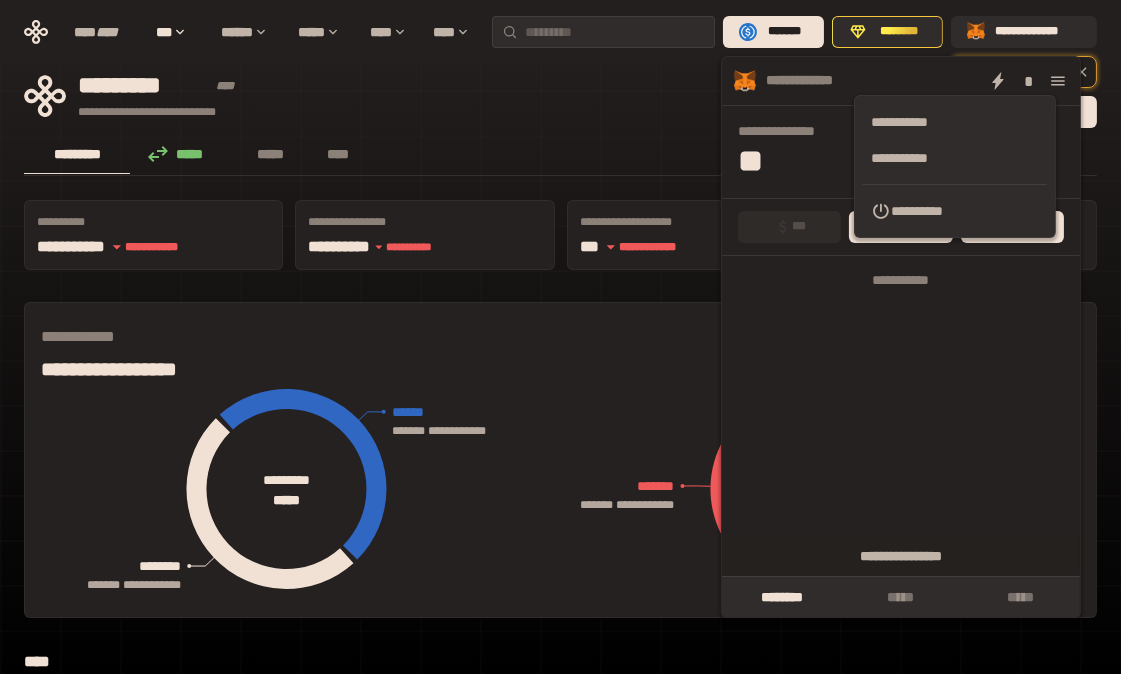 click on "**********" at bounding box center (901, 416) 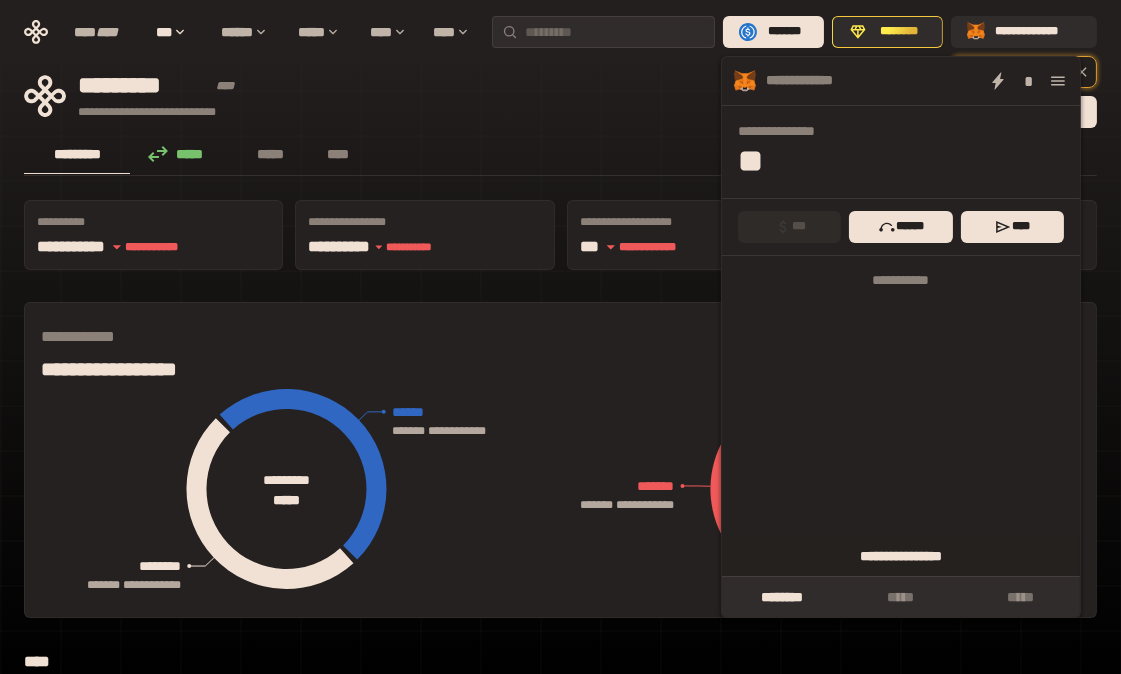 click on "**********" at bounding box center [901, 556] 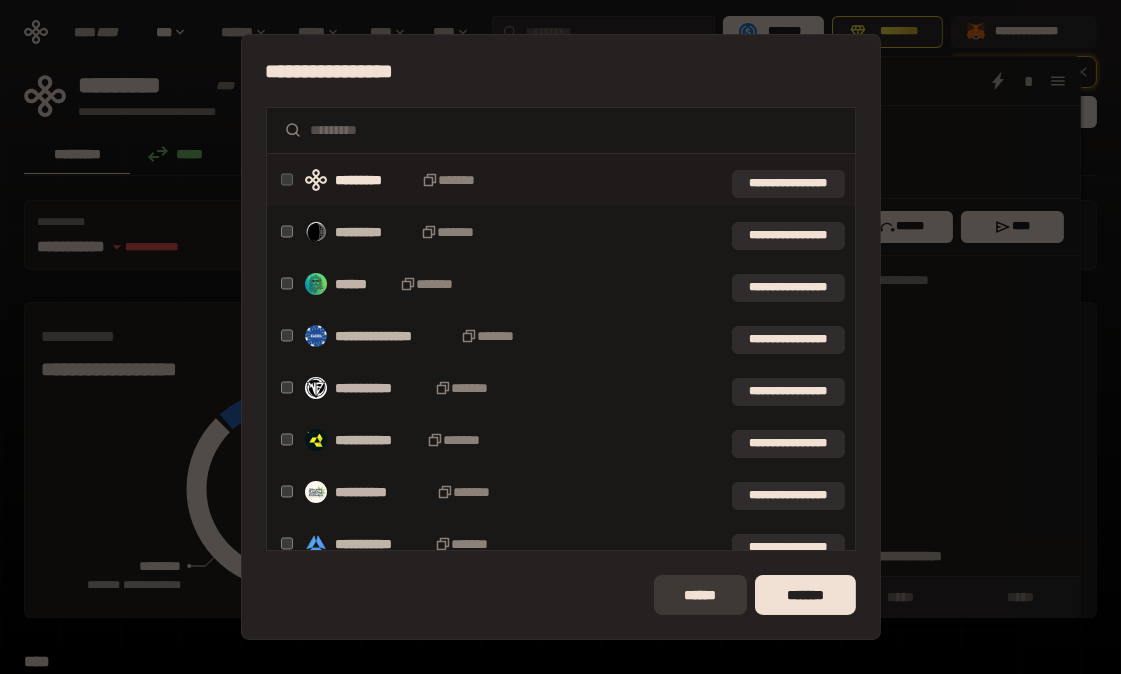 click on "******" at bounding box center [700, 595] 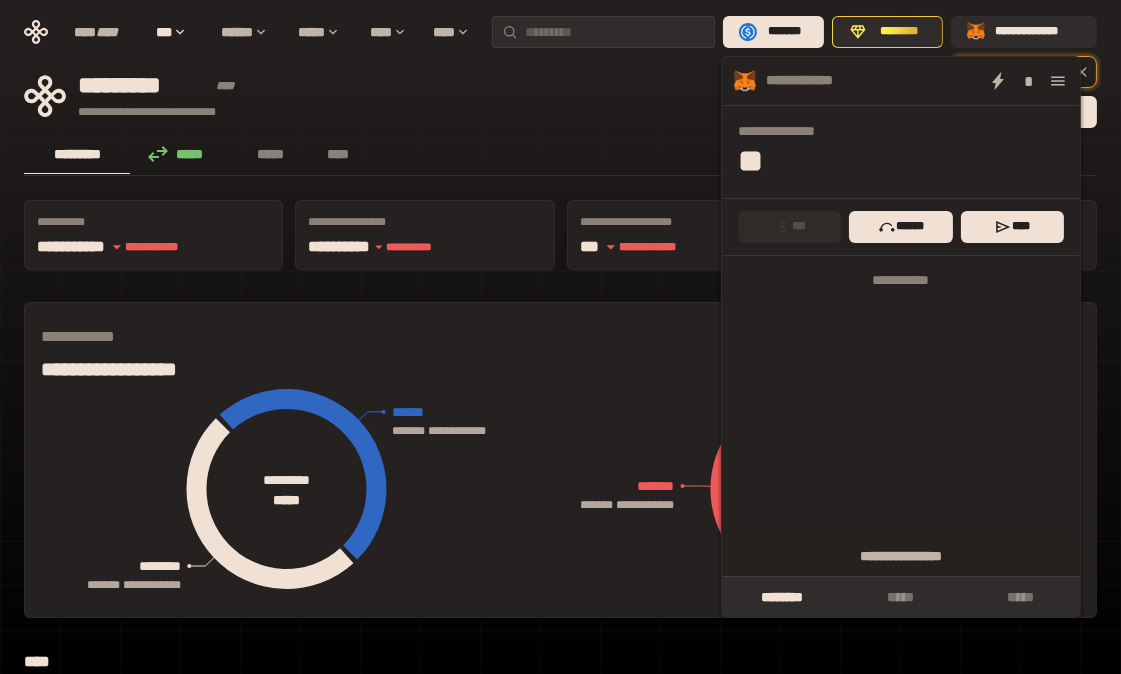 click on "**********" 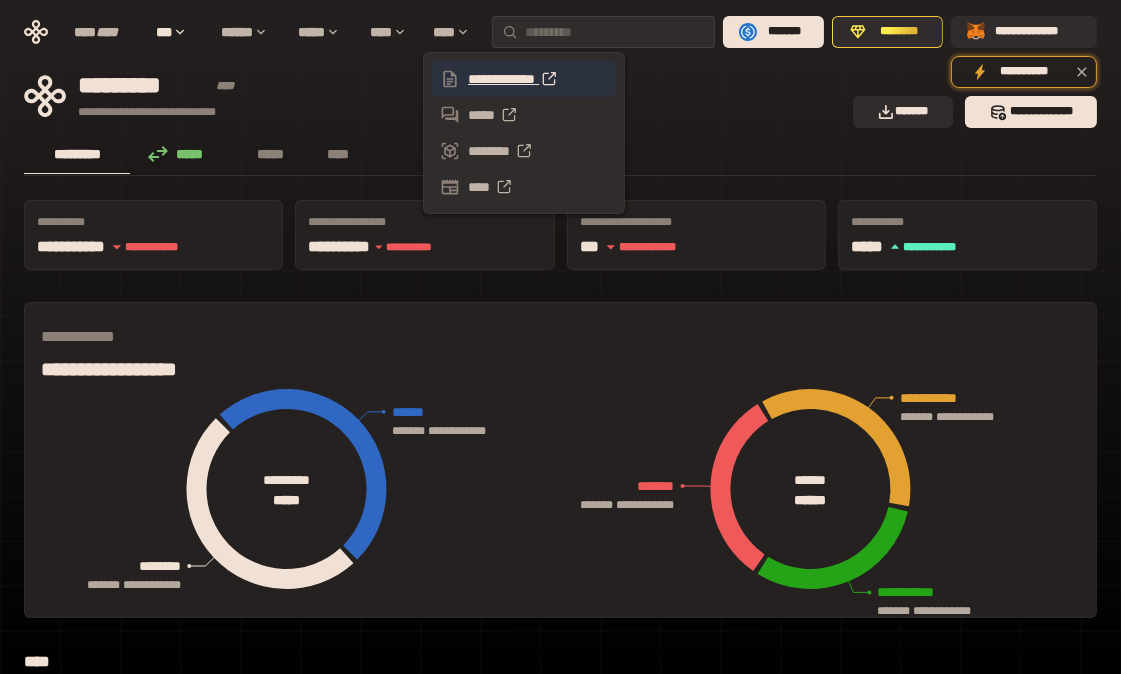 click on "**********" at bounding box center [524, 79] 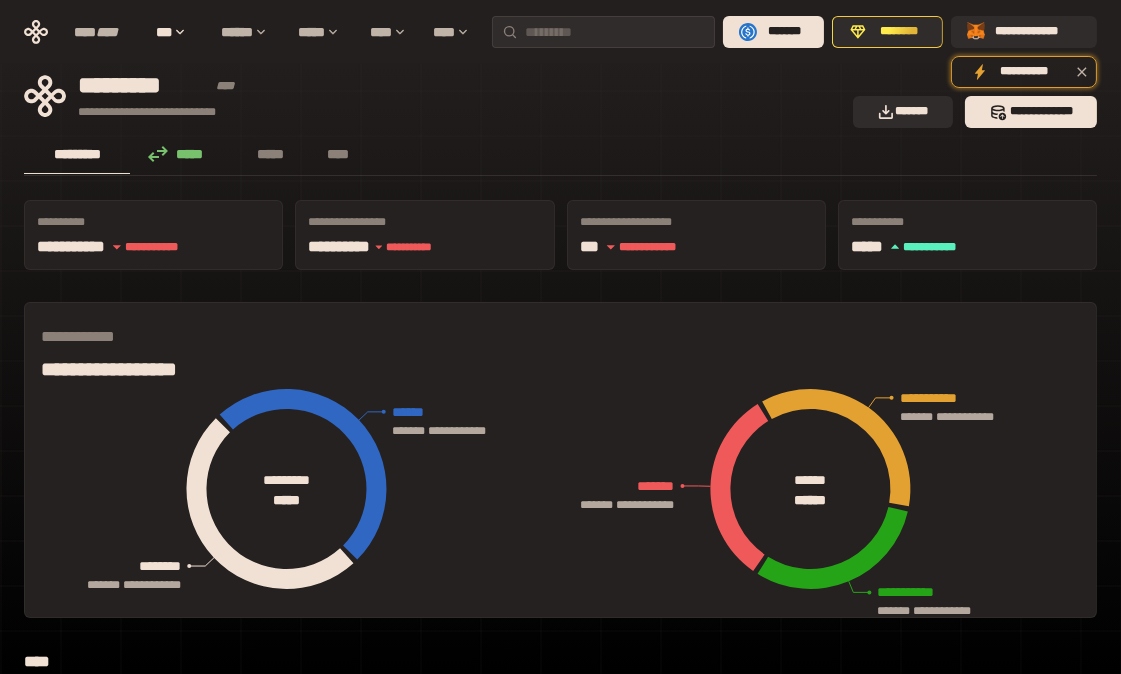 click 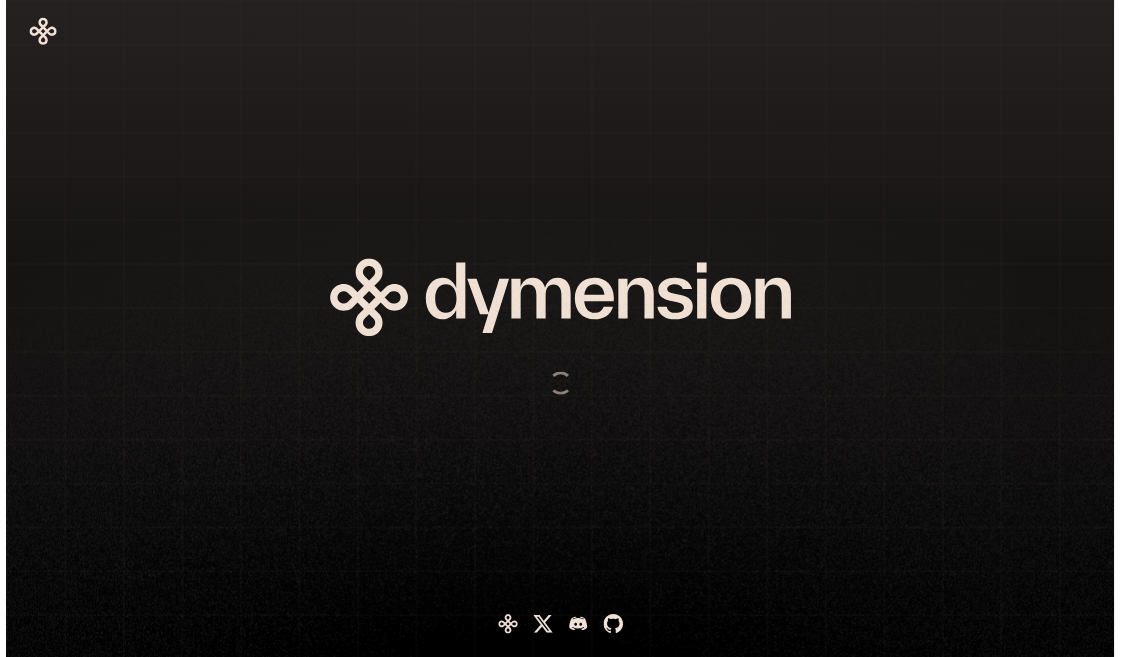 scroll, scrollTop: 0, scrollLeft: 0, axis: both 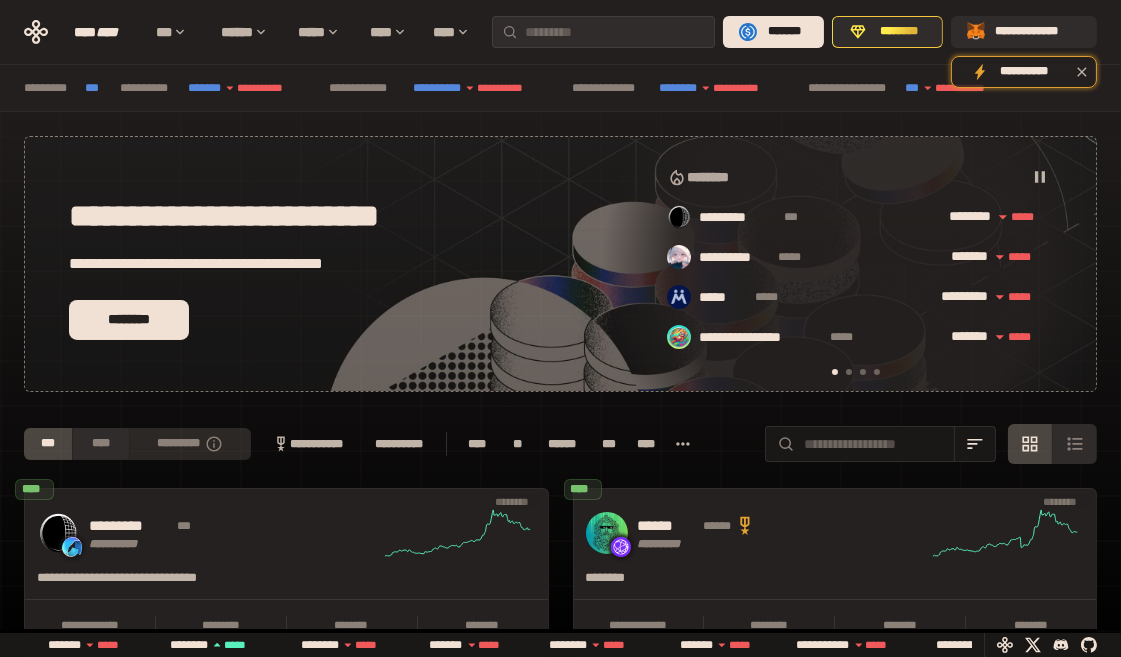 click on "*********" at bounding box center [190, 444] 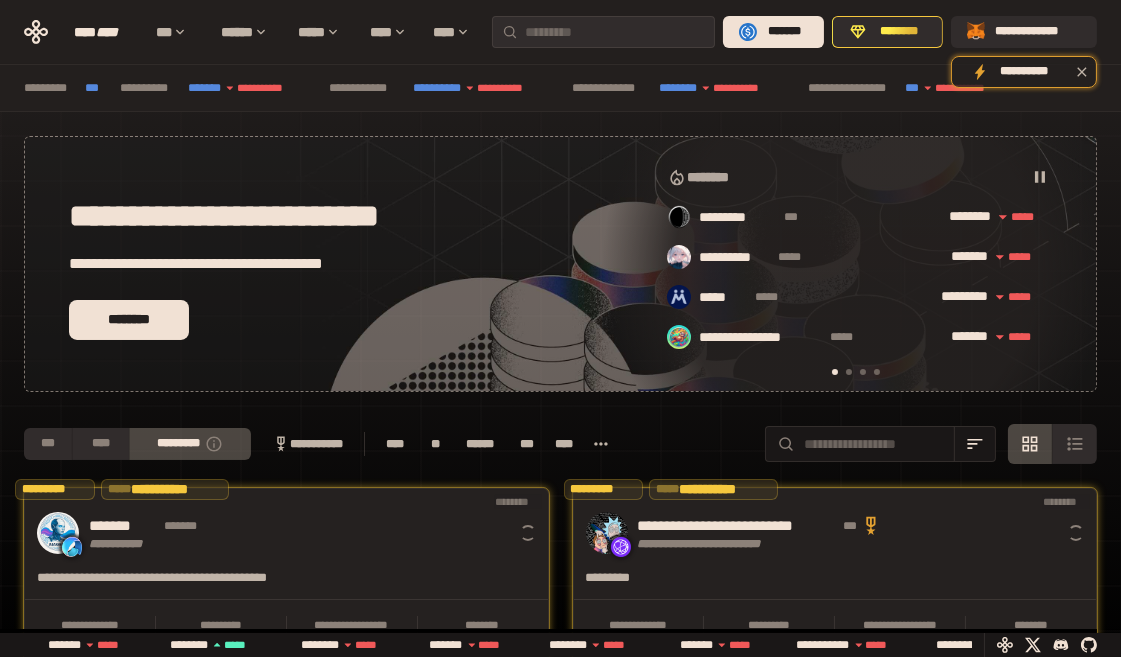 scroll, scrollTop: 0, scrollLeft: 435, axis: horizontal 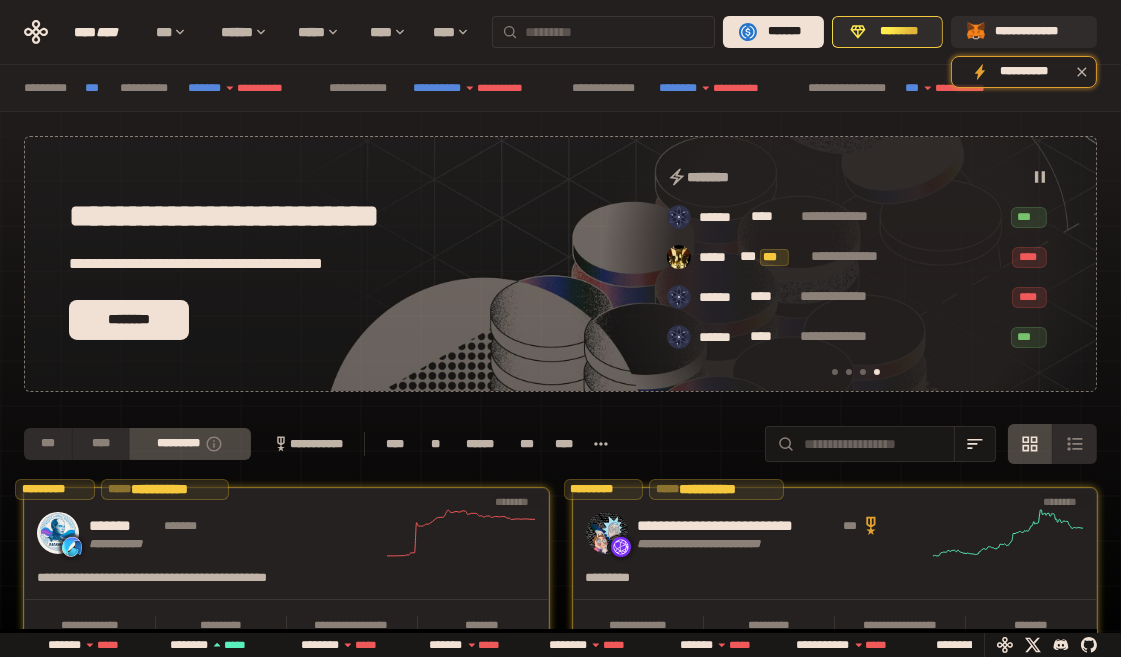 click at bounding box center (615, 32) 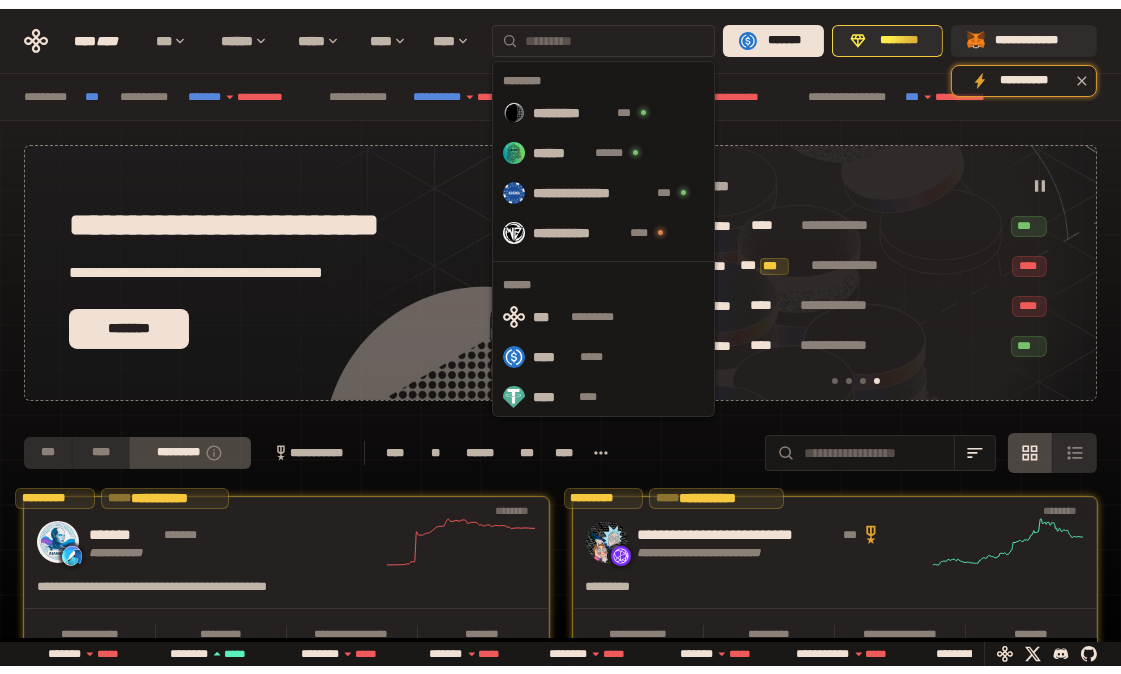 scroll, scrollTop: 0, scrollLeft: 855, axis: horizontal 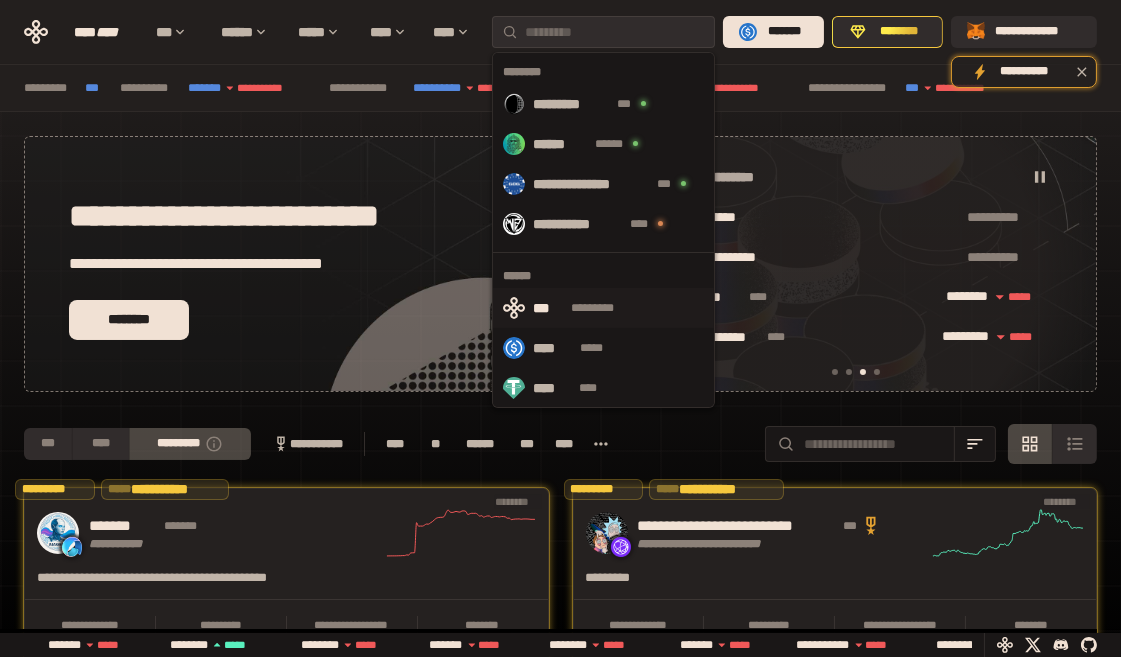 click on "*********" at bounding box center [604, 308] 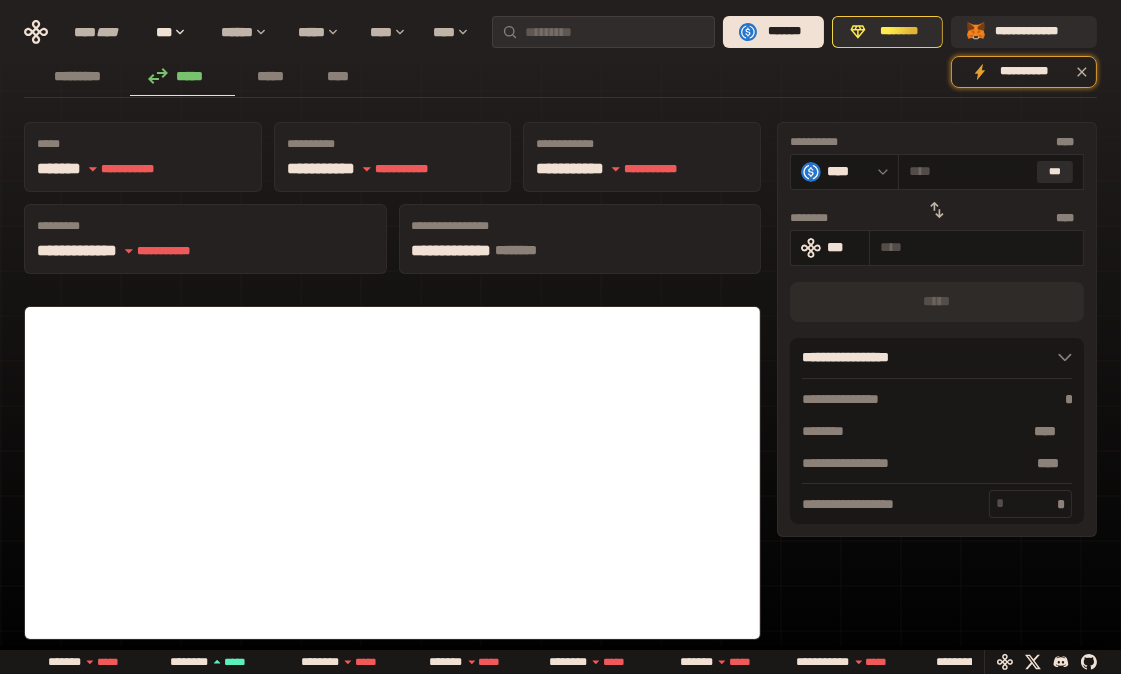 scroll, scrollTop: 0, scrollLeft: 0, axis: both 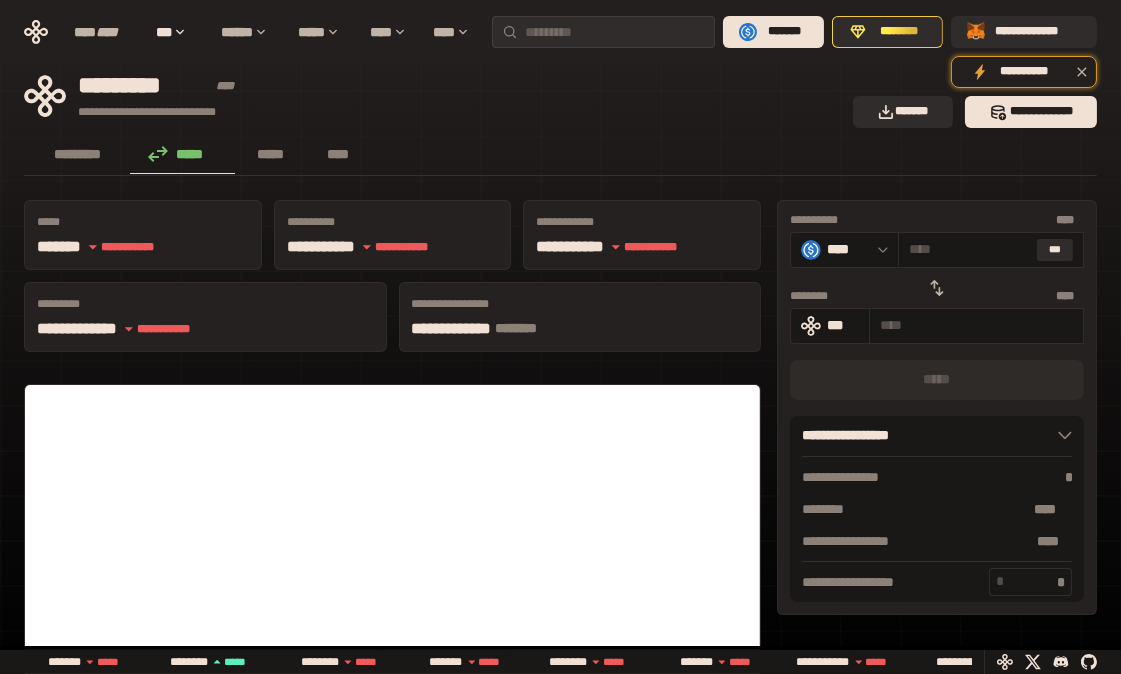 click 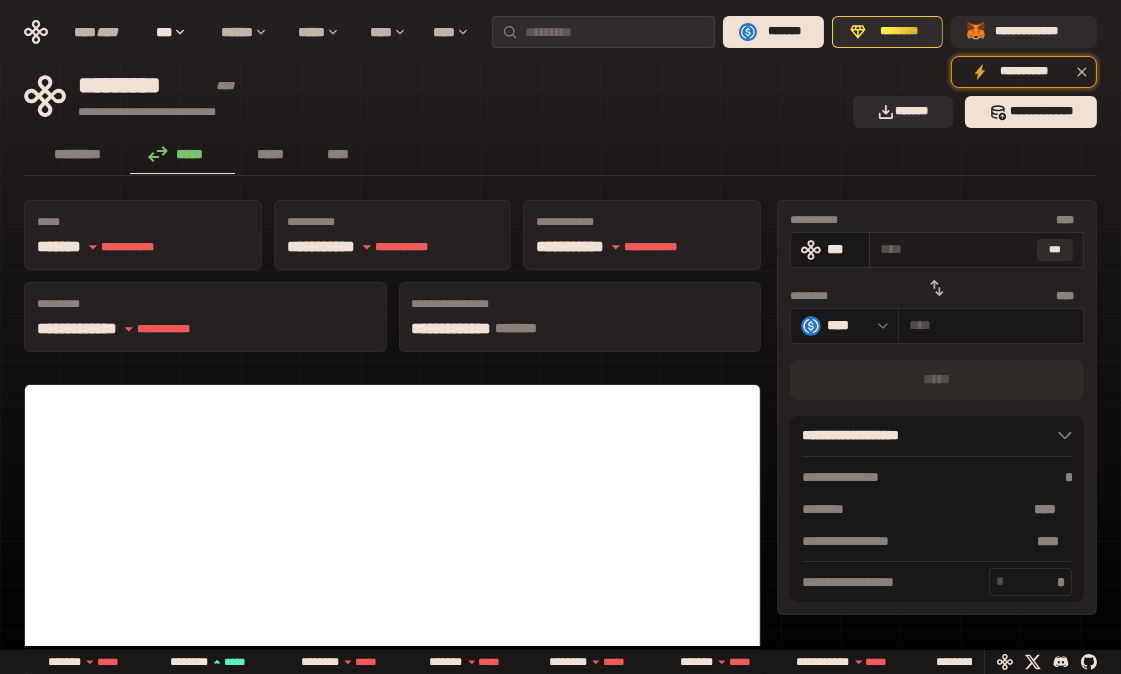click at bounding box center (954, 249) 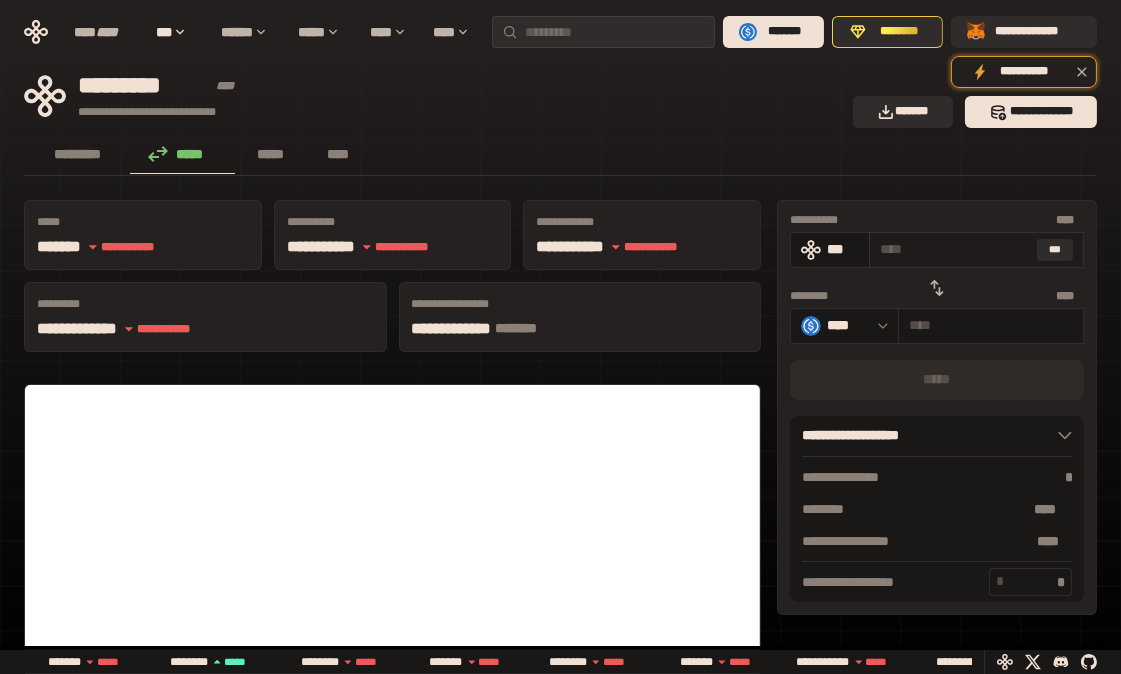 type on "*" 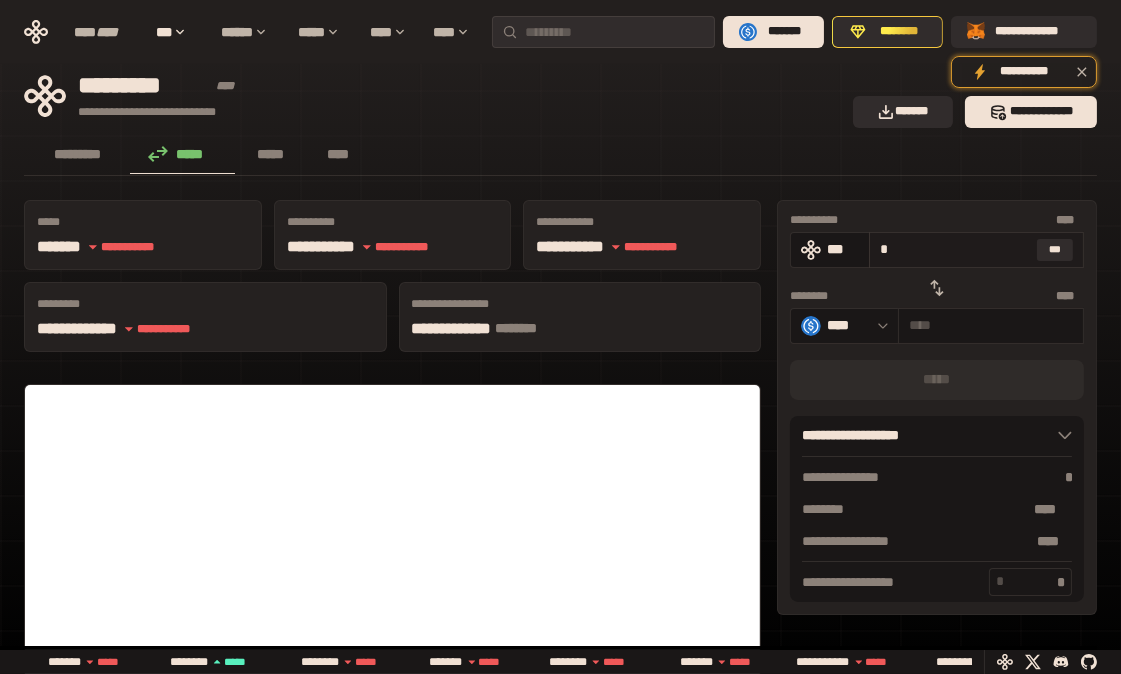 type on "********" 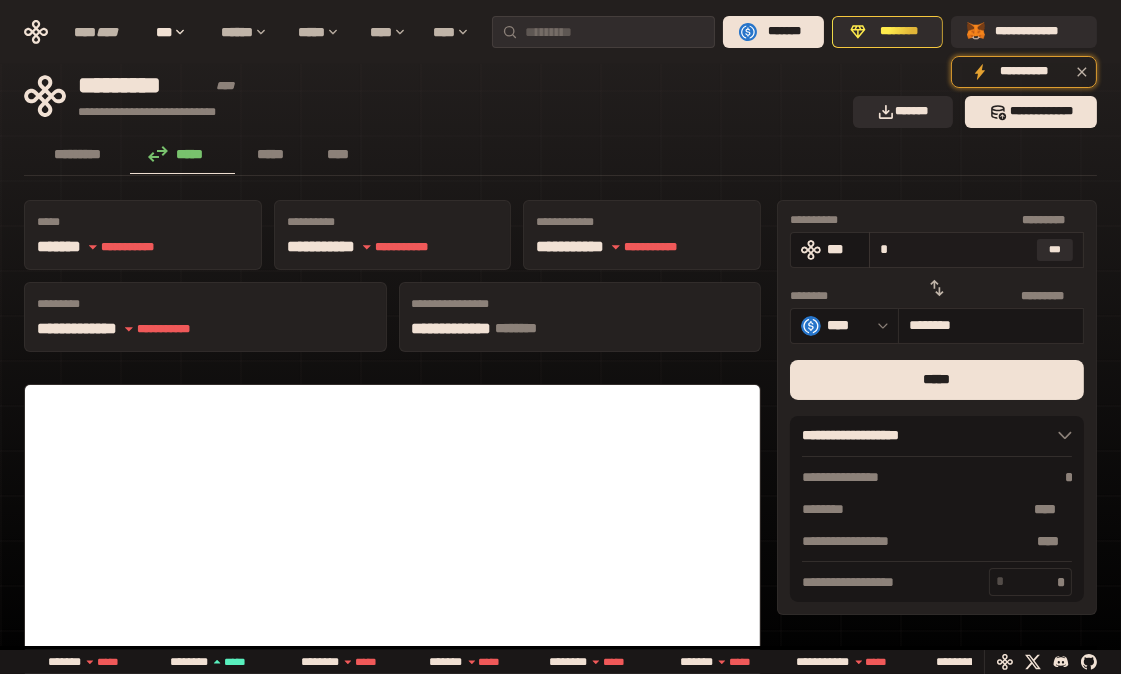 drag, startPoint x: 950, startPoint y: 251, endPoint x: 886, endPoint y: 251, distance: 64 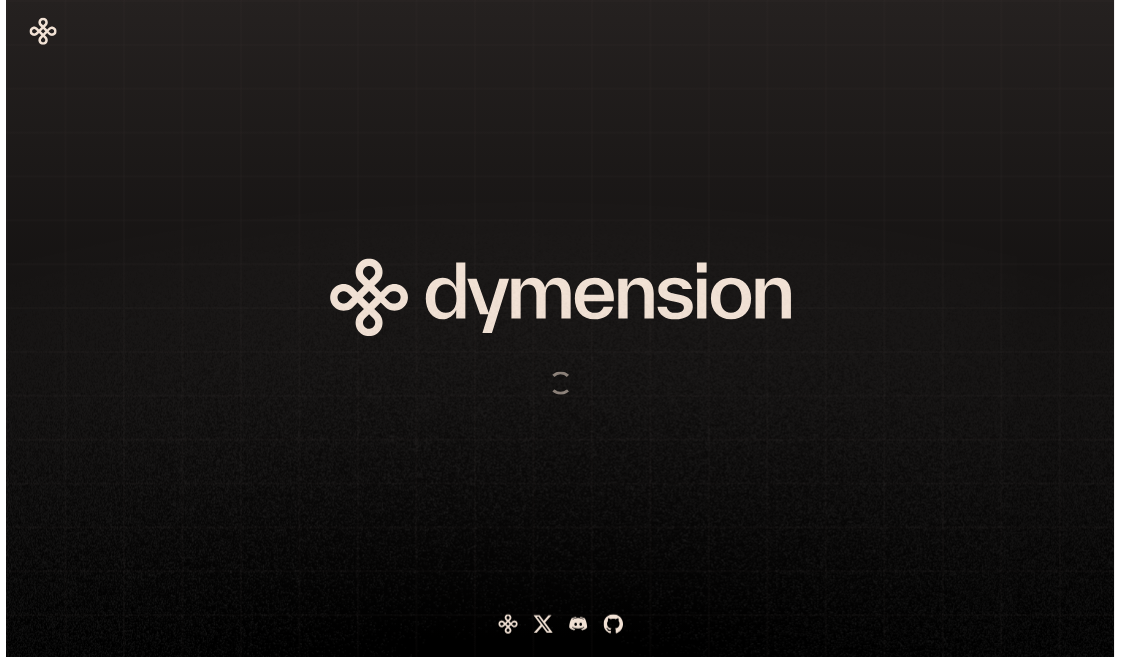scroll, scrollTop: 0, scrollLeft: 0, axis: both 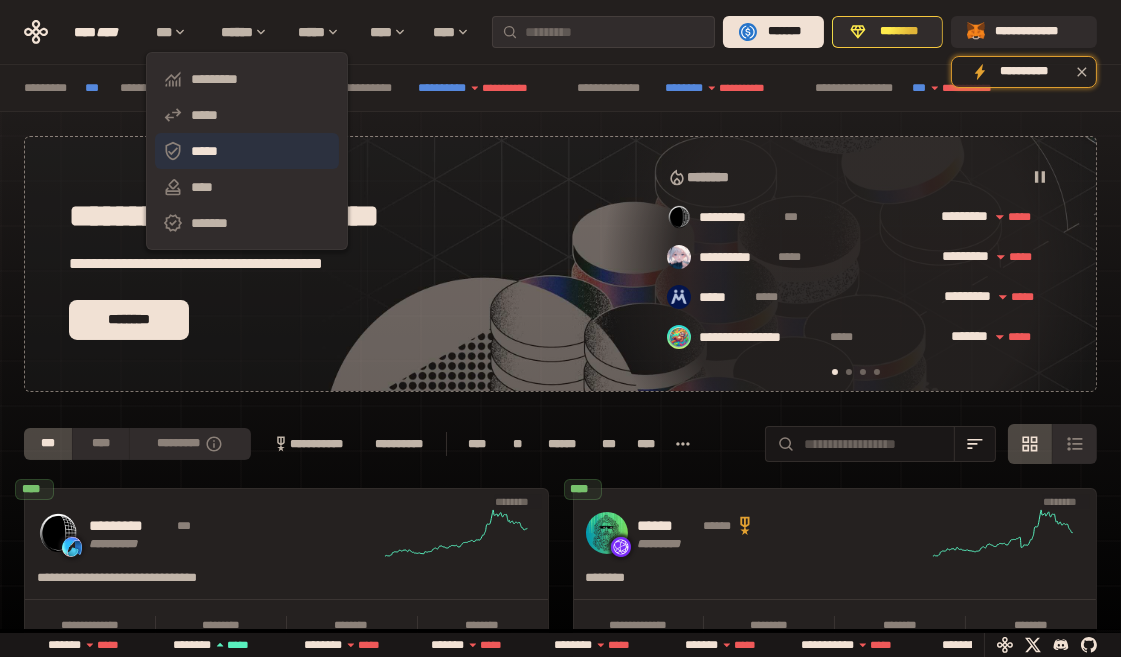 click on "*****" at bounding box center (247, 151) 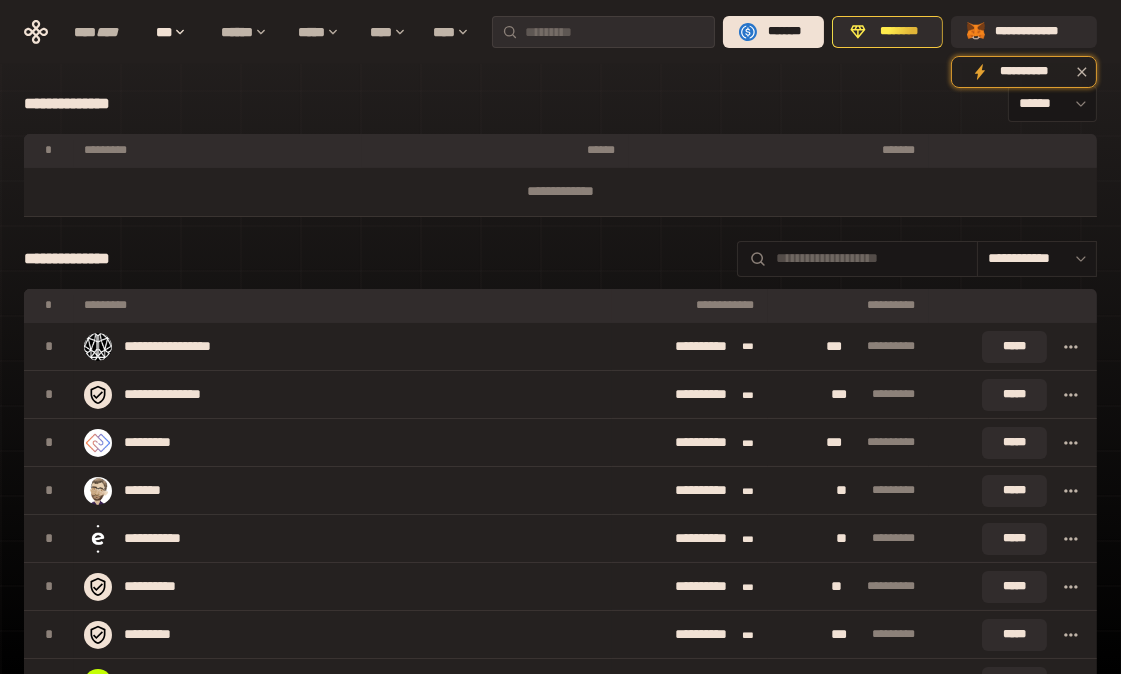 scroll, scrollTop: 395, scrollLeft: 0, axis: vertical 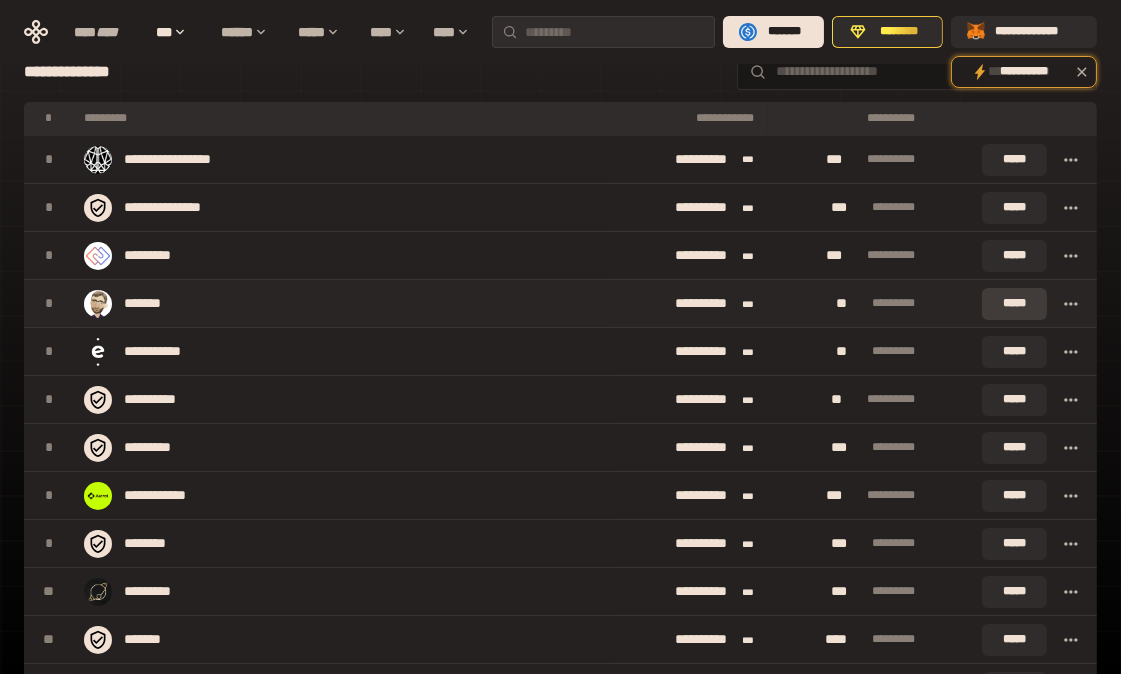 click on "*****" at bounding box center (1014, 304) 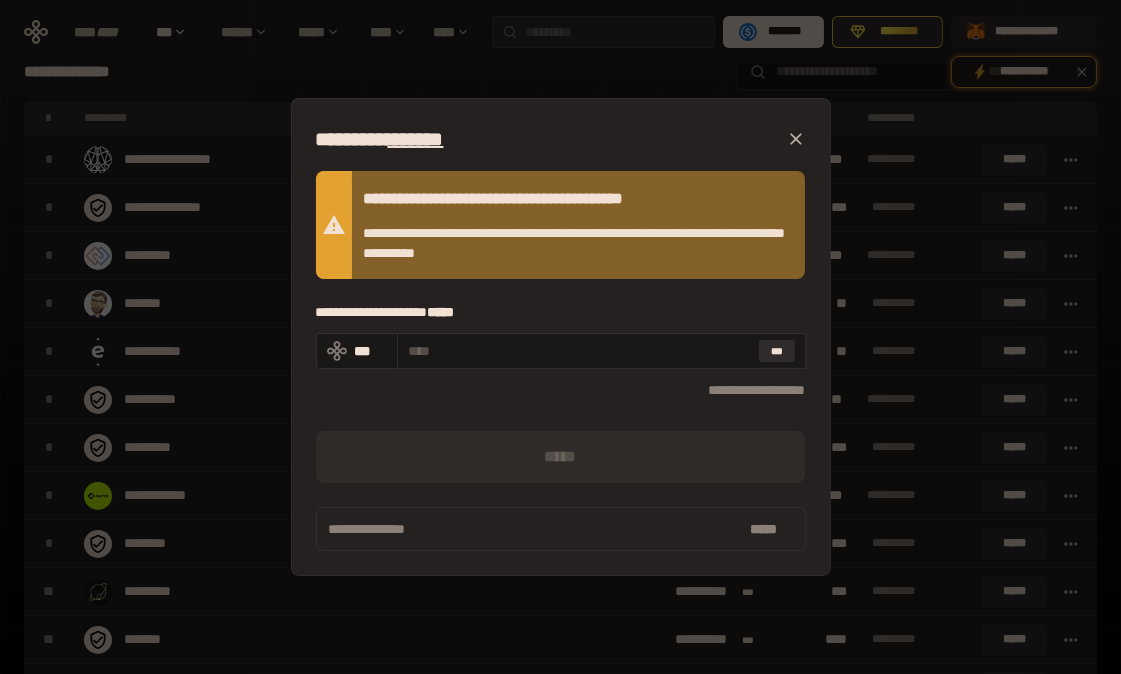 click 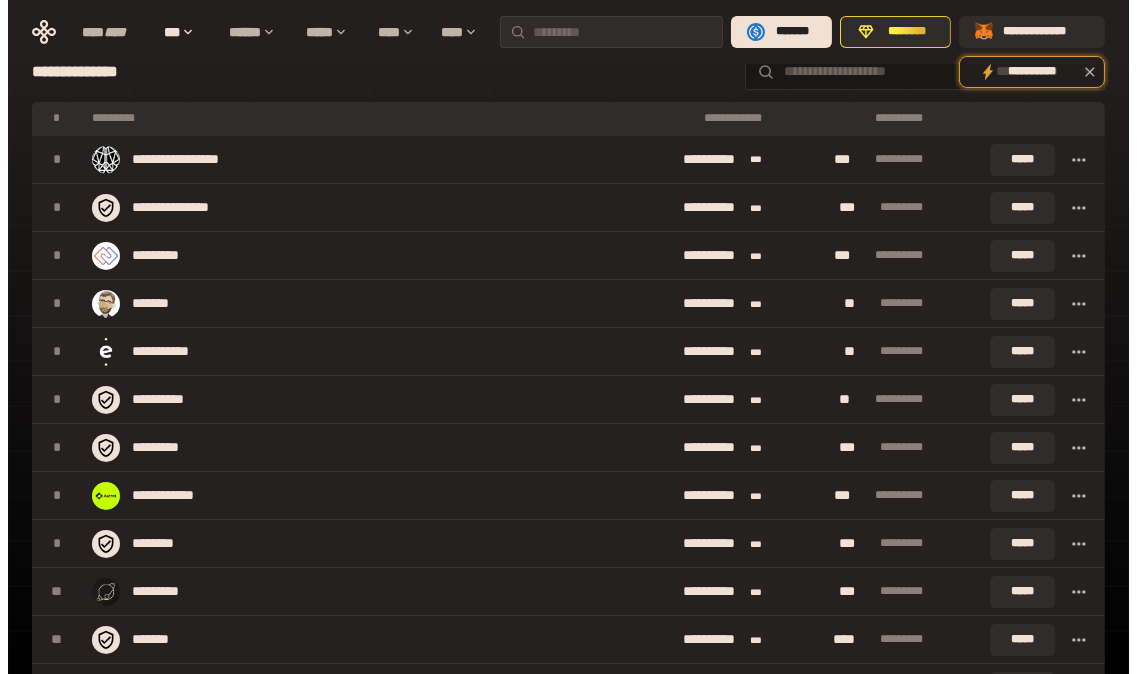 scroll, scrollTop: 0, scrollLeft: 0, axis: both 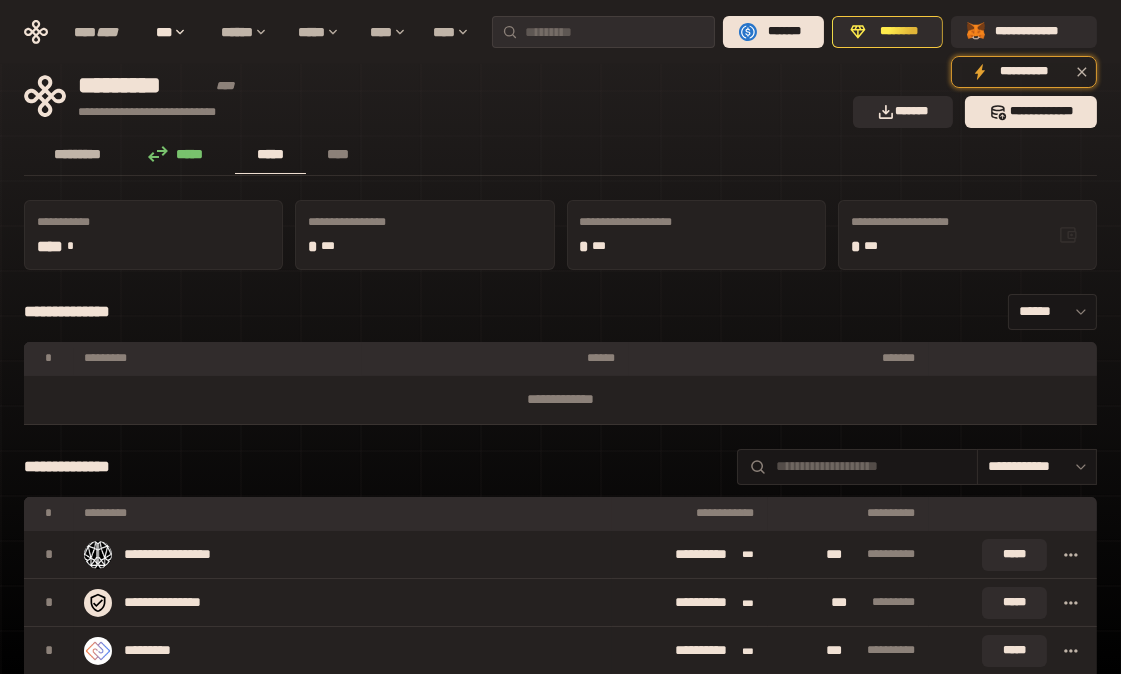 click on "*********" at bounding box center (77, 154) 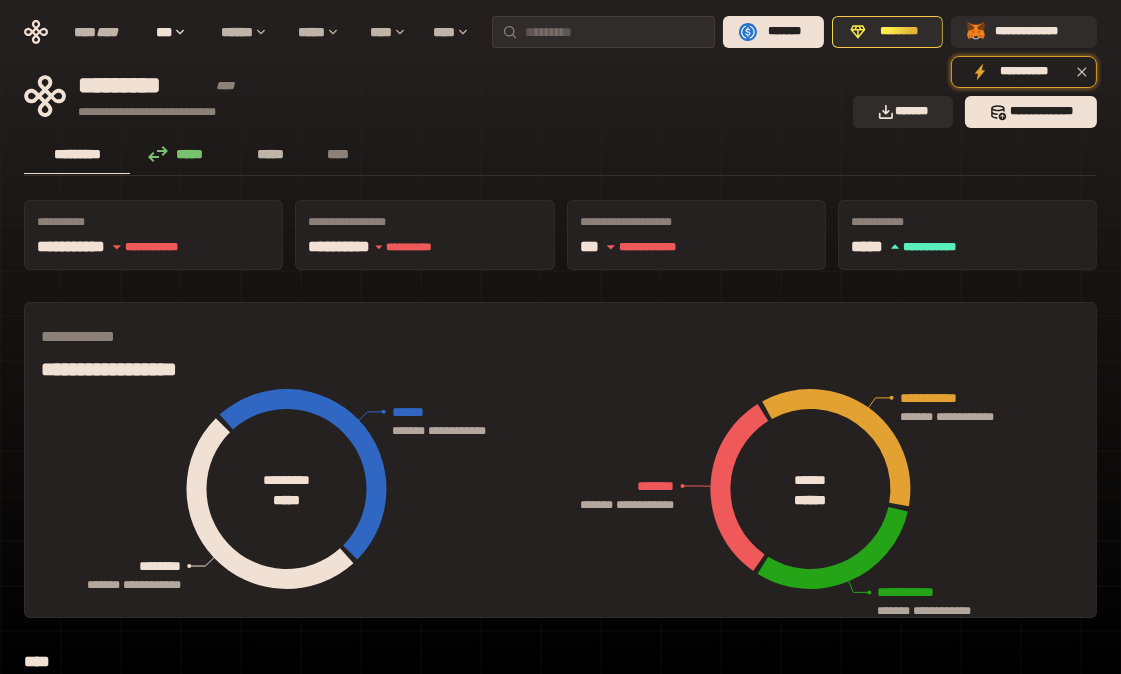 click on "*****" at bounding box center (270, 154) 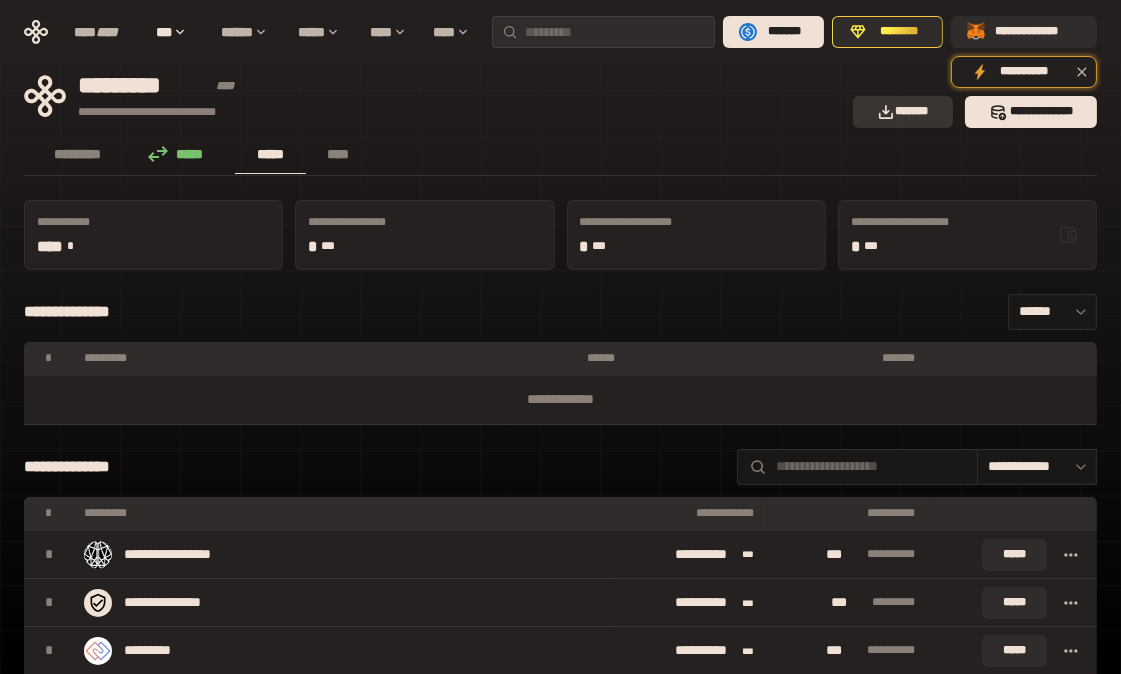 click on "*******" at bounding box center (903, 112) 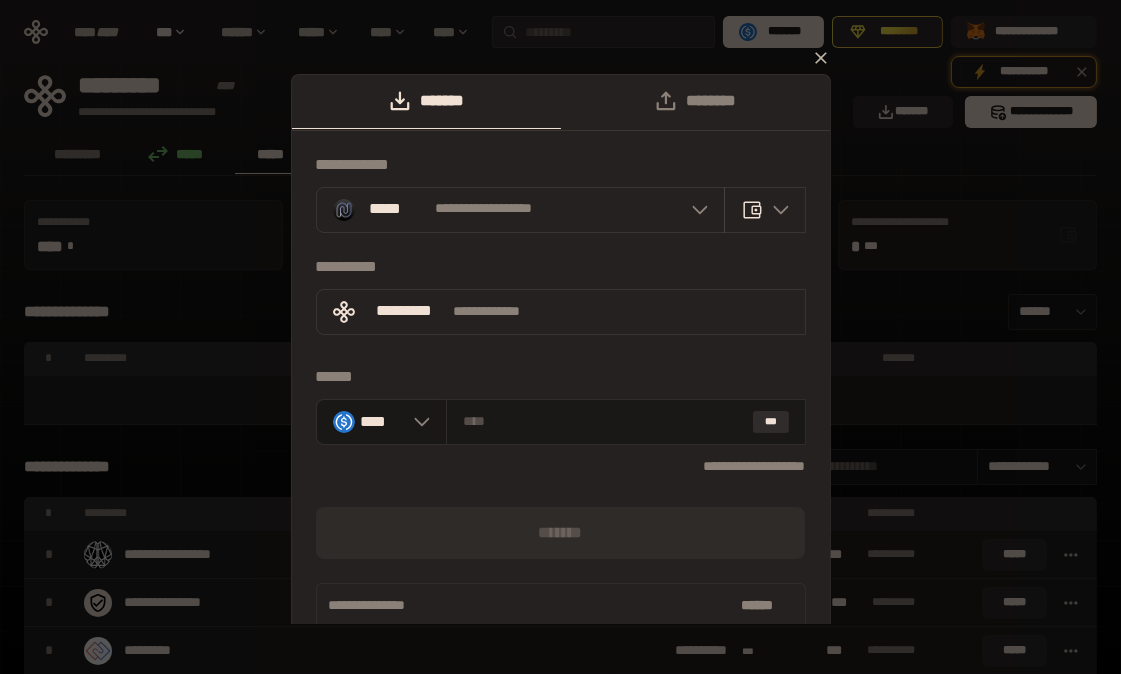 click 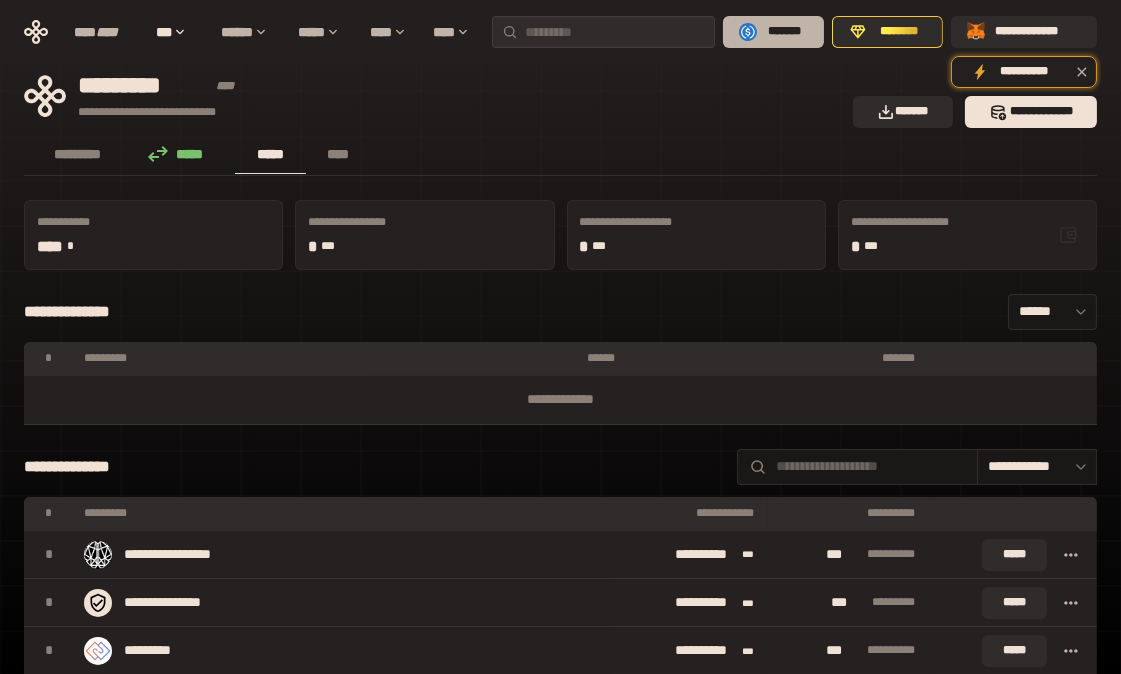 click on "*******" at bounding box center [784, 32] 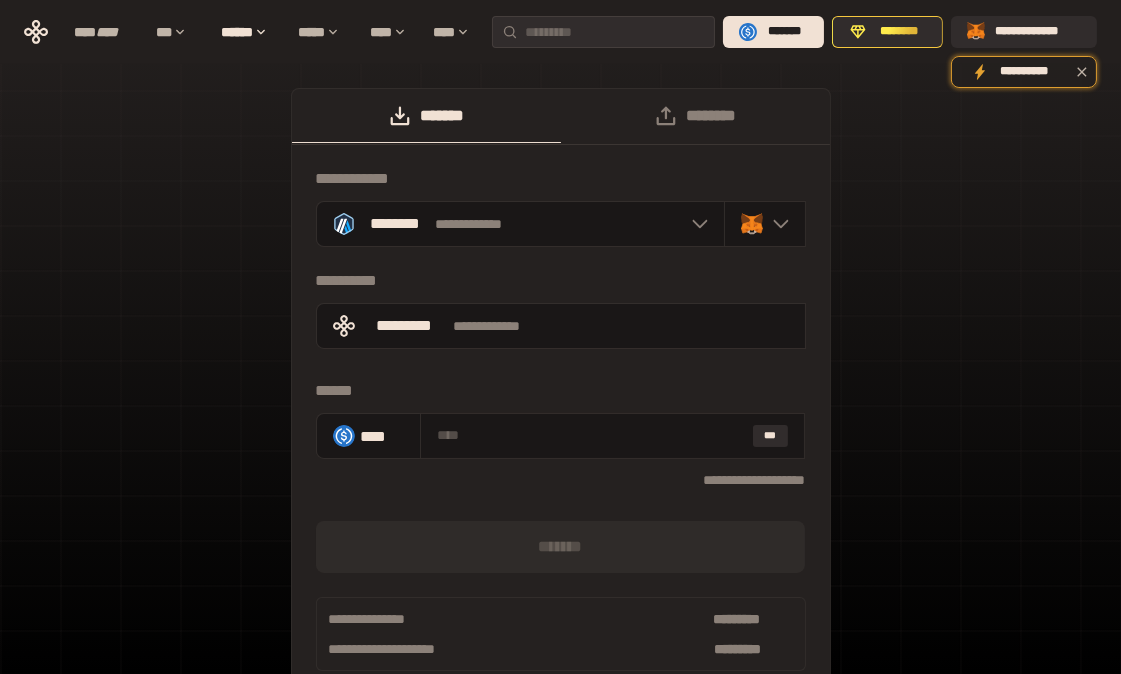 click on "**********" at bounding box center [560, 402] 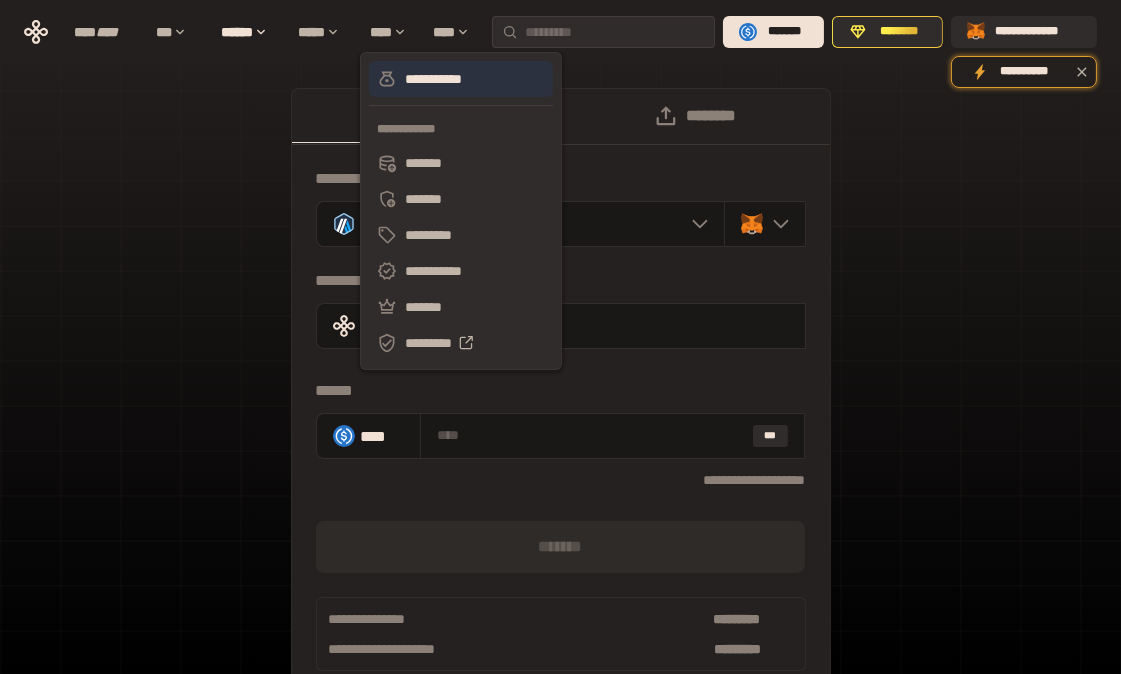 click on "**********" at bounding box center [461, 79] 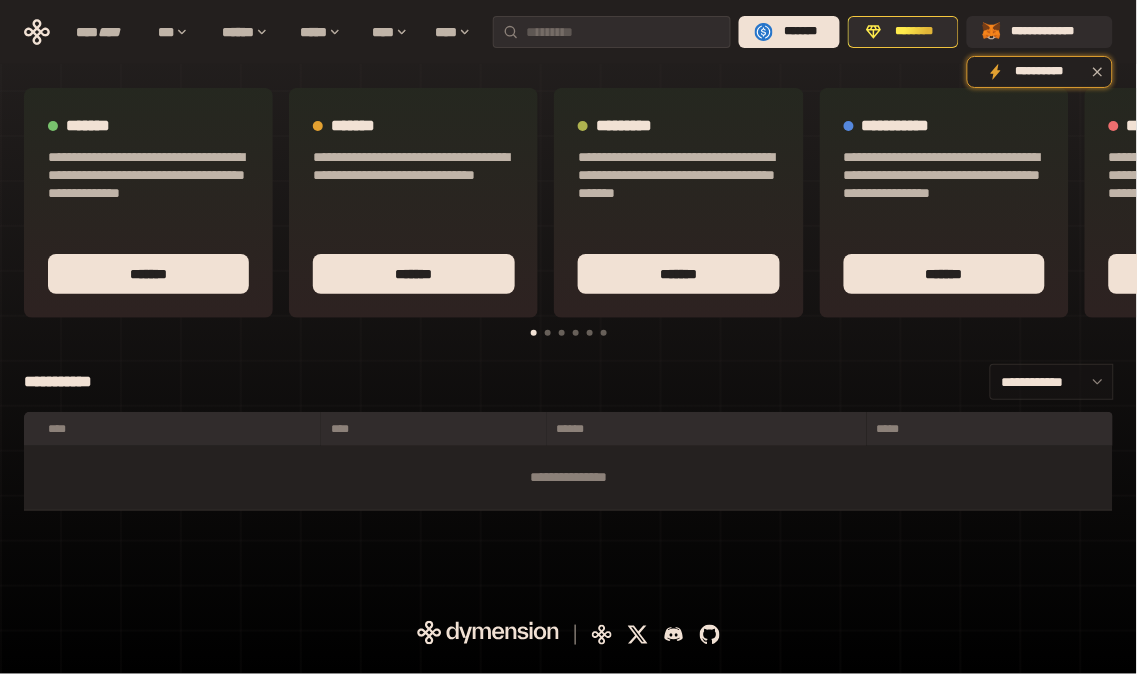 click on "**********" at bounding box center (1051, 382) 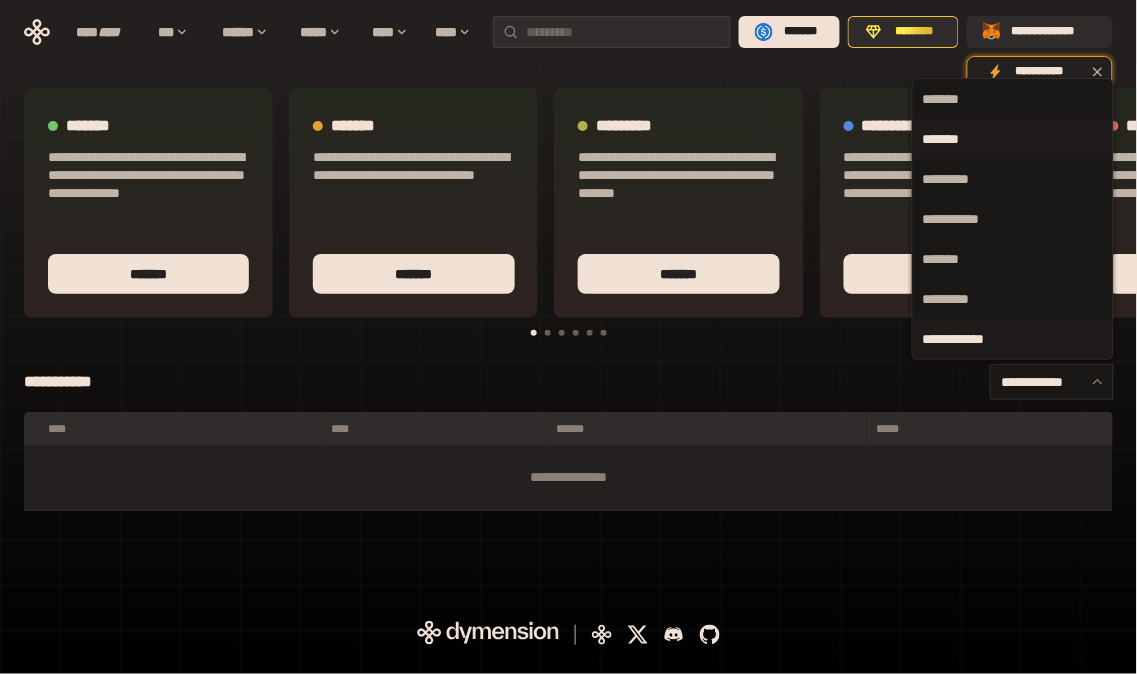 click on "*******" at bounding box center (1013, 139) 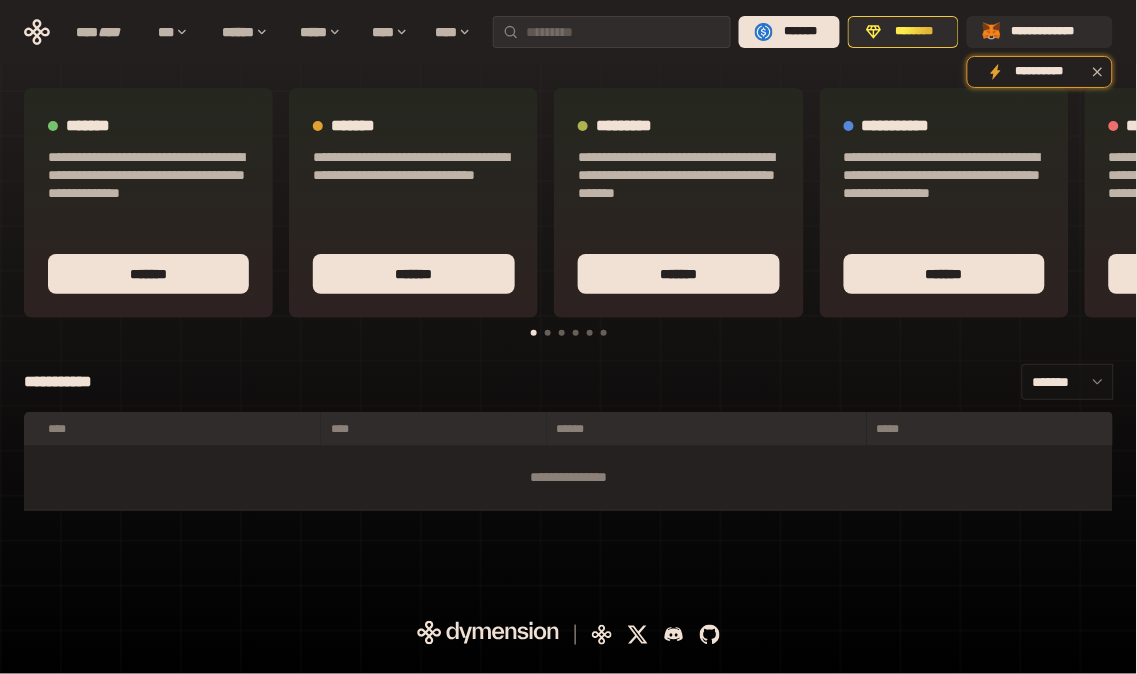 click on "*******" at bounding box center (1068, 382) 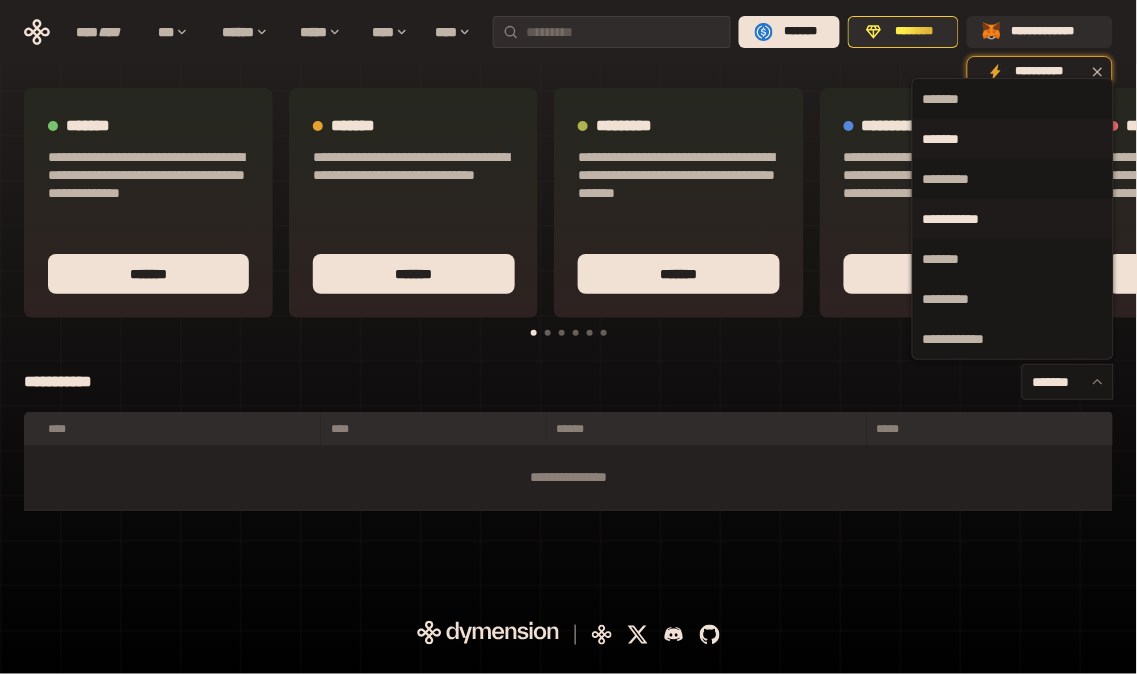 click on "**********" at bounding box center (1013, 219) 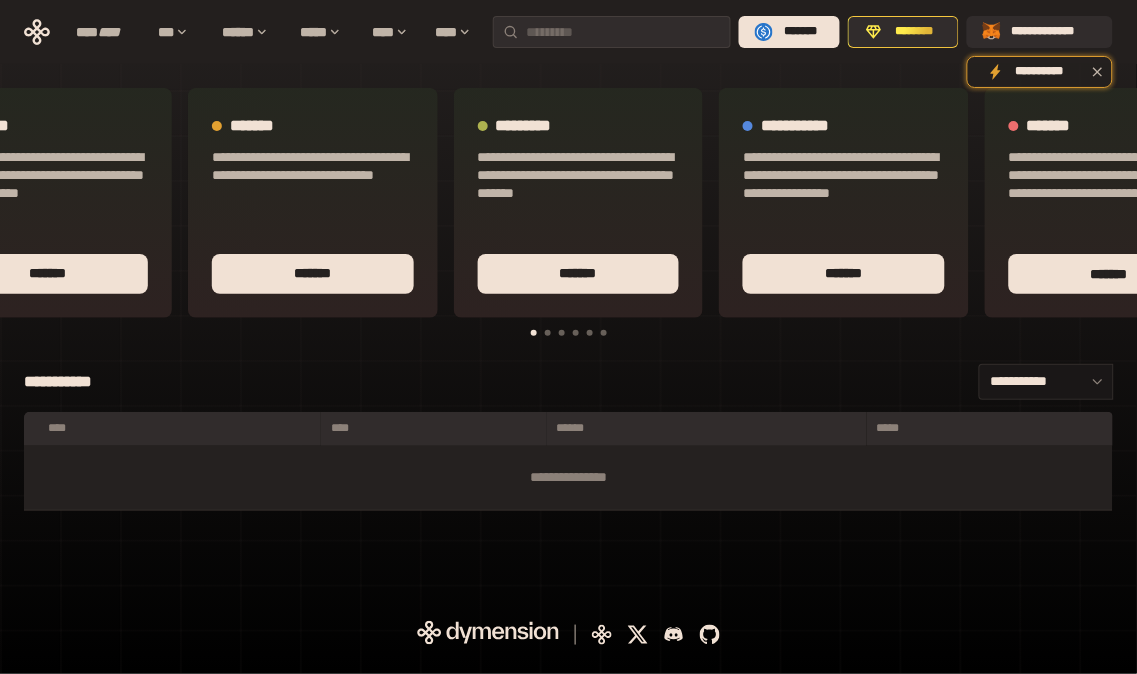 scroll, scrollTop: 0, scrollLeft: 110, axis: horizontal 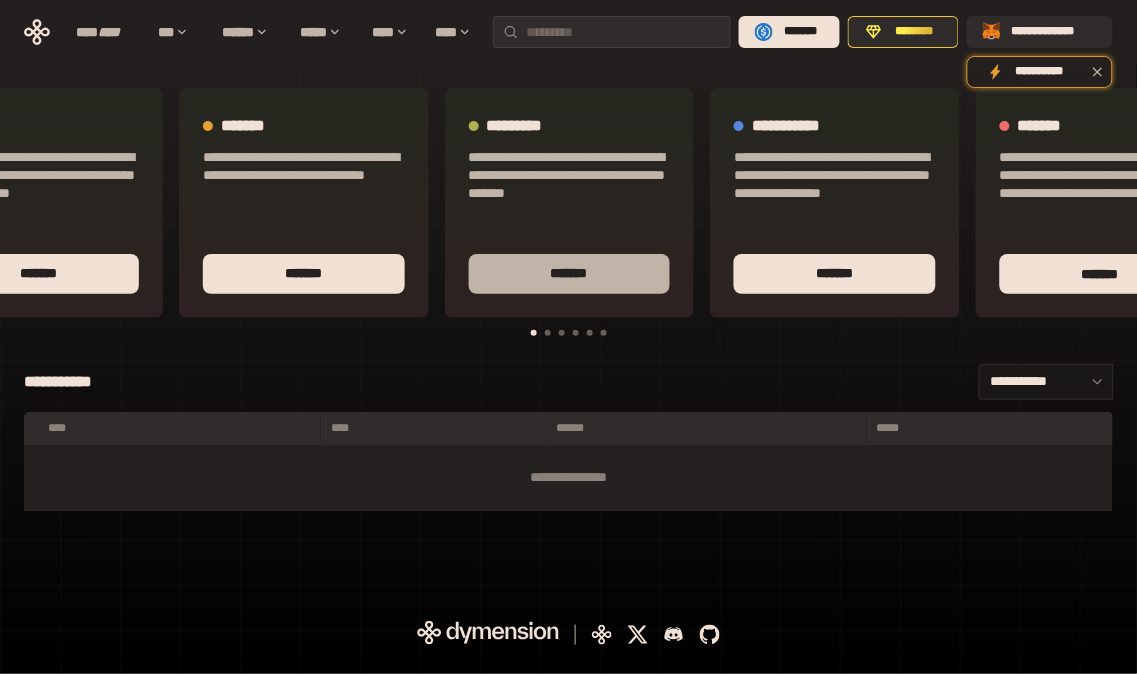 click on "*******" at bounding box center (569, 274) 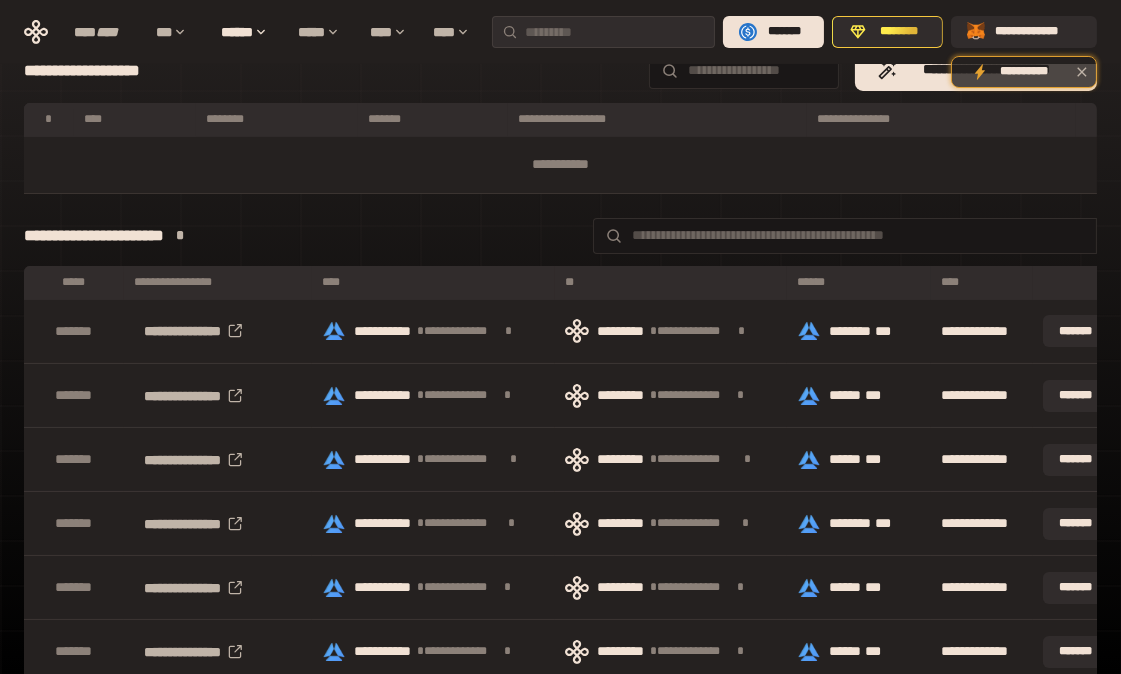 scroll, scrollTop: 0, scrollLeft: 0, axis: both 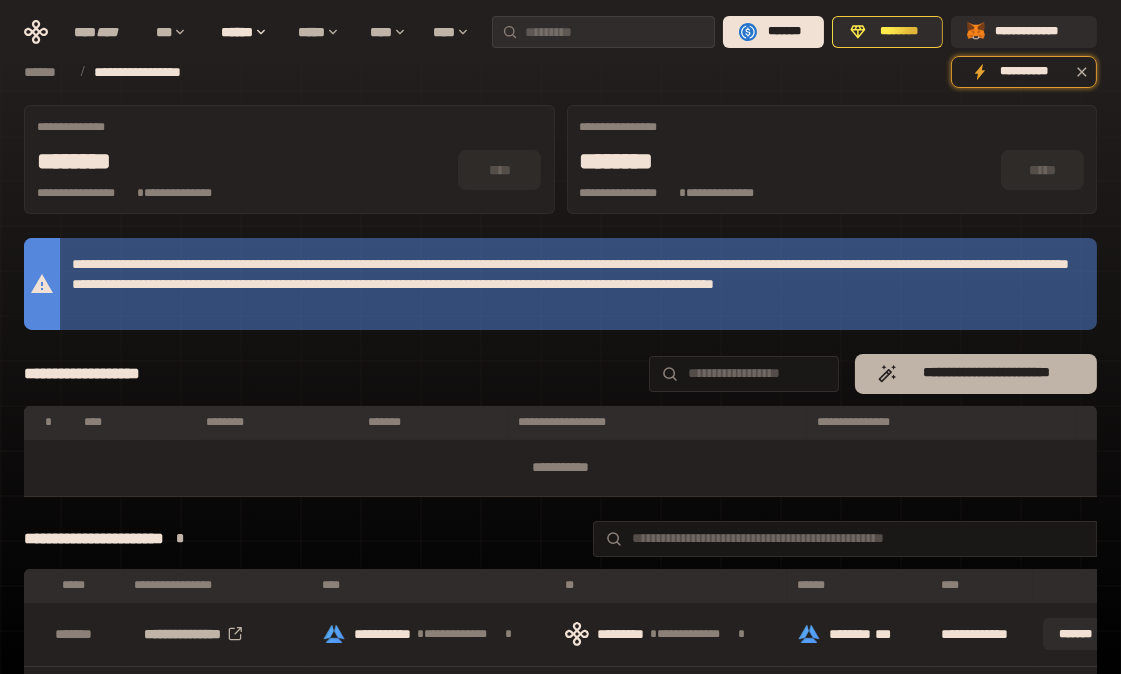 click on "**********" at bounding box center (986, 373) 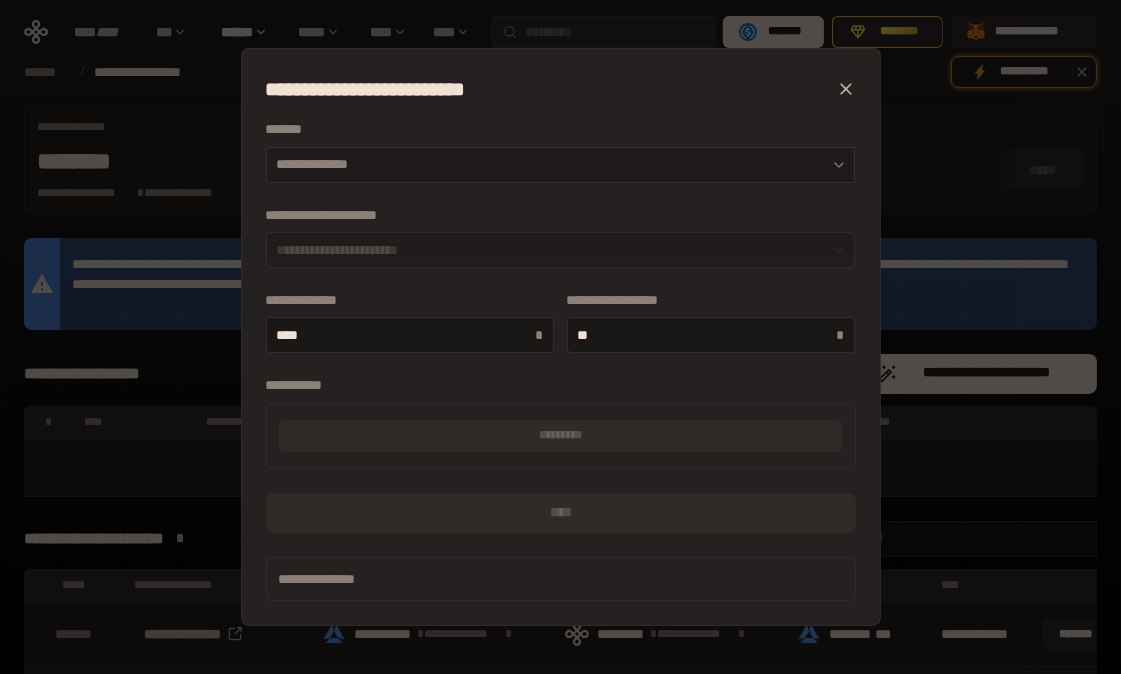 click on "**********" at bounding box center [561, 165] 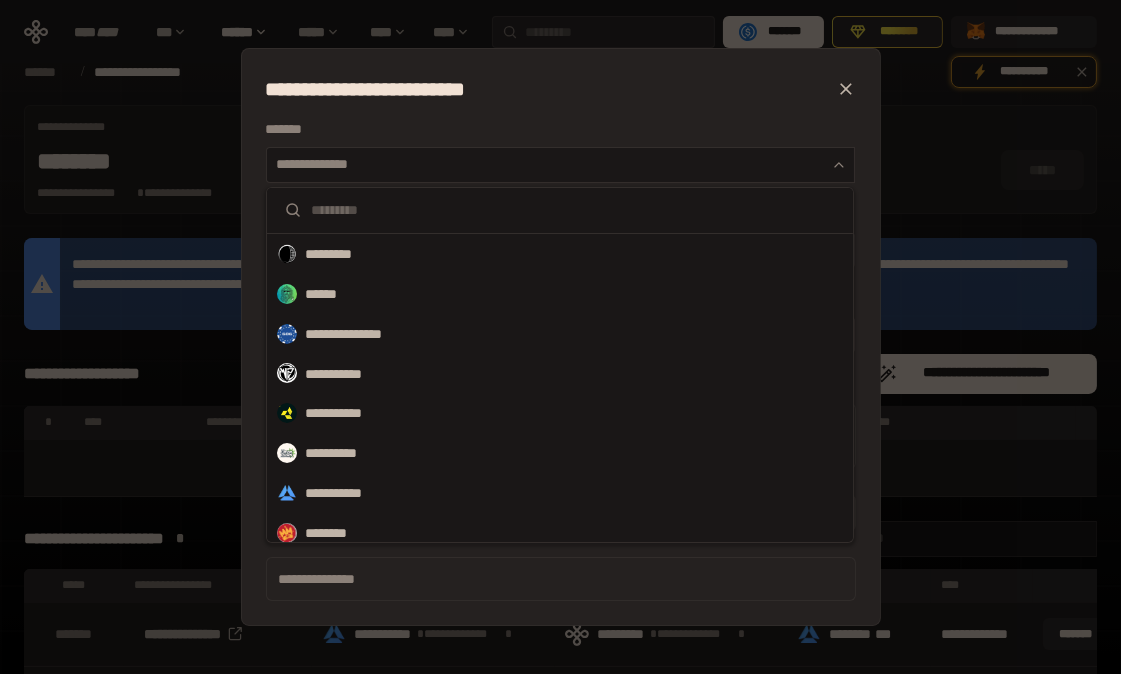 click on "**********" at bounding box center [561, 89] 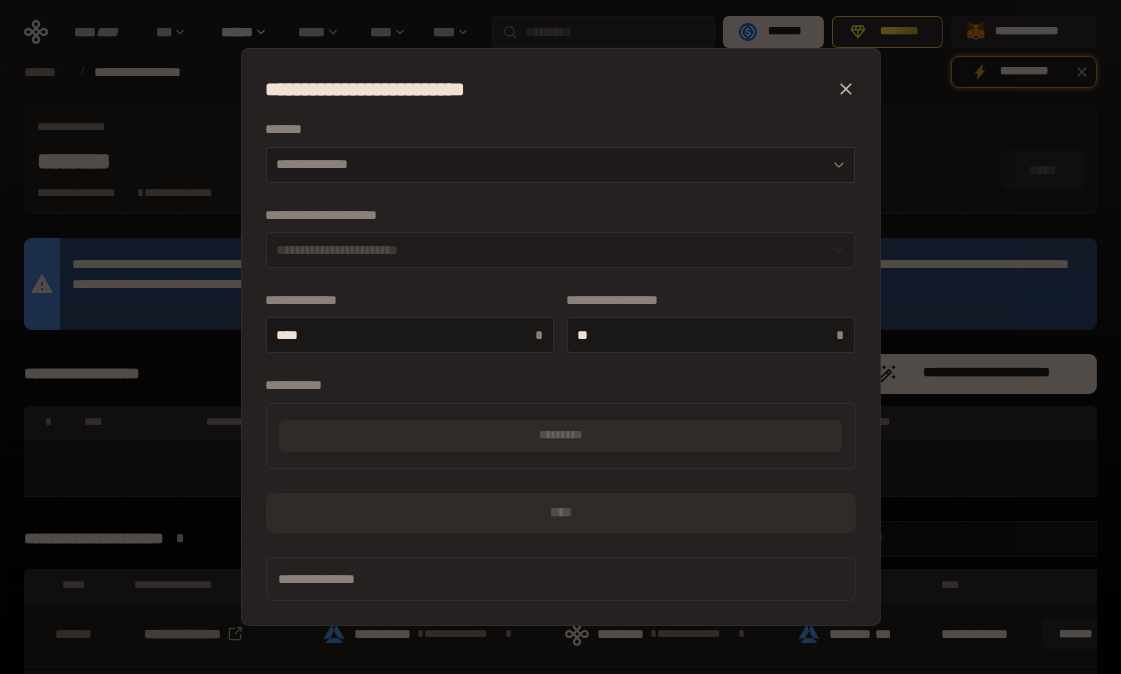 click on "**********" at bounding box center (561, 165) 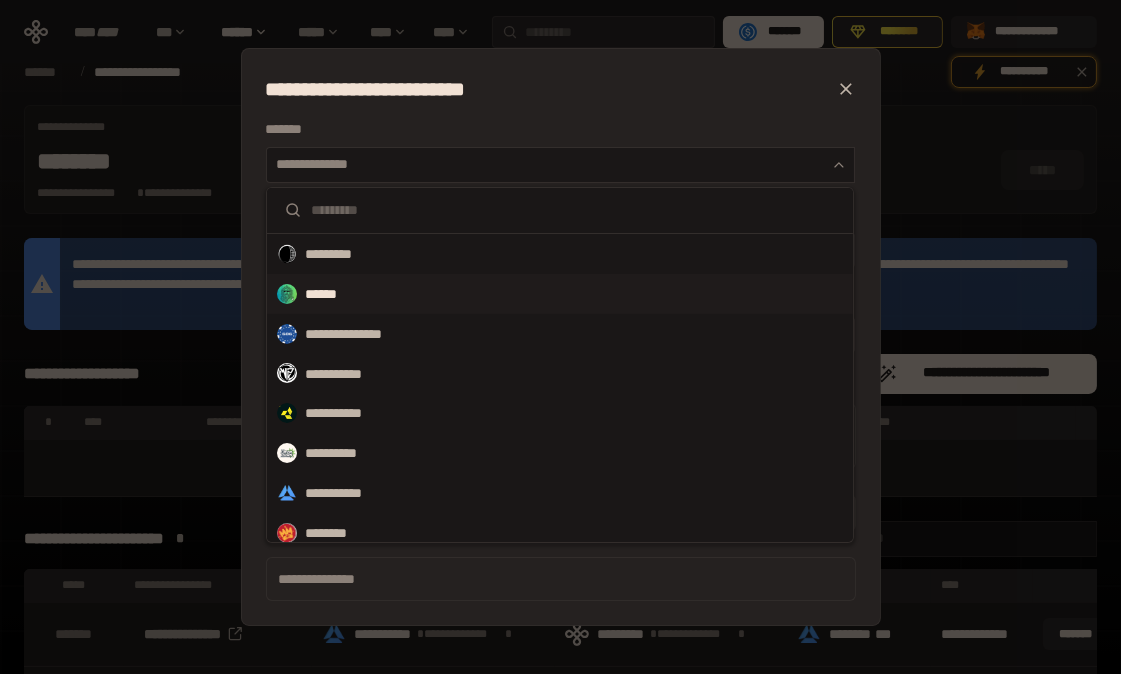 click on "******" at bounding box center [560, 294] 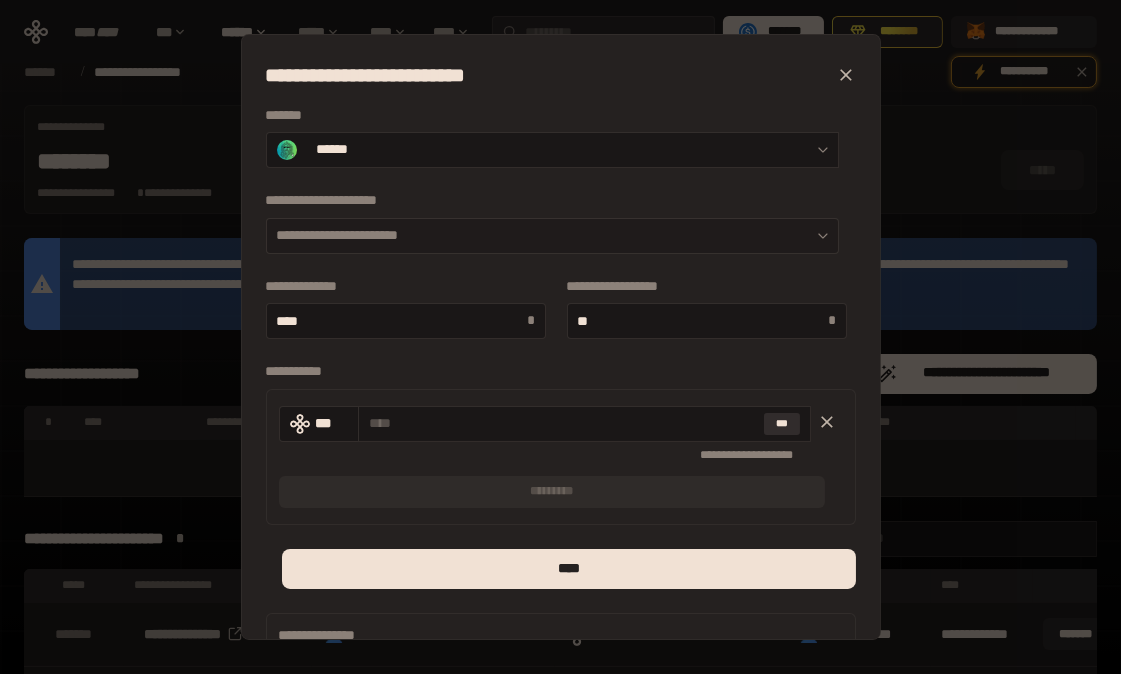 click on "**********" at bounding box center [552, 236] 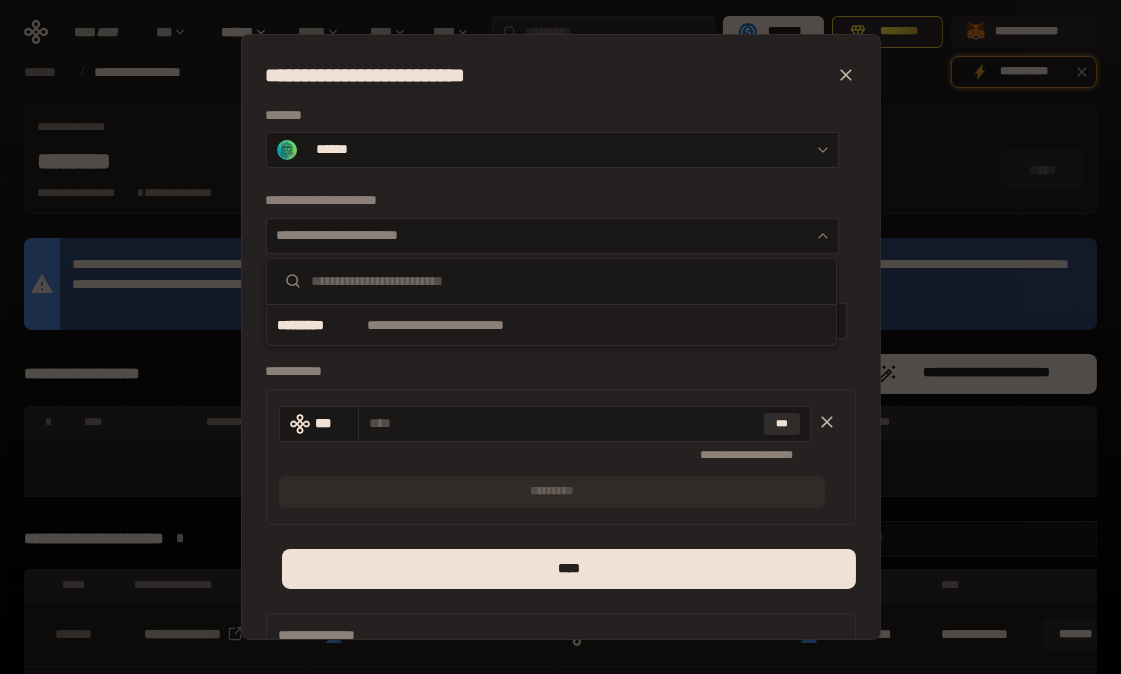 click on "**********" at bounding box center [470, 325] 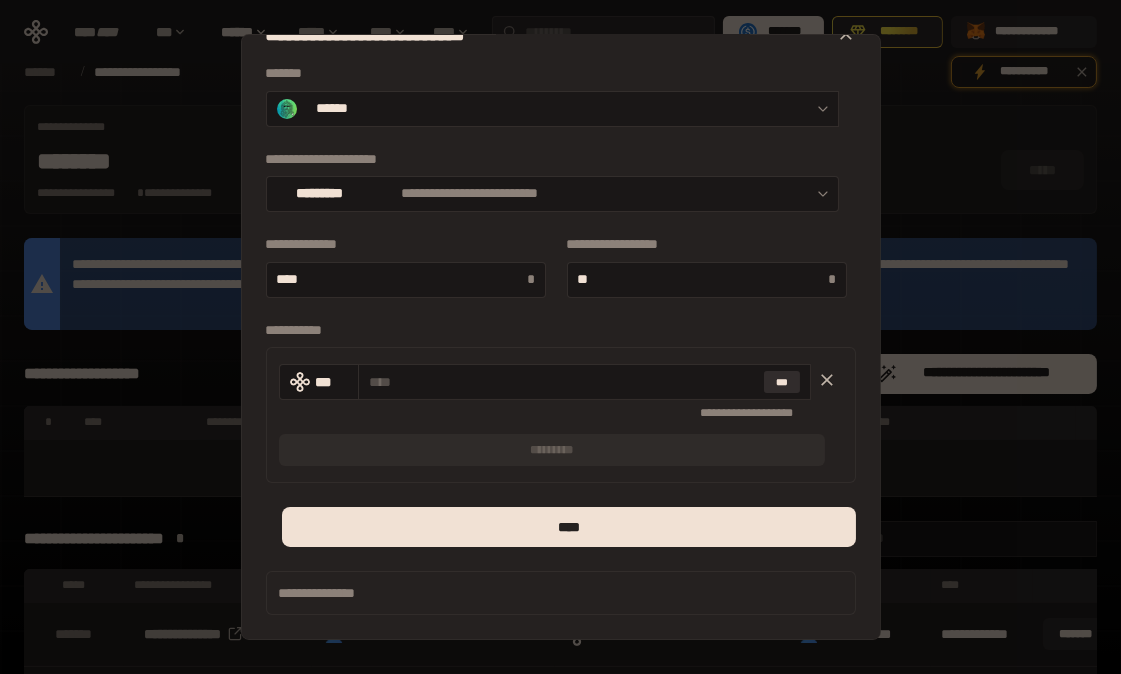 scroll, scrollTop: 0, scrollLeft: 0, axis: both 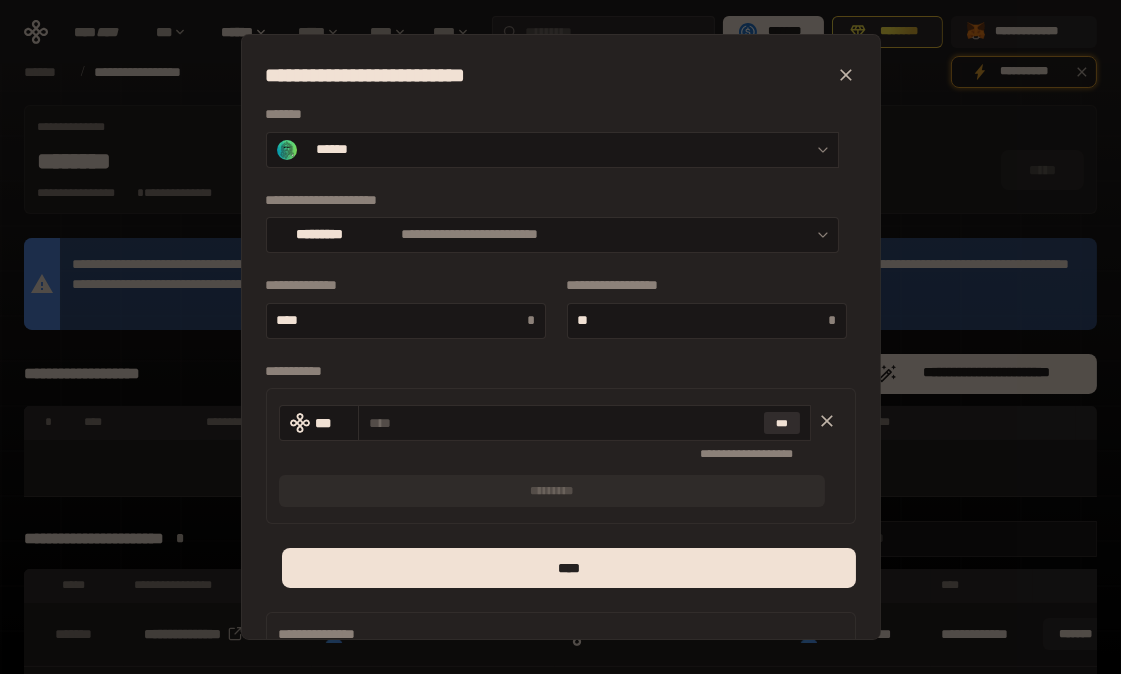 click 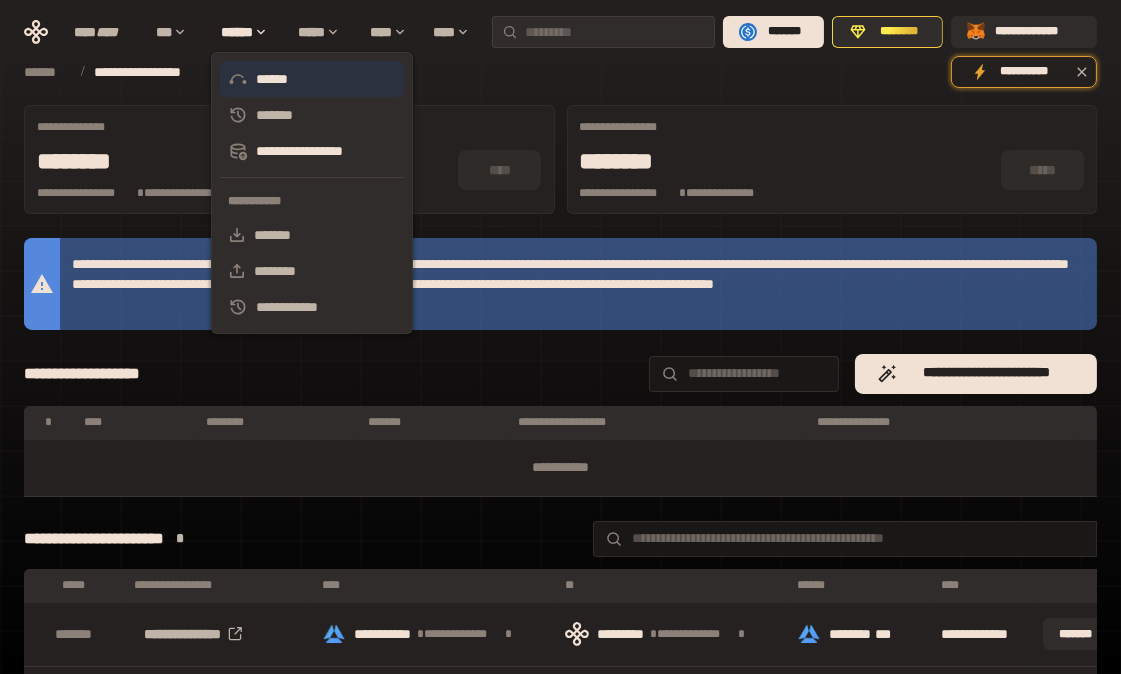 click on "******" at bounding box center (312, 79) 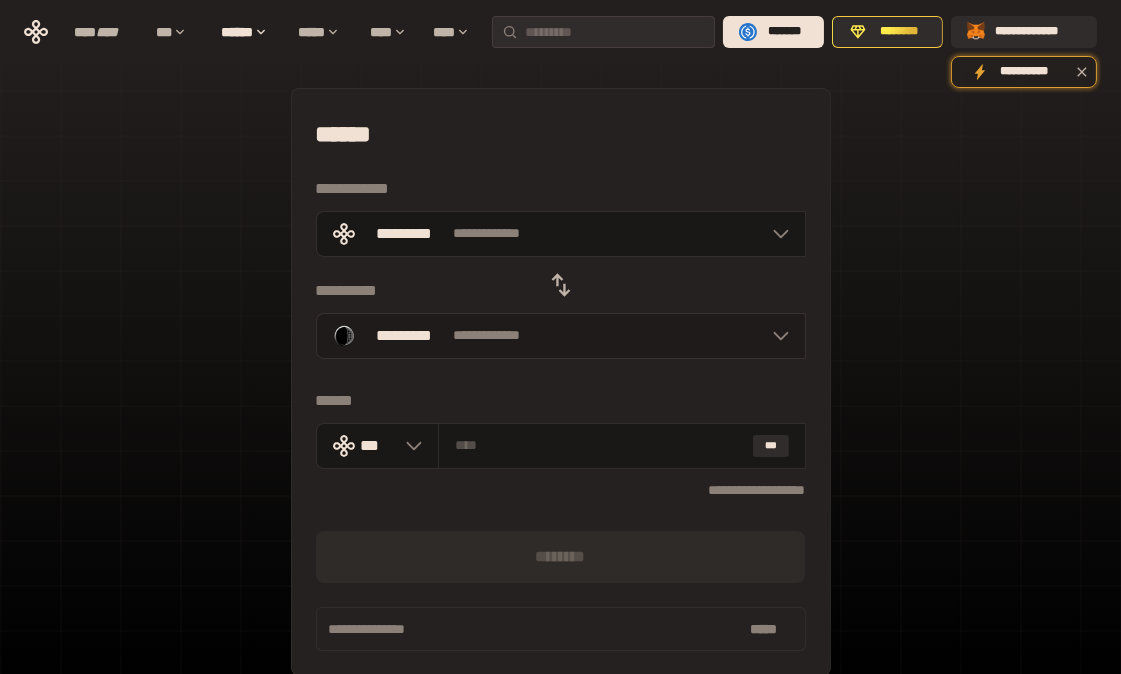 click on "**********" at bounding box center [561, 336] 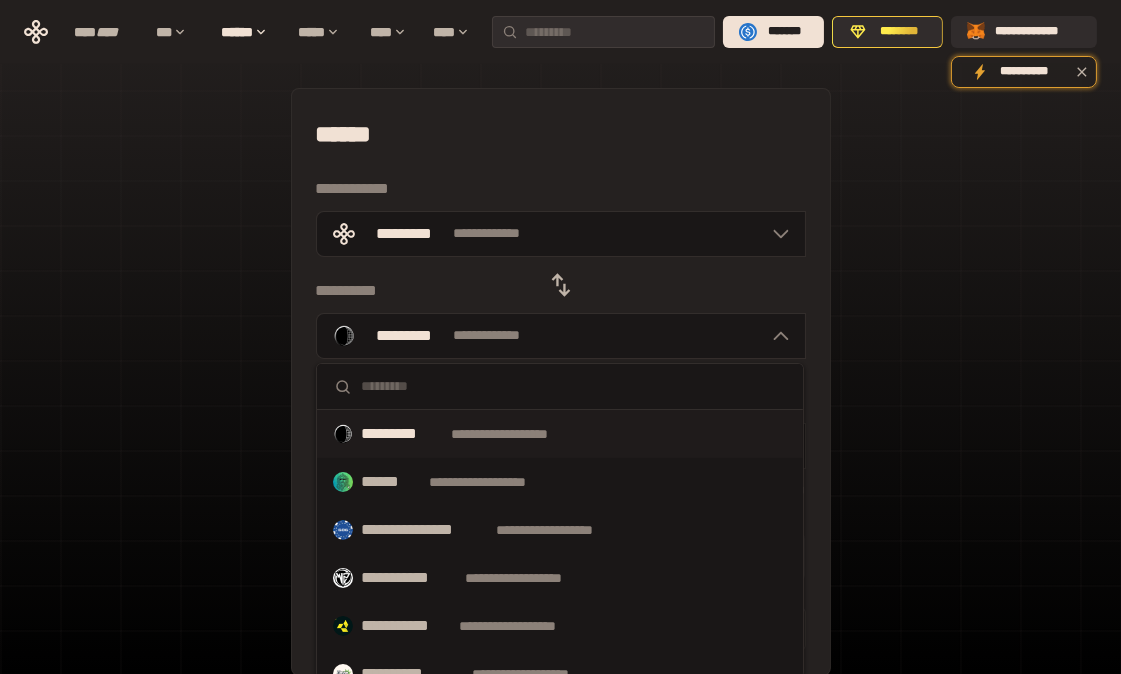 click on "******" at bounding box center (561, 134) 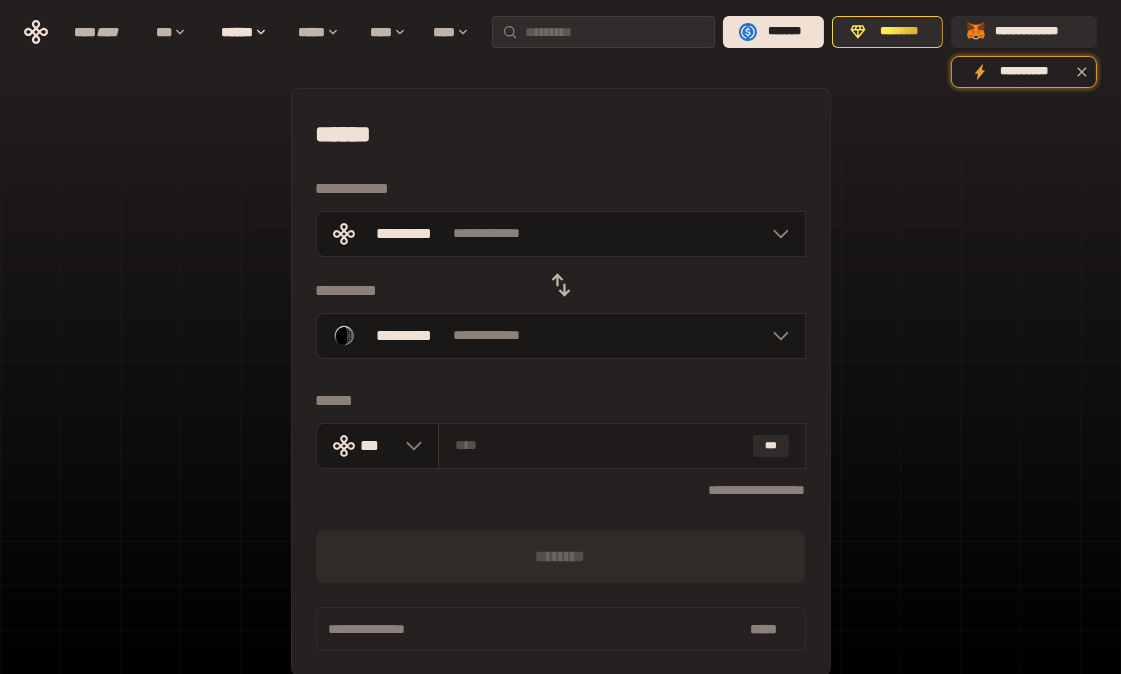 click on "***" at bounding box center [621, 446] 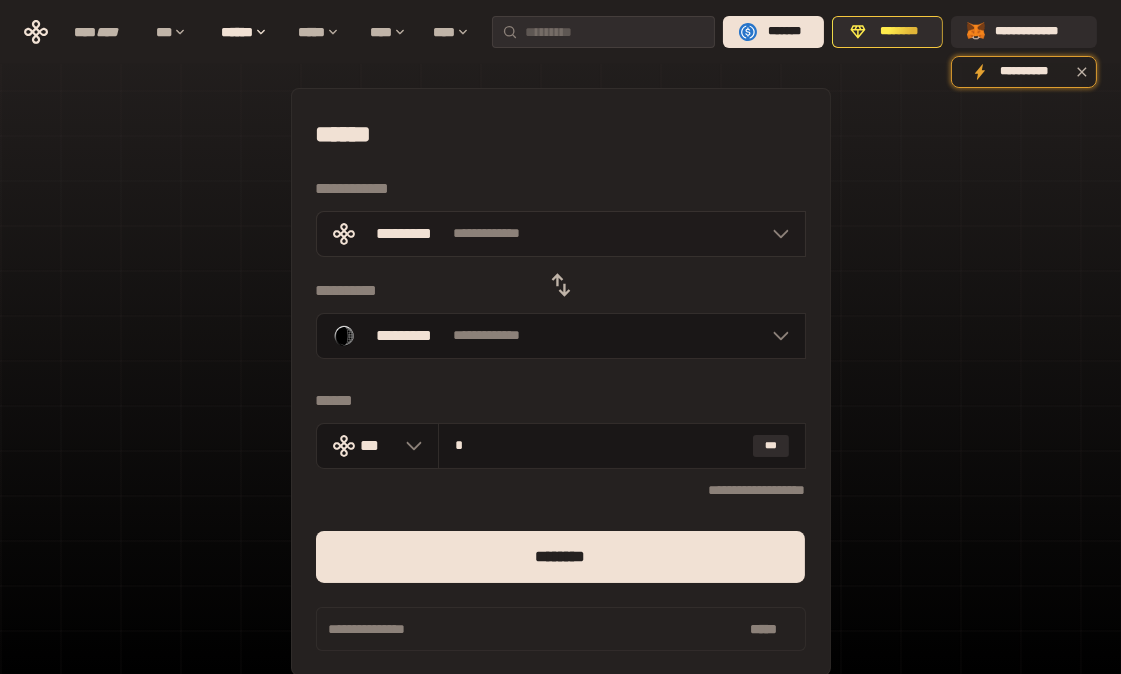 type on "*" 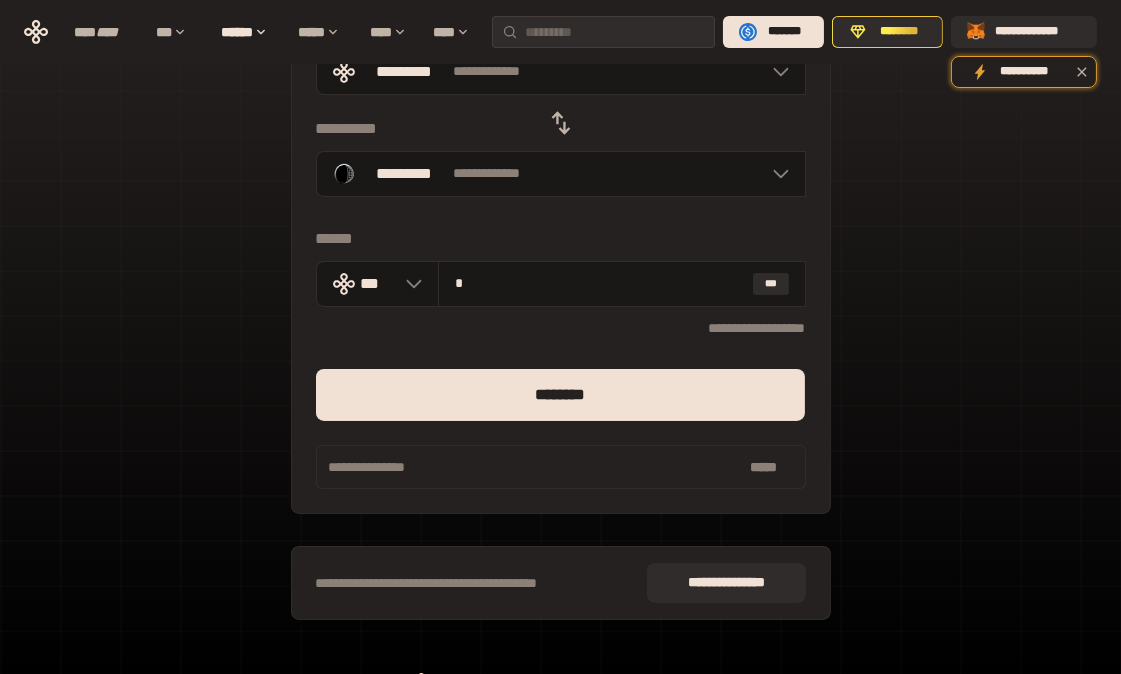 scroll, scrollTop: 200, scrollLeft: 0, axis: vertical 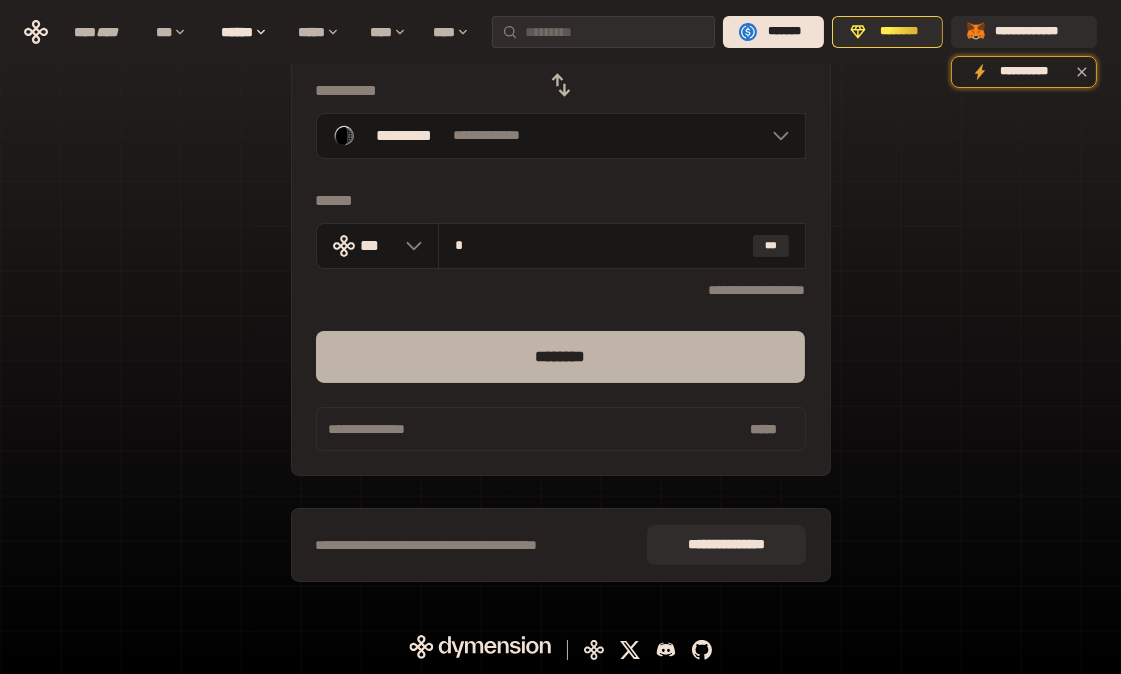 click on "********" at bounding box center (561, 357) 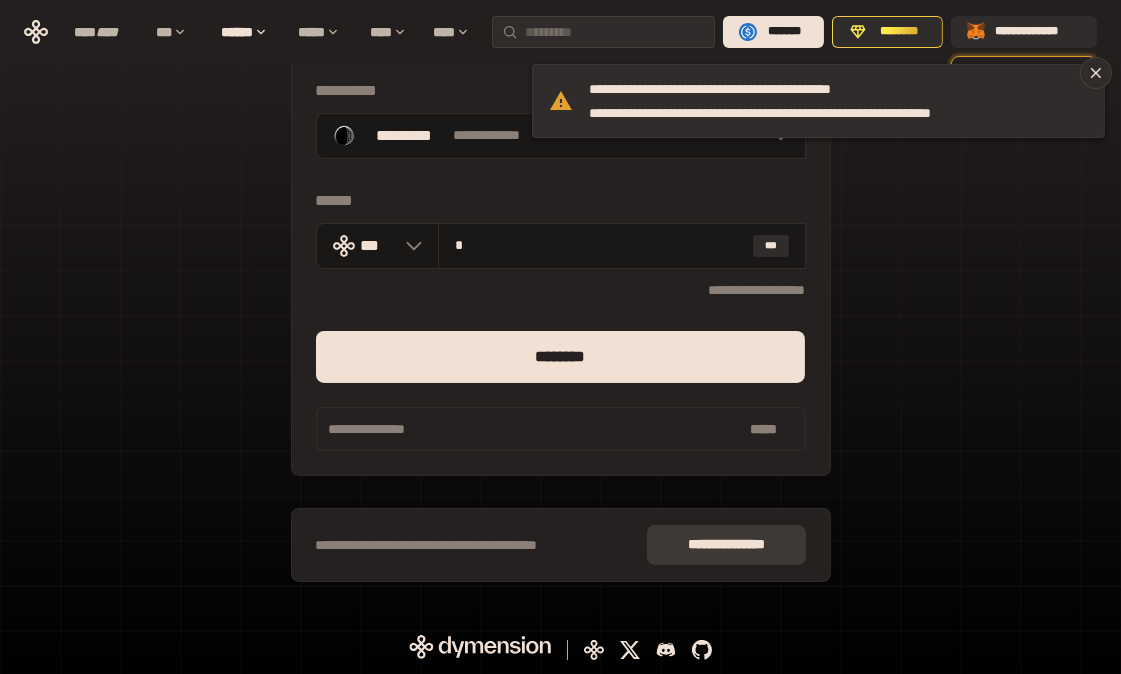 click on "**** **** * ***" at bounding box center [726, 545] 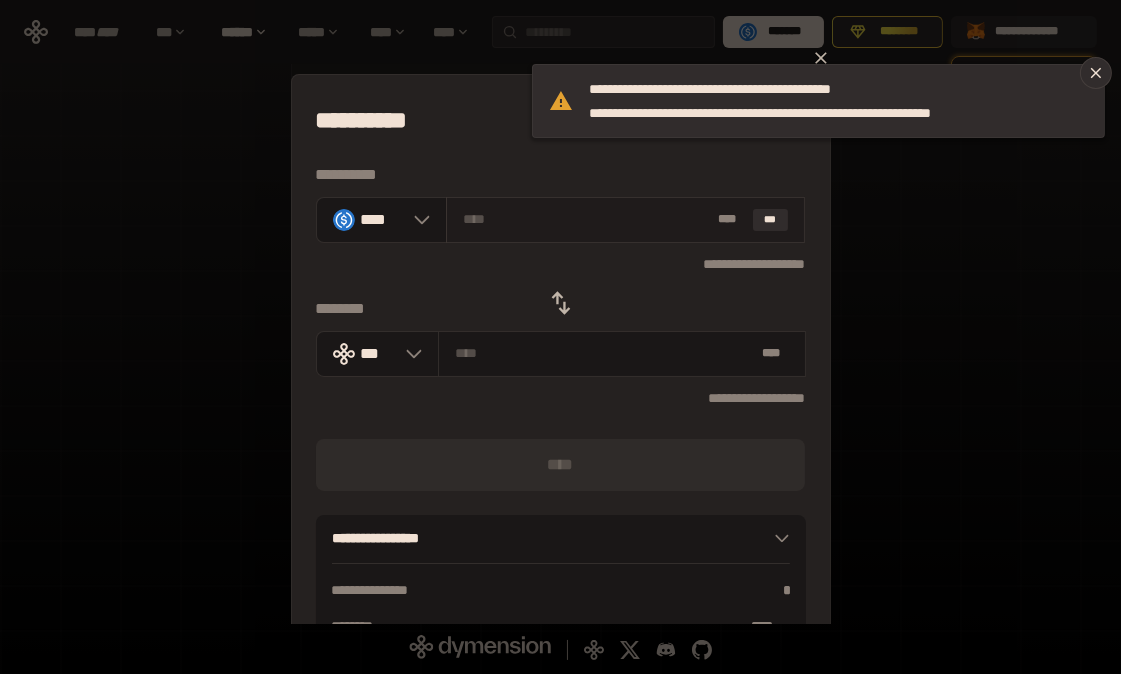 click at bounding box center (586, 219) 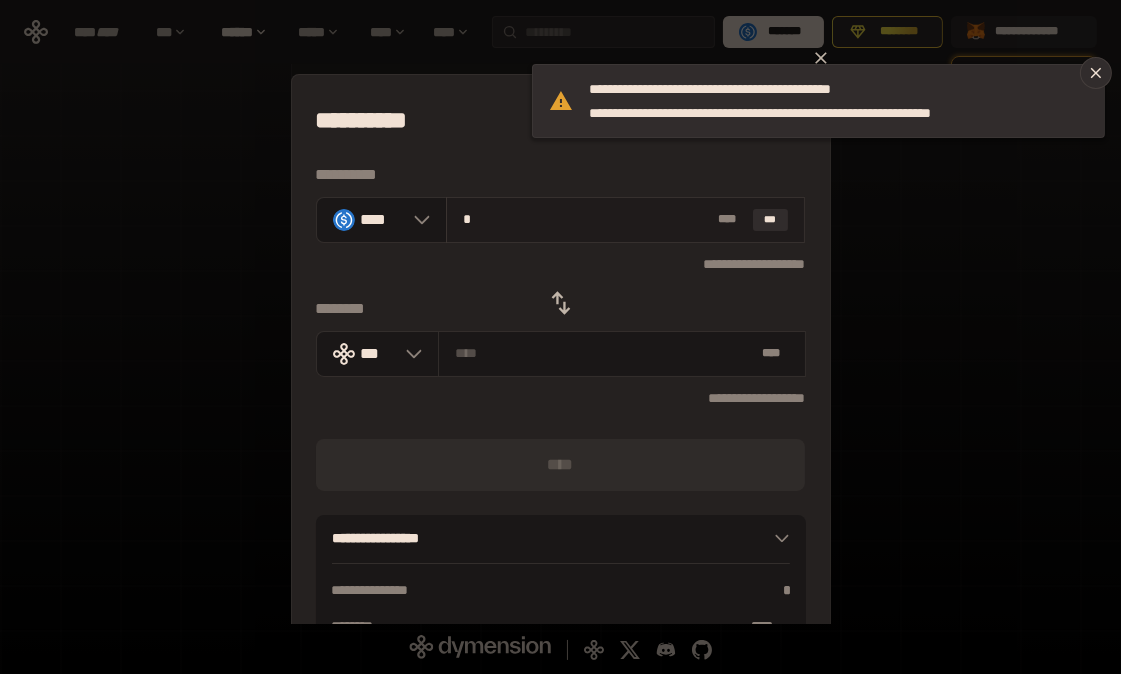 type on "**********" 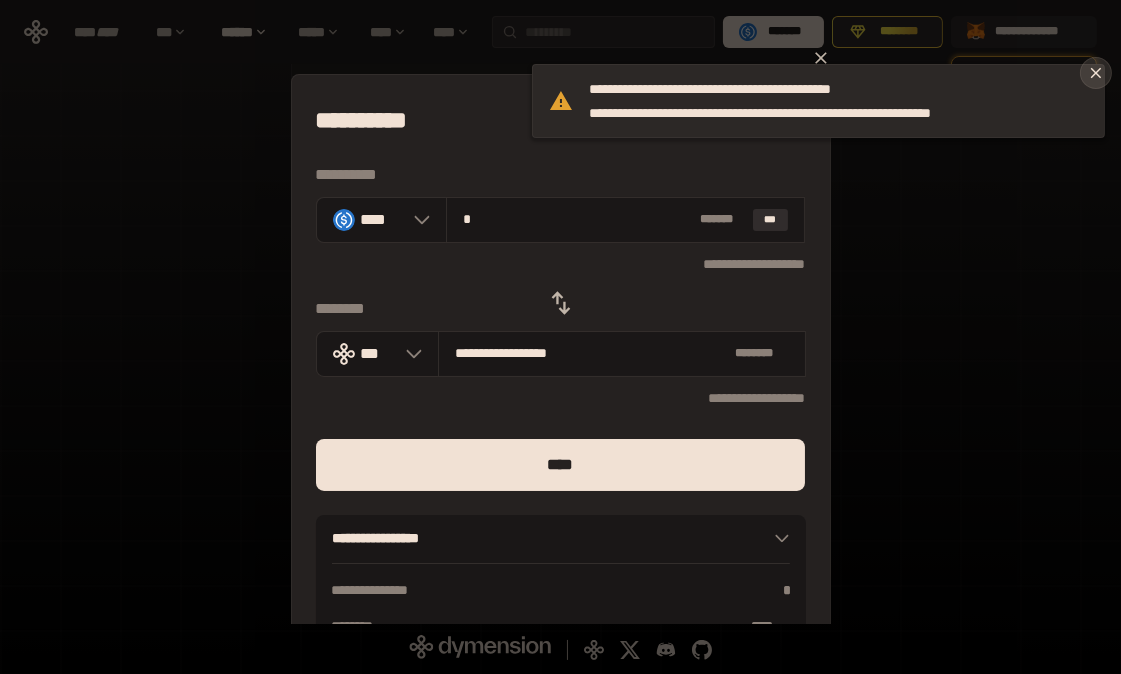 type on "*" 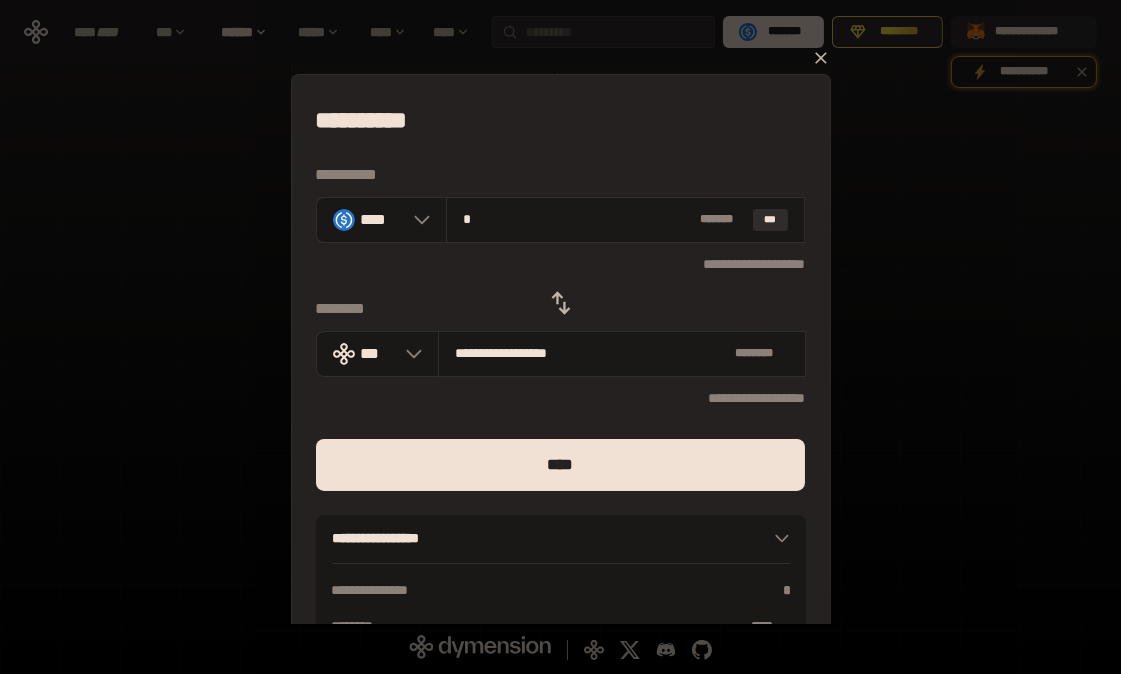 click 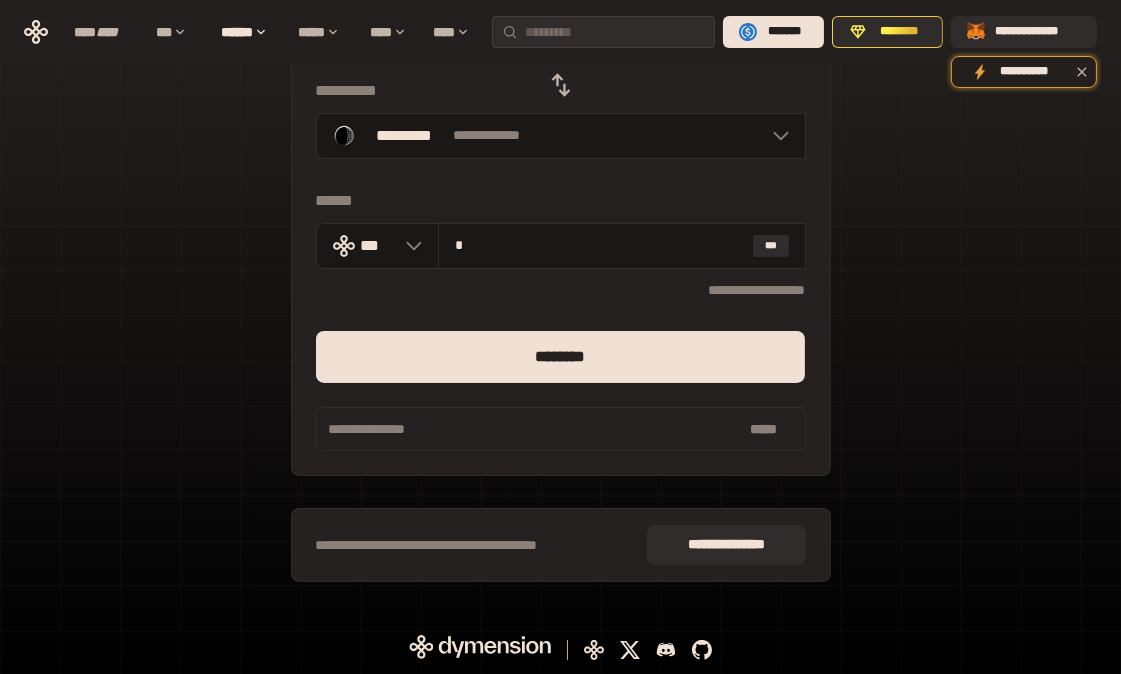 click on "**********" at bounding box center [560, 245] 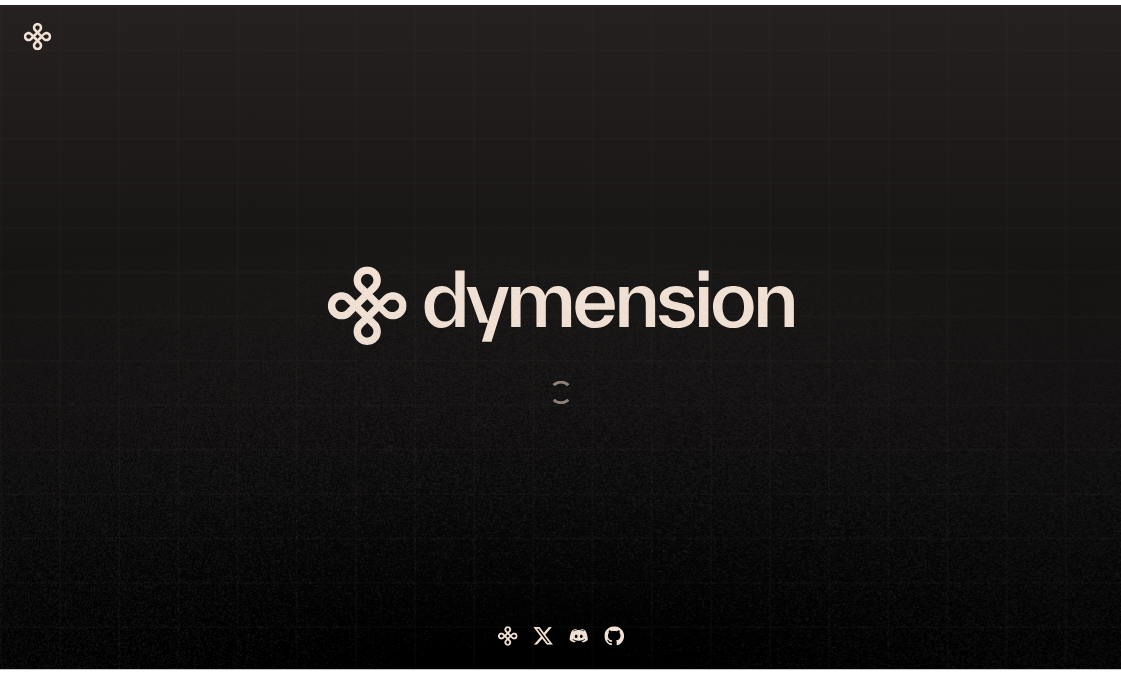 scroll, scrollTop: 0, scrollLeft: 0, axis: both 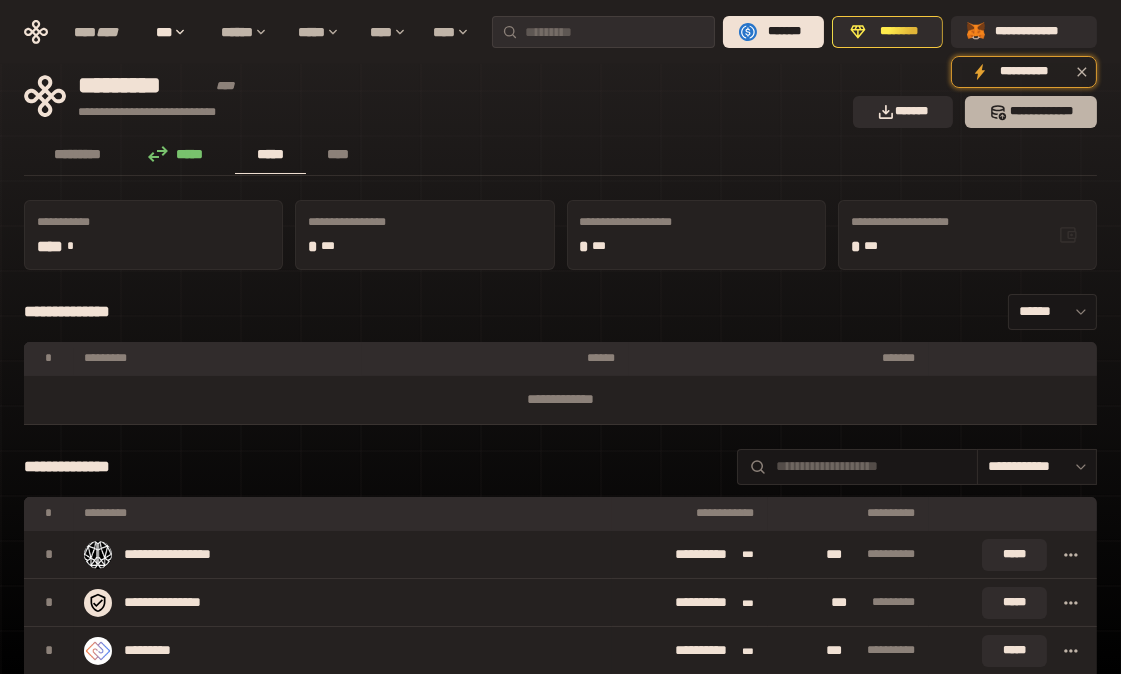 click 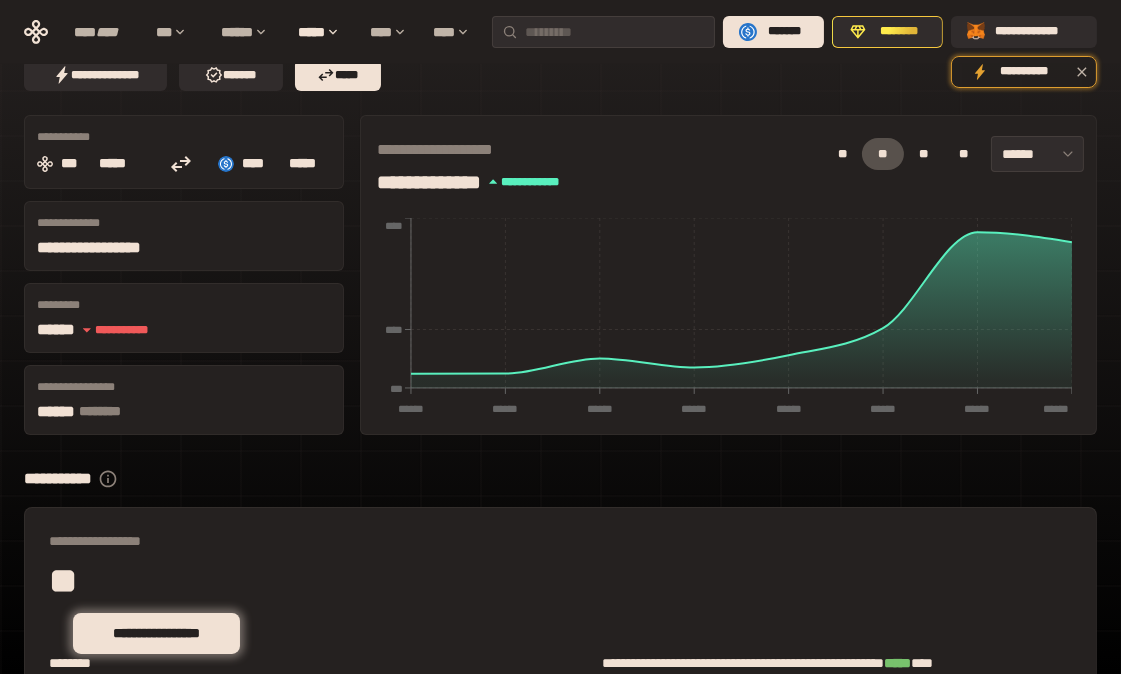 scroll, scrollTop: 0, scrollLeft: 0, axis: both 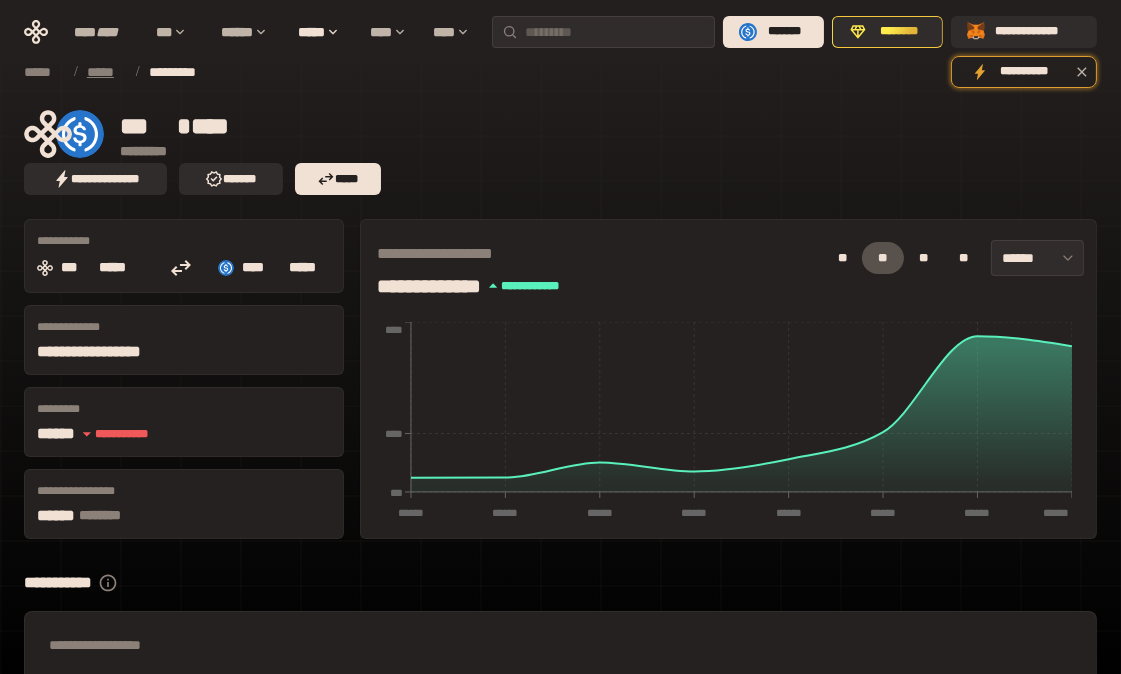 click on "*****" at bounding box center (106, 72) 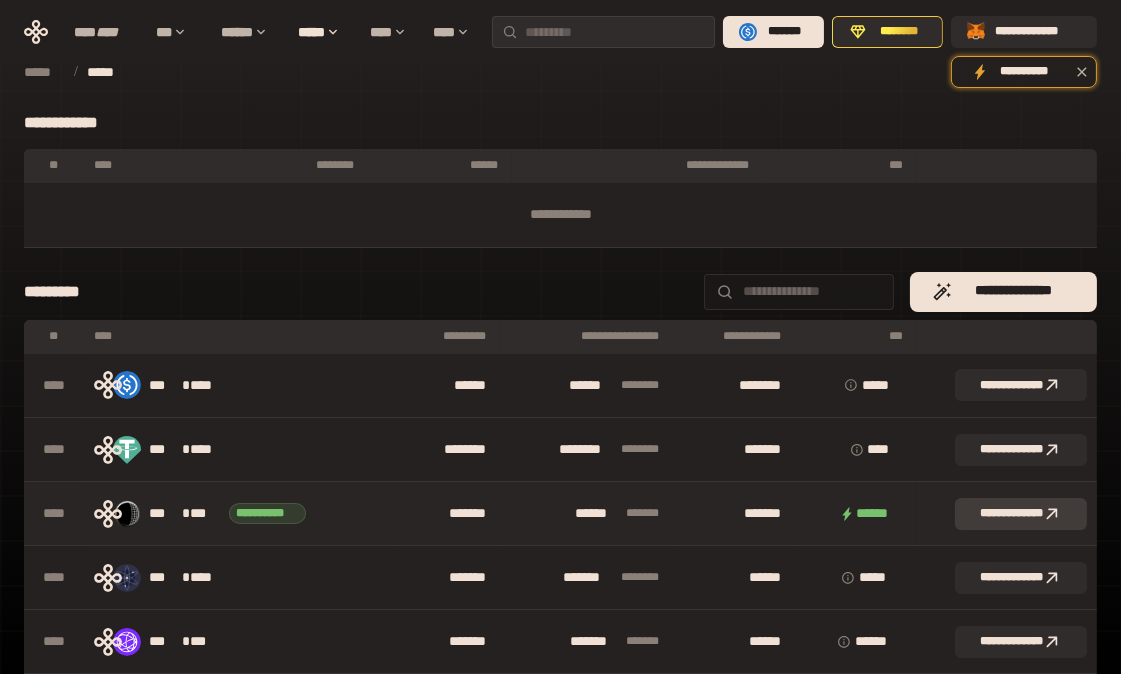 click on "**********" at bounding box center [1021, 514] 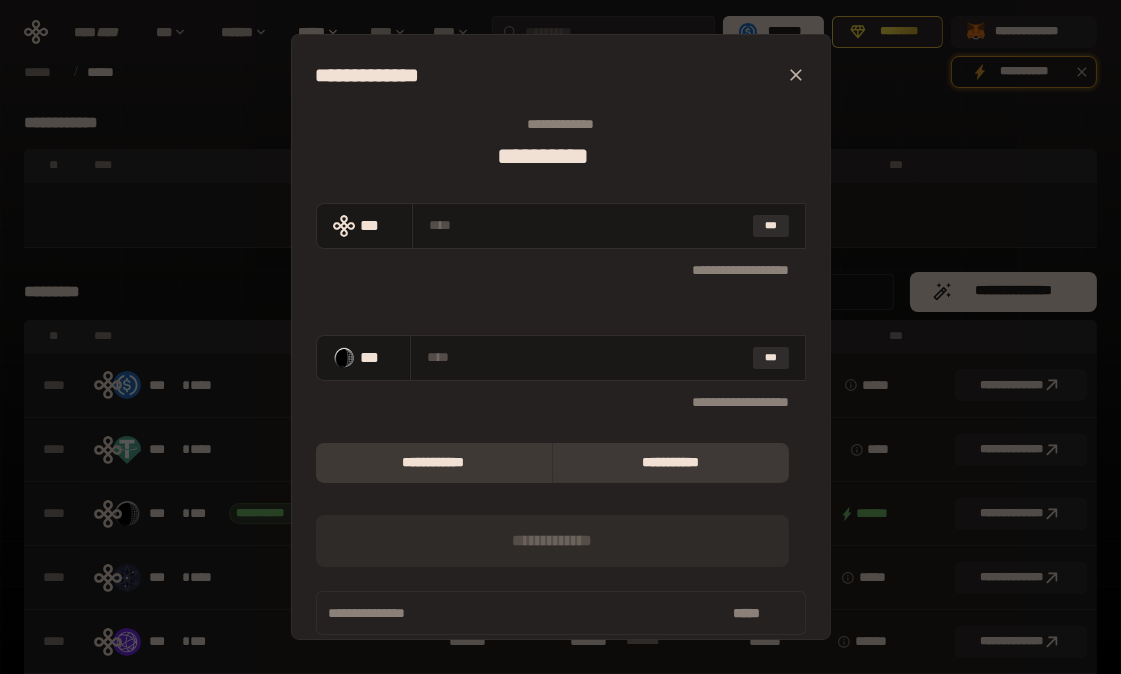click on "**********" at bounding box center [434, 463] 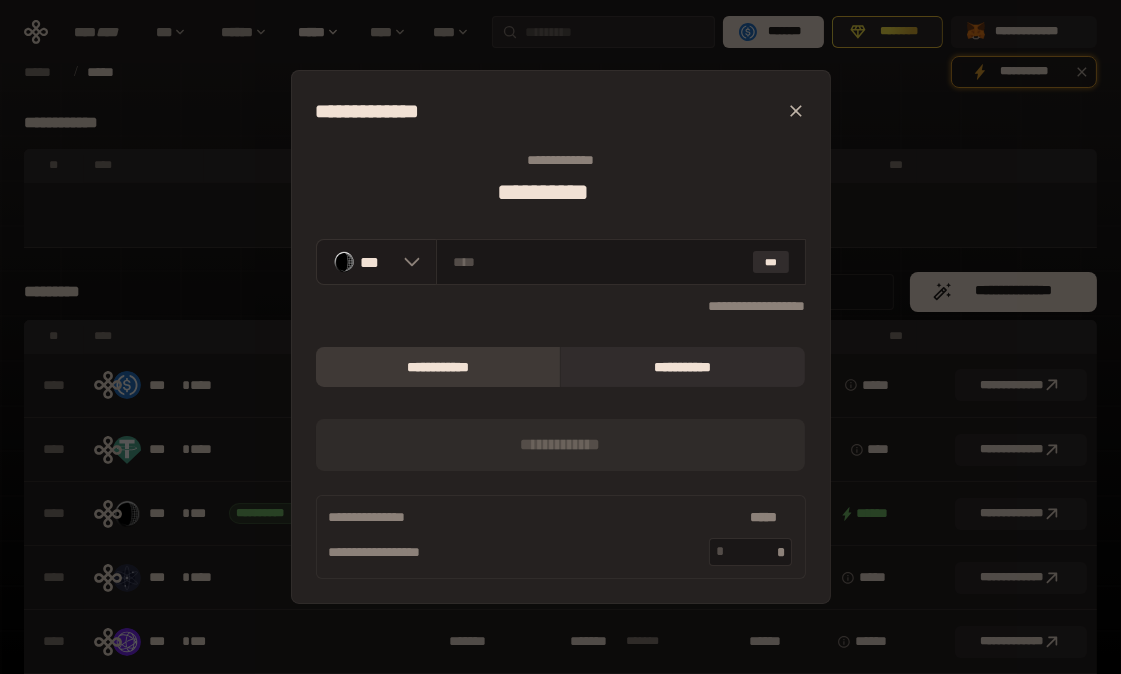 click 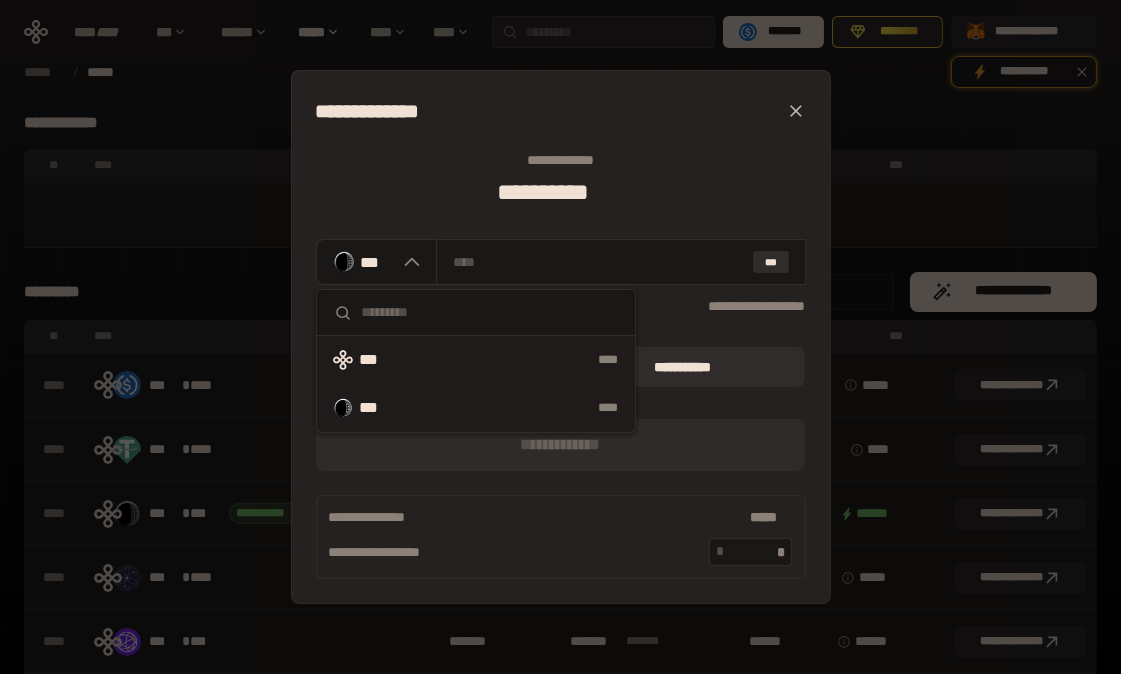 click on "****" at bounding box center (518, 360) 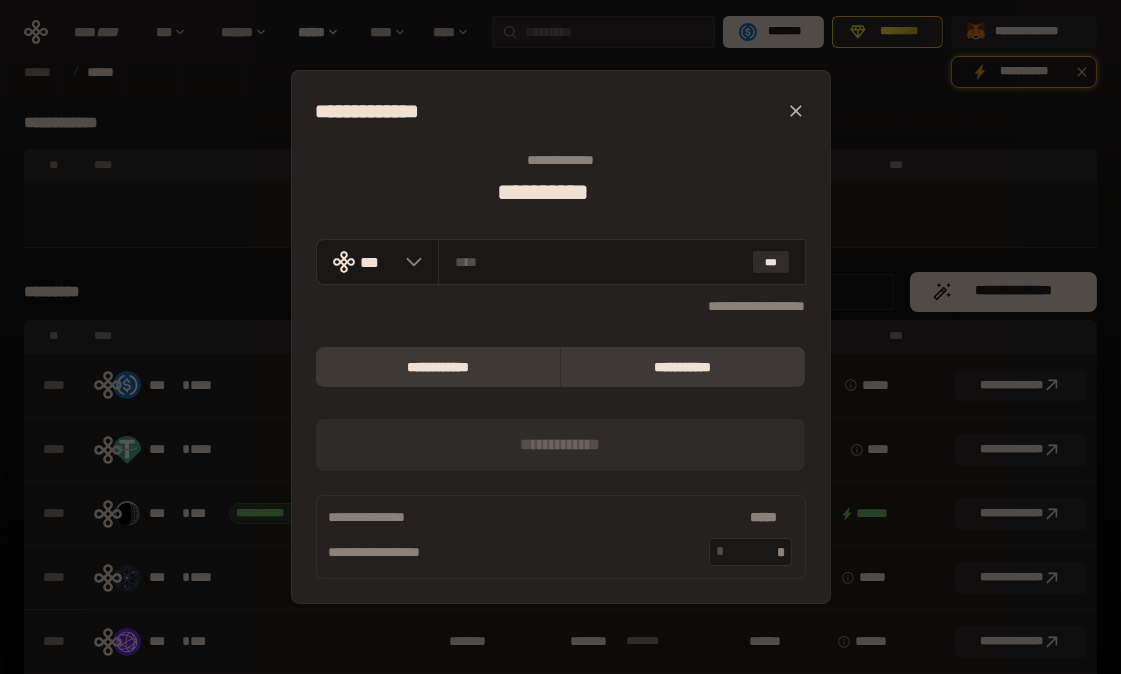click on "**********" at bounding box center (682, 367) 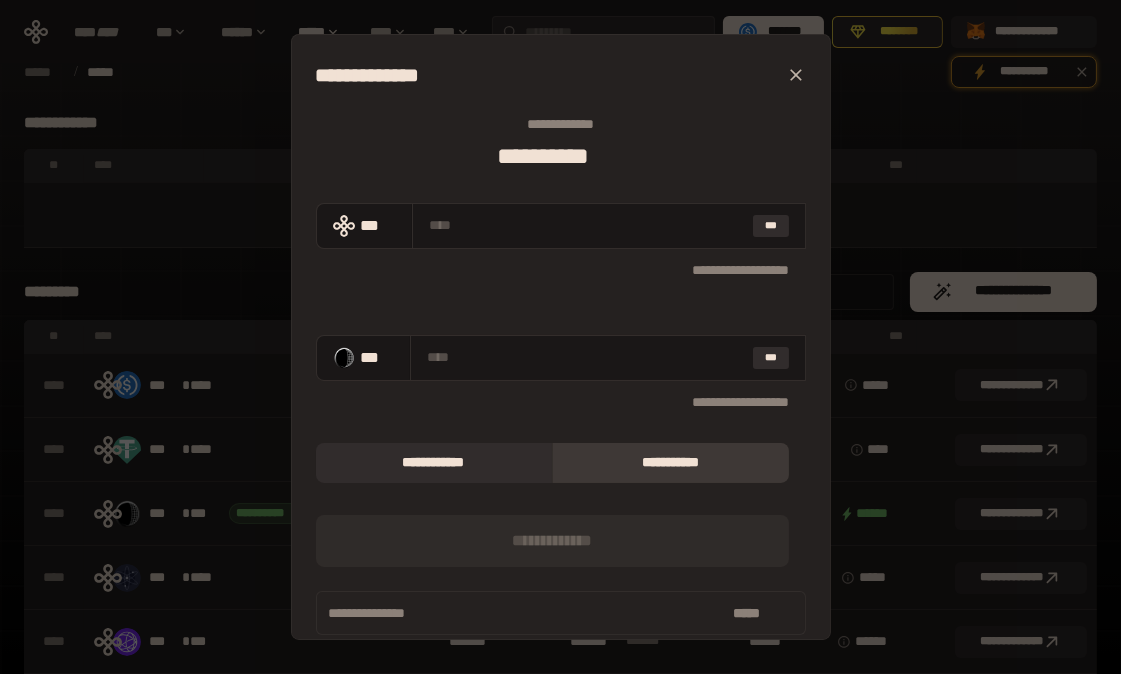 click at bounding box center (796, 75) 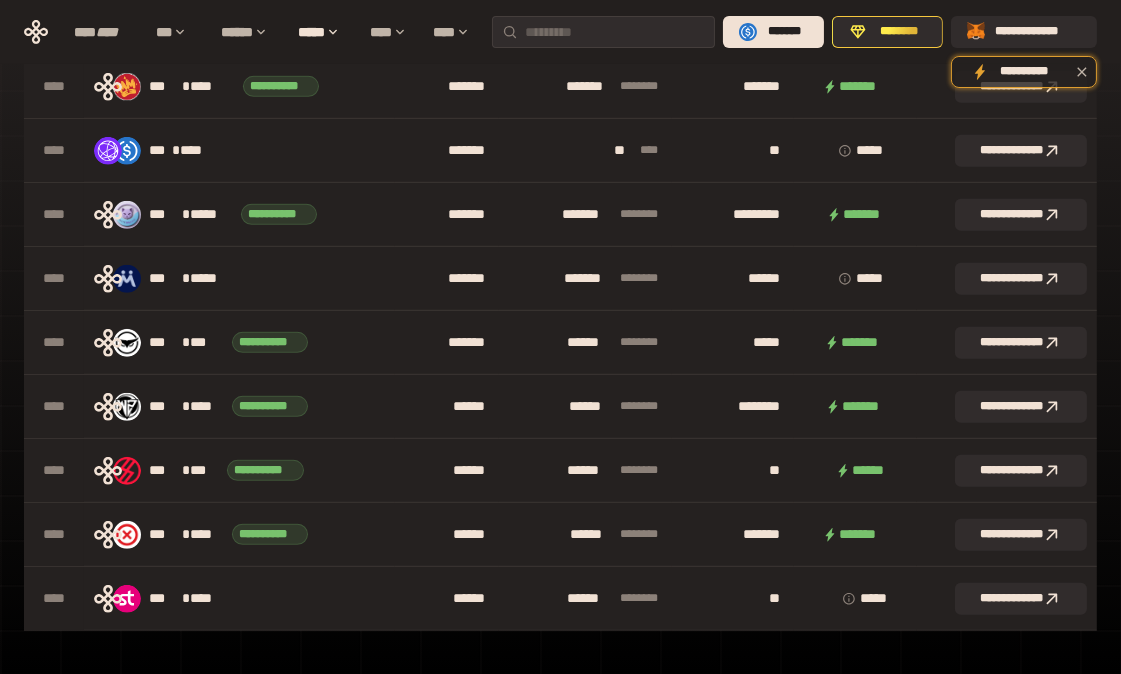 scroll, scrollTop: 0, scrollLeft: 0, axis: both 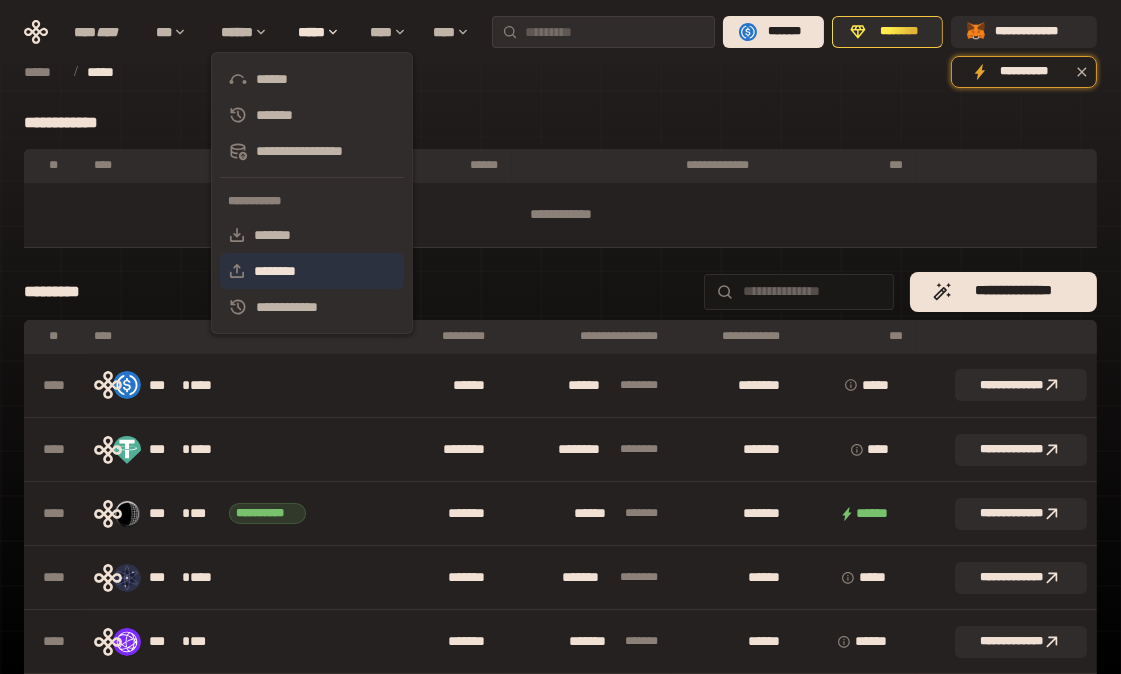 click on "********" at bounding box center (312, 271) 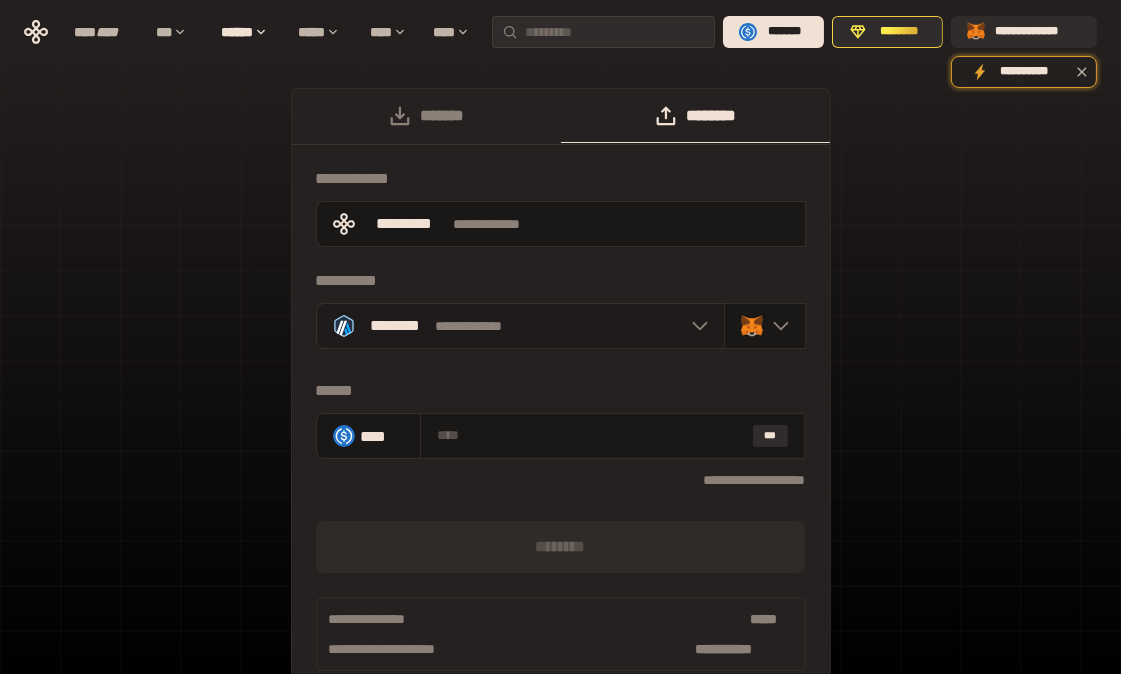 click on "**********" at bounding box center [520, 326] 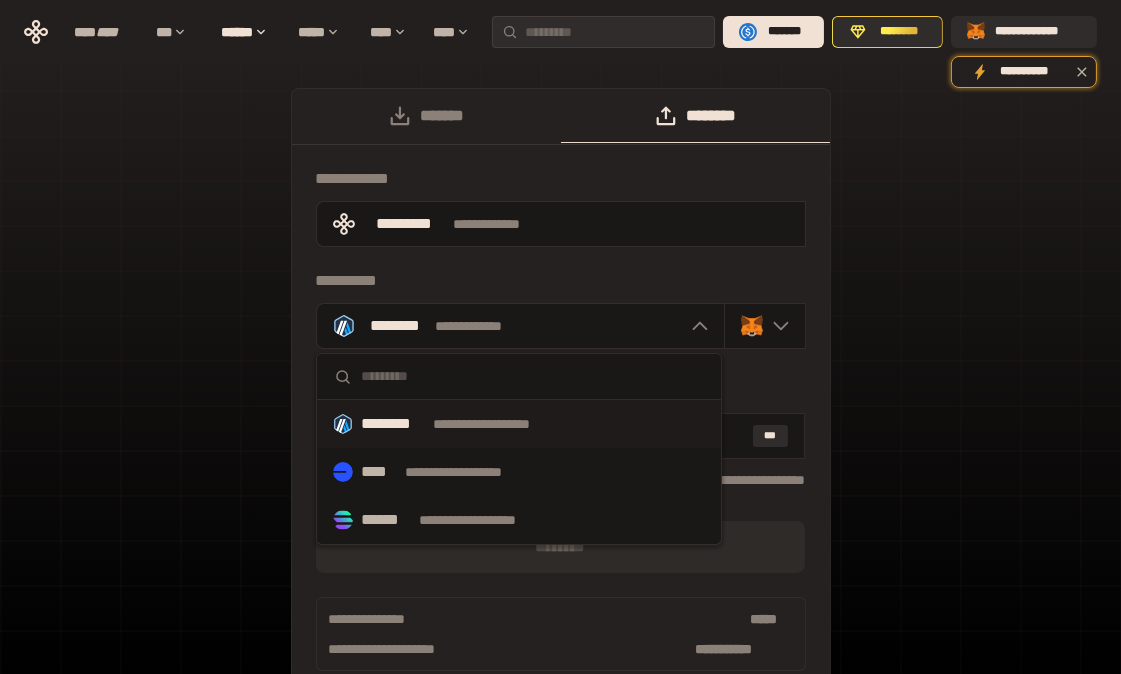 click on "**********" at bounding box center [561, 392] 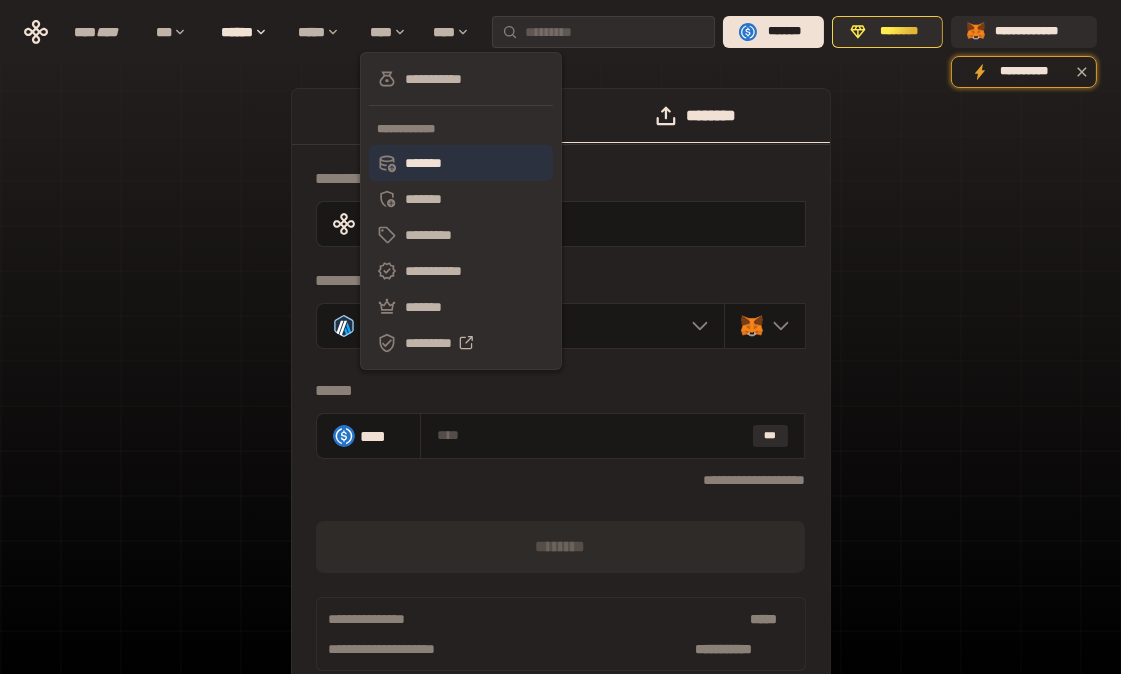 click on "*******" at bounding box center [461, 163] 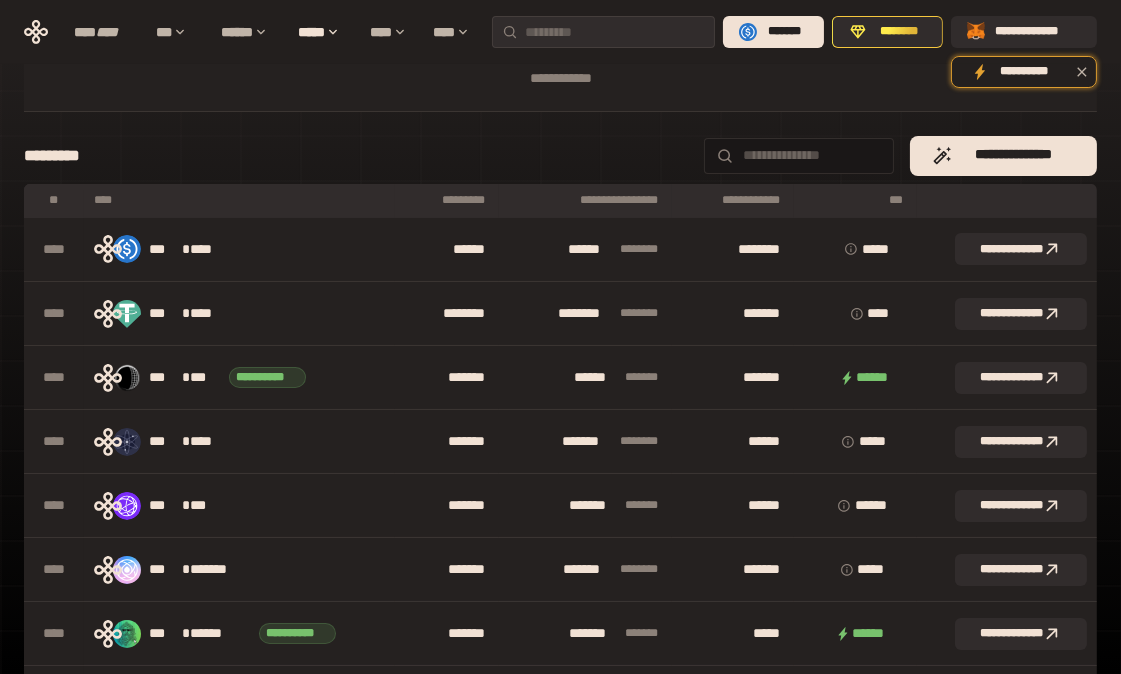 scroll, scrollTop: 0, scrollLeft: 0, axis: both 